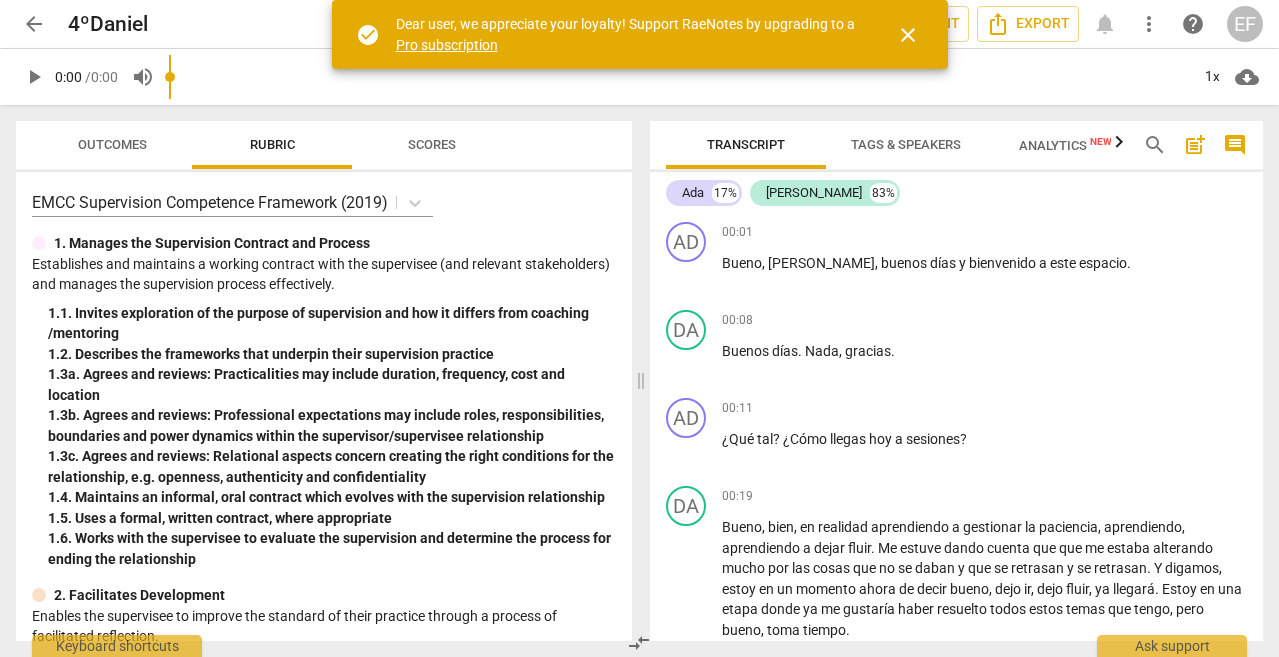 scroll, scrollTop: 0, scrollLeft: 0, axis: both 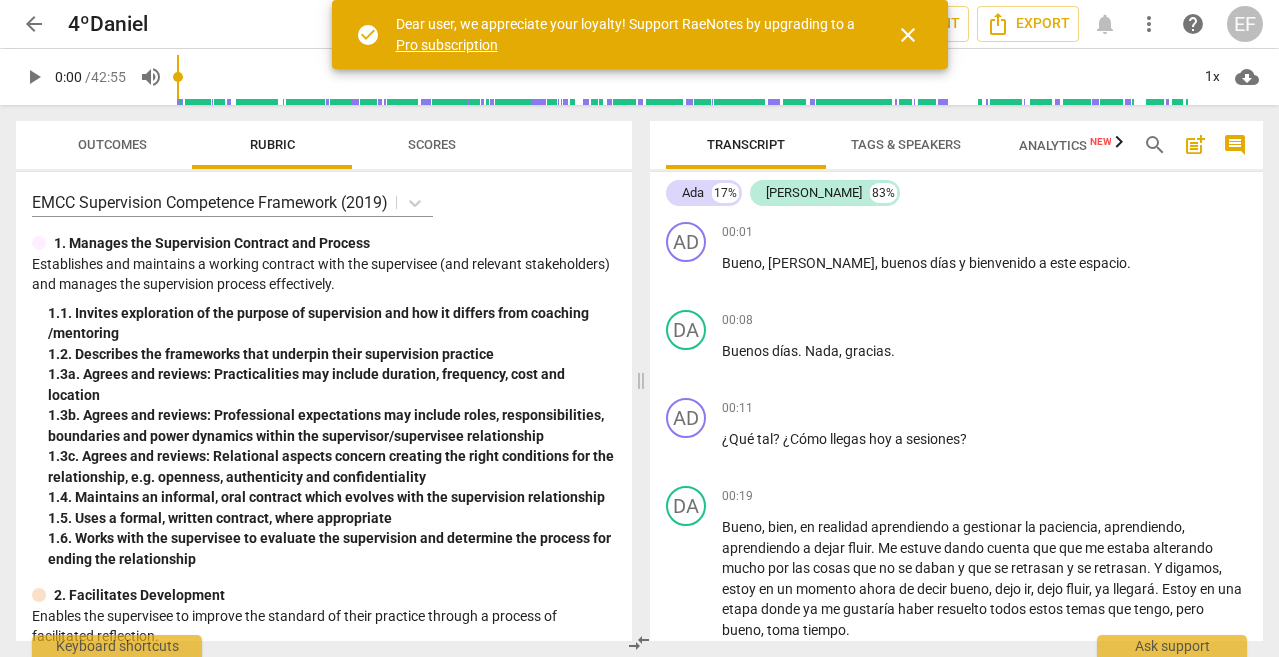 click on "arrow_back" at bounding box center [34, 24] 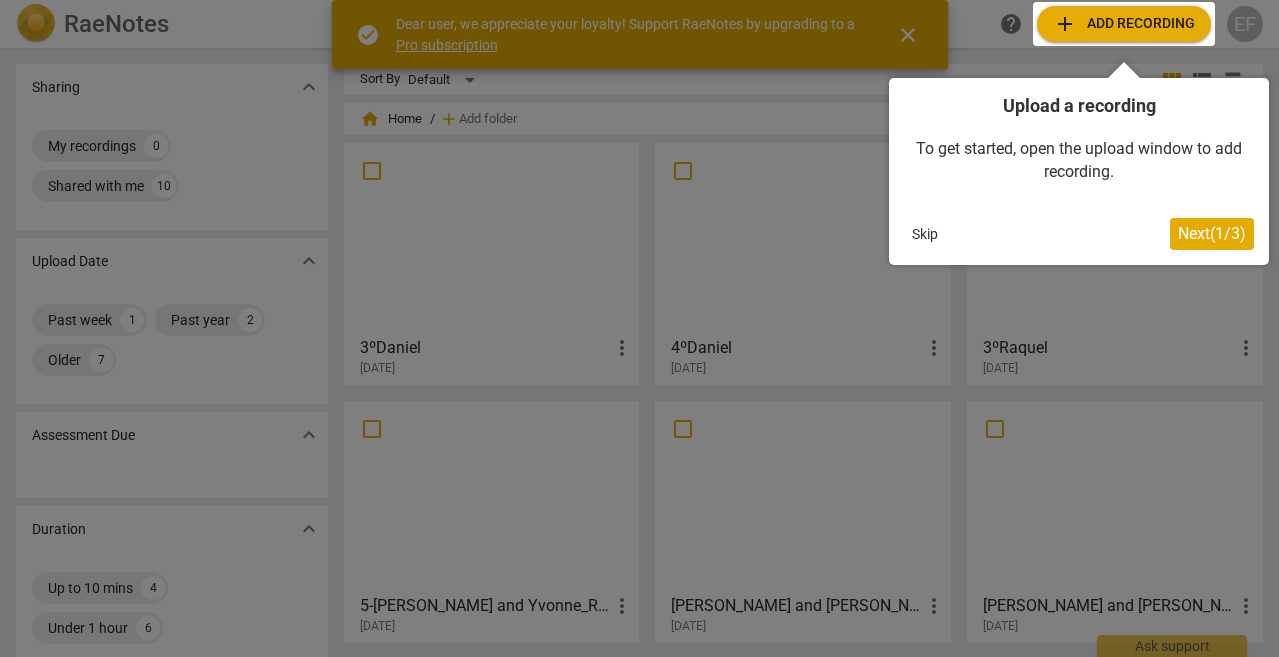 click at bounding box center (639, 328) 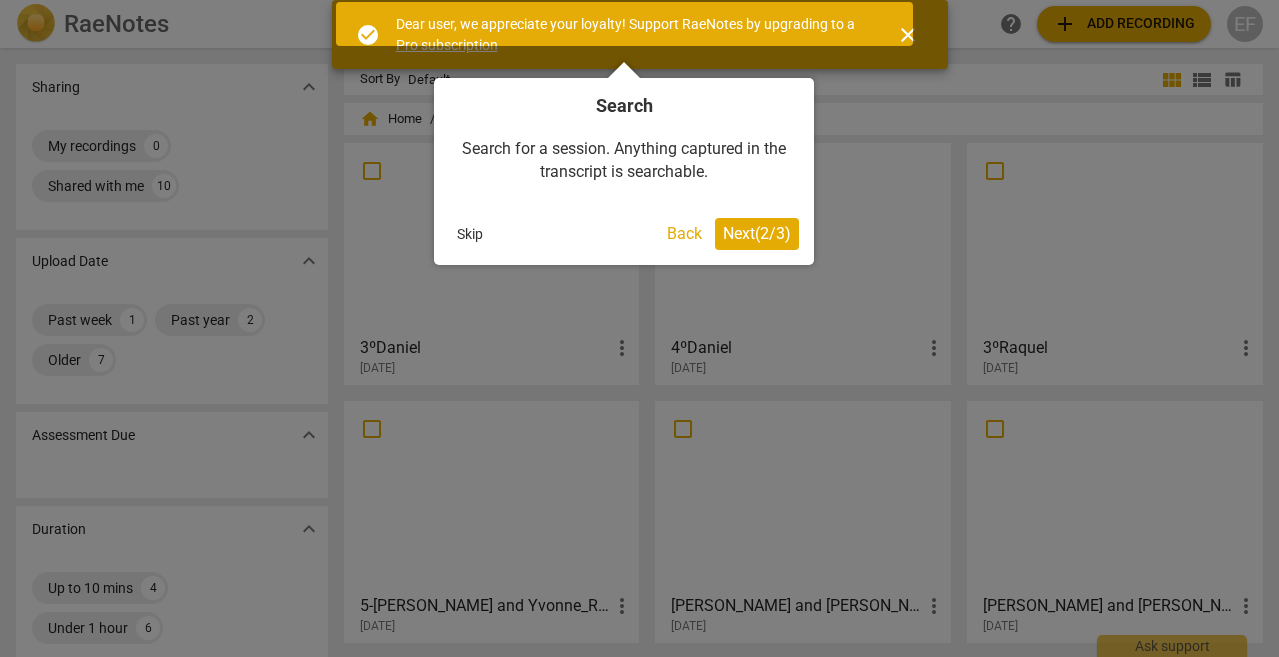 click on "Next  ( 2 / 3 )" at bounding box center (757, 233) 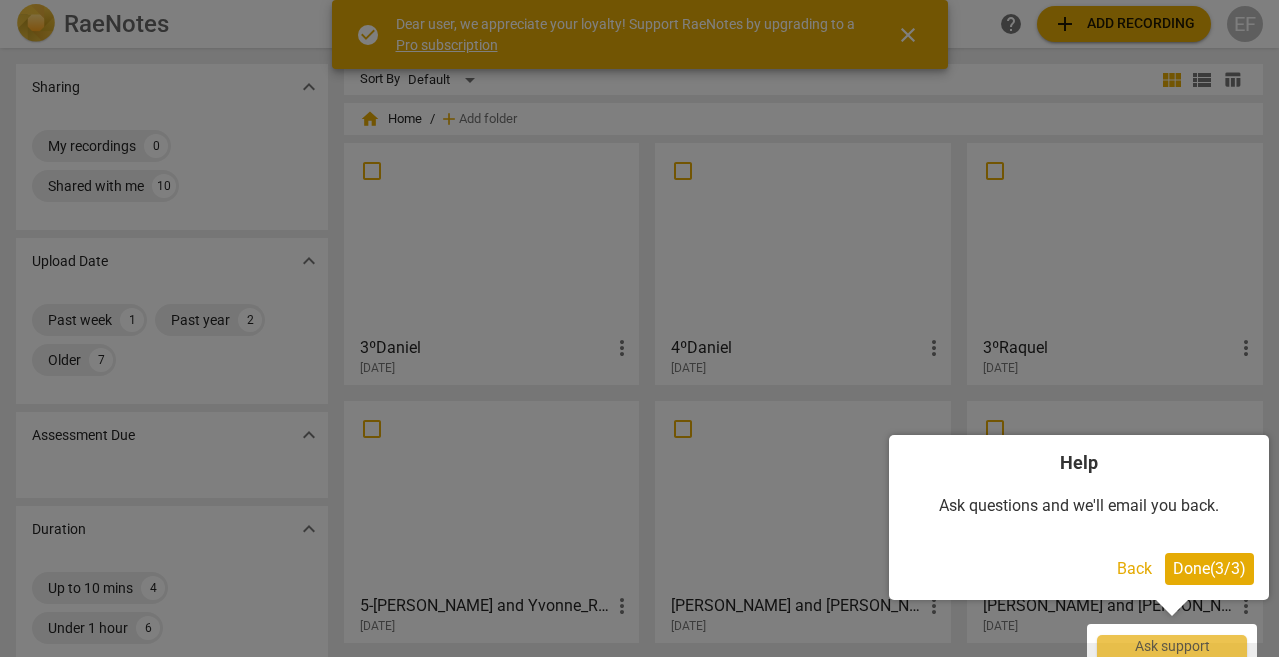 click on "Done  ( 3 / 3 )" at bounding box center (1209, 568) 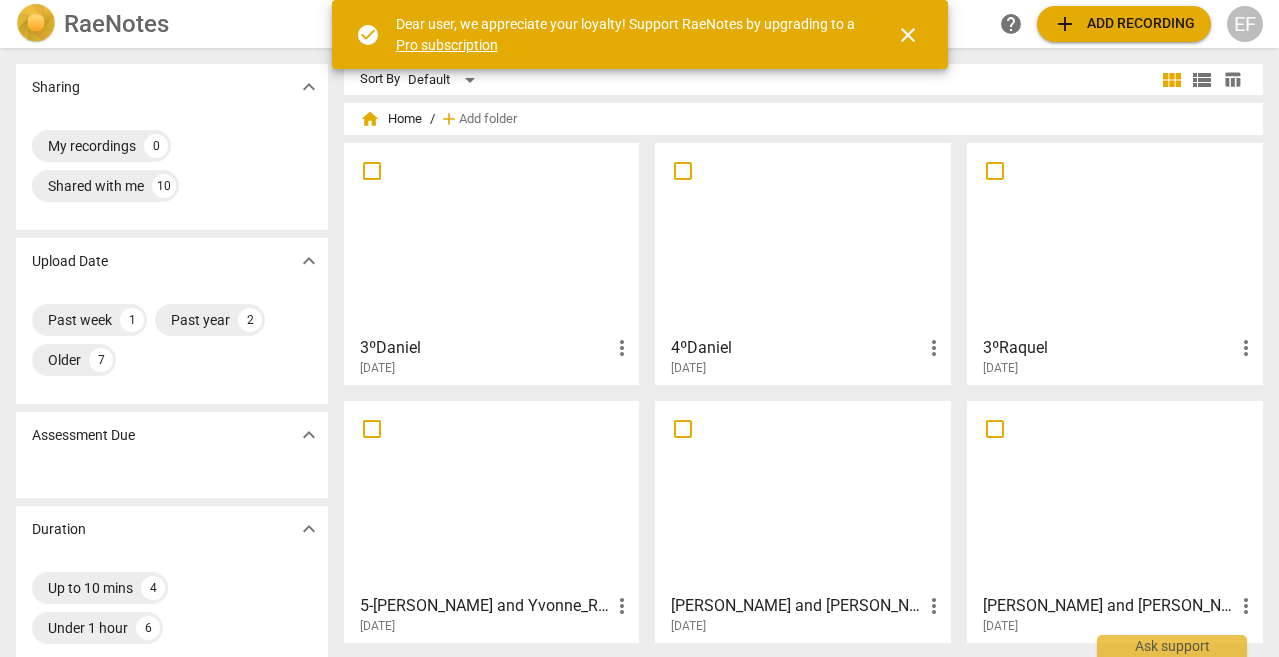 scroll, scrollTop: 0, scrollLeft: 0, axis: both 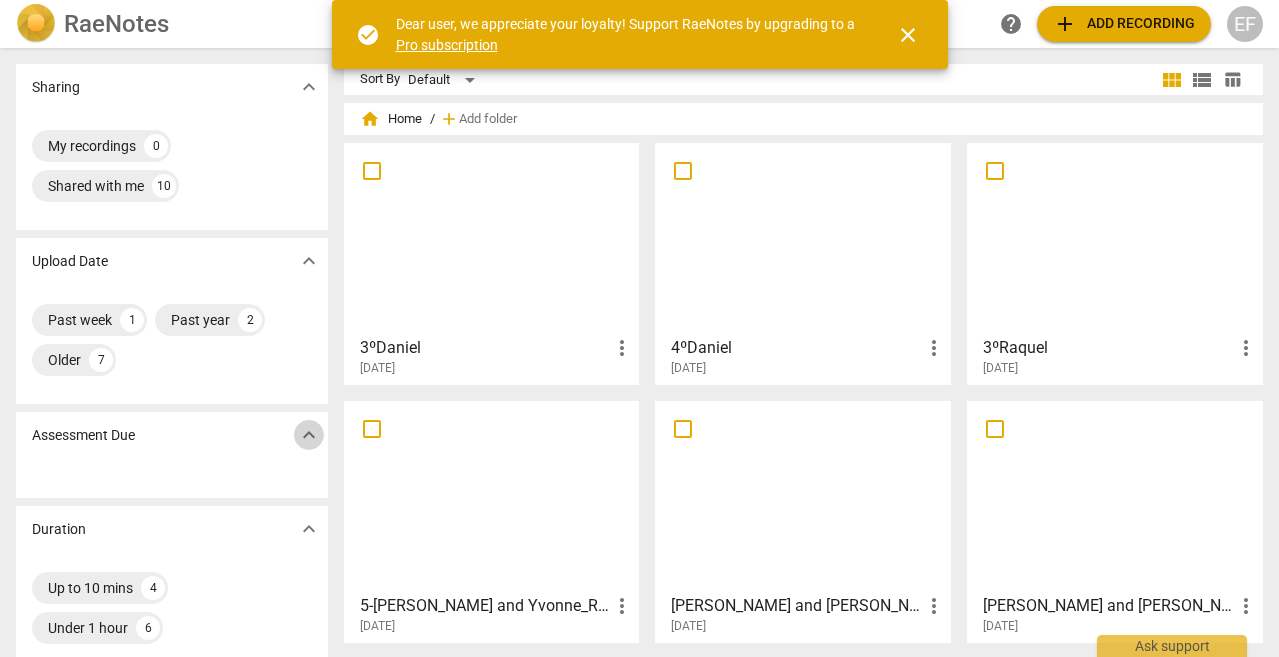 click on "expand_more" at bounding box center [309, 435] 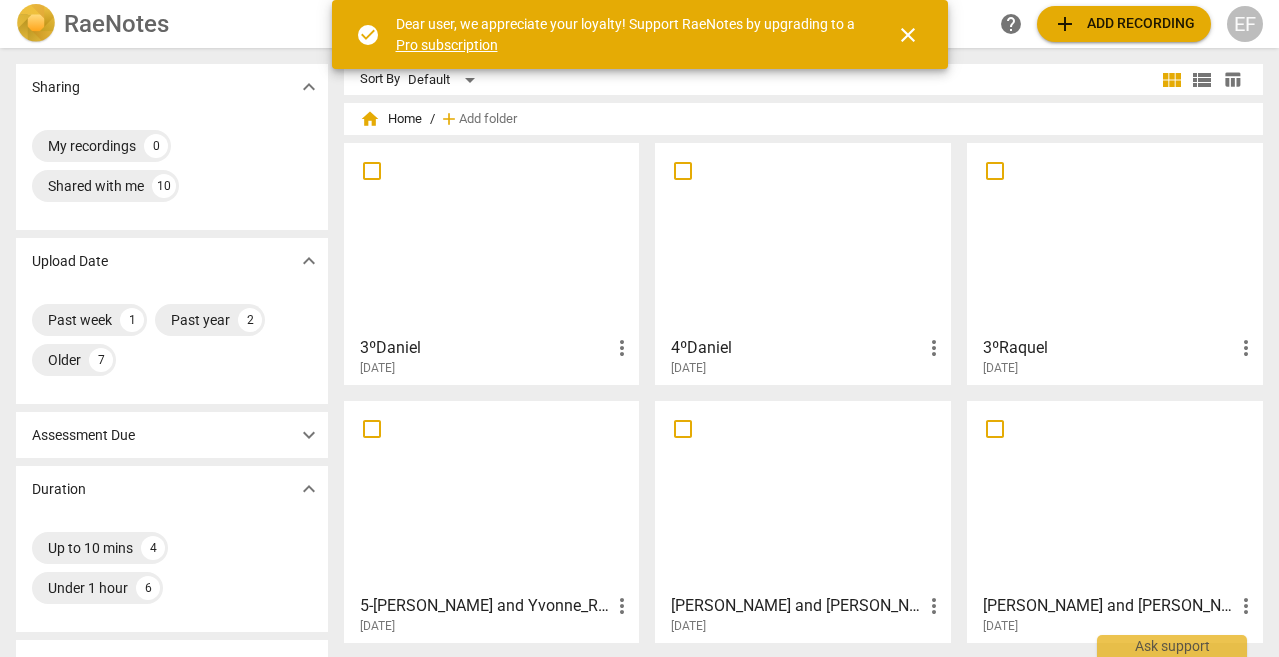 scroll, scrollTop: 0, scrollLeft: 0, axis: both 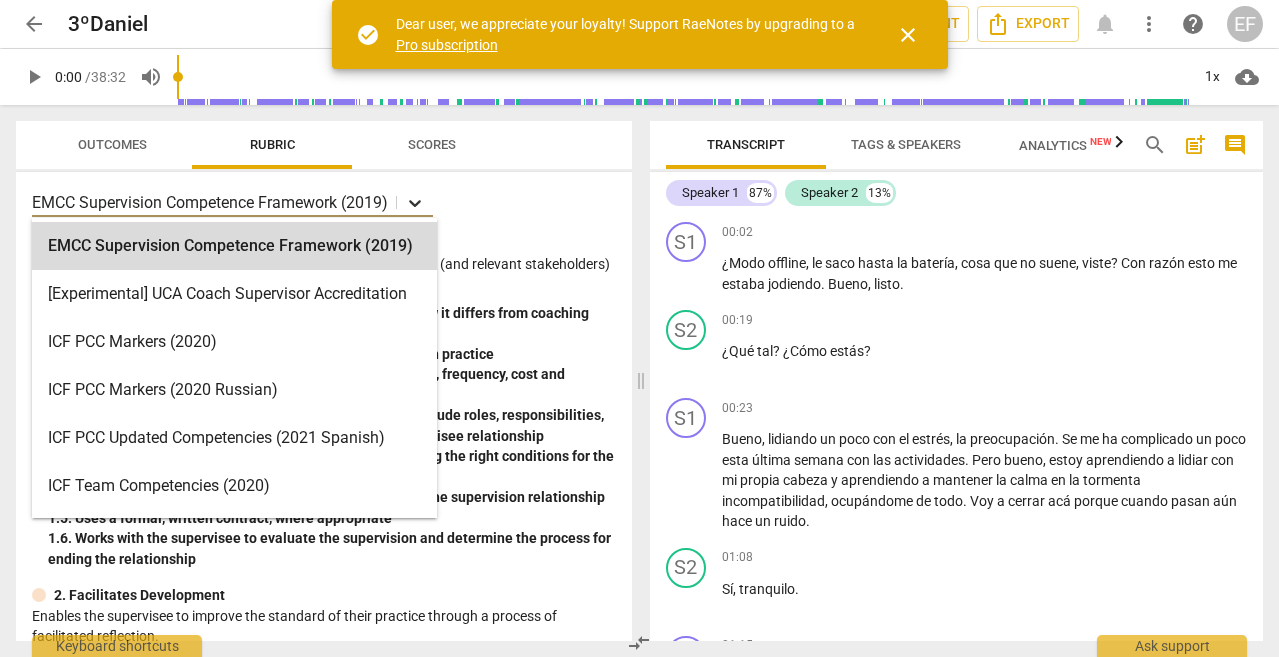 click 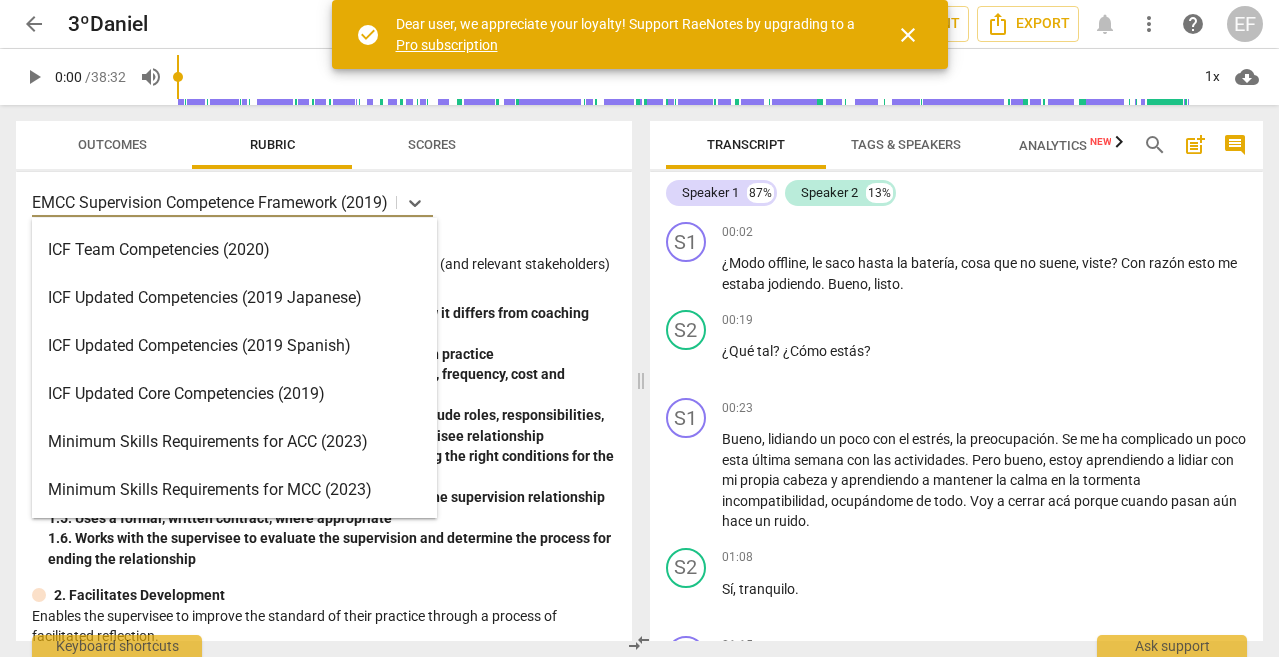 scroll, scrollTop: 224, scrollLeft: 0, axis: vertical 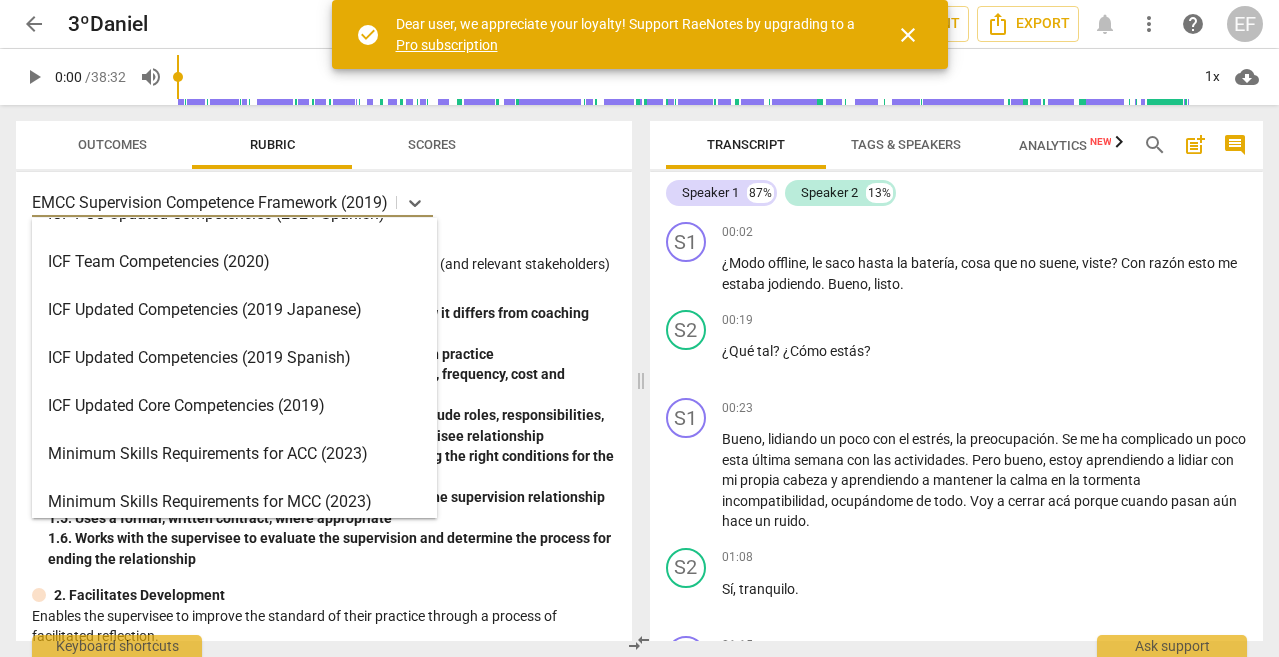 click on "ICF Updated Competencies (2019 Spanish)" at bounding box center (234, 358) 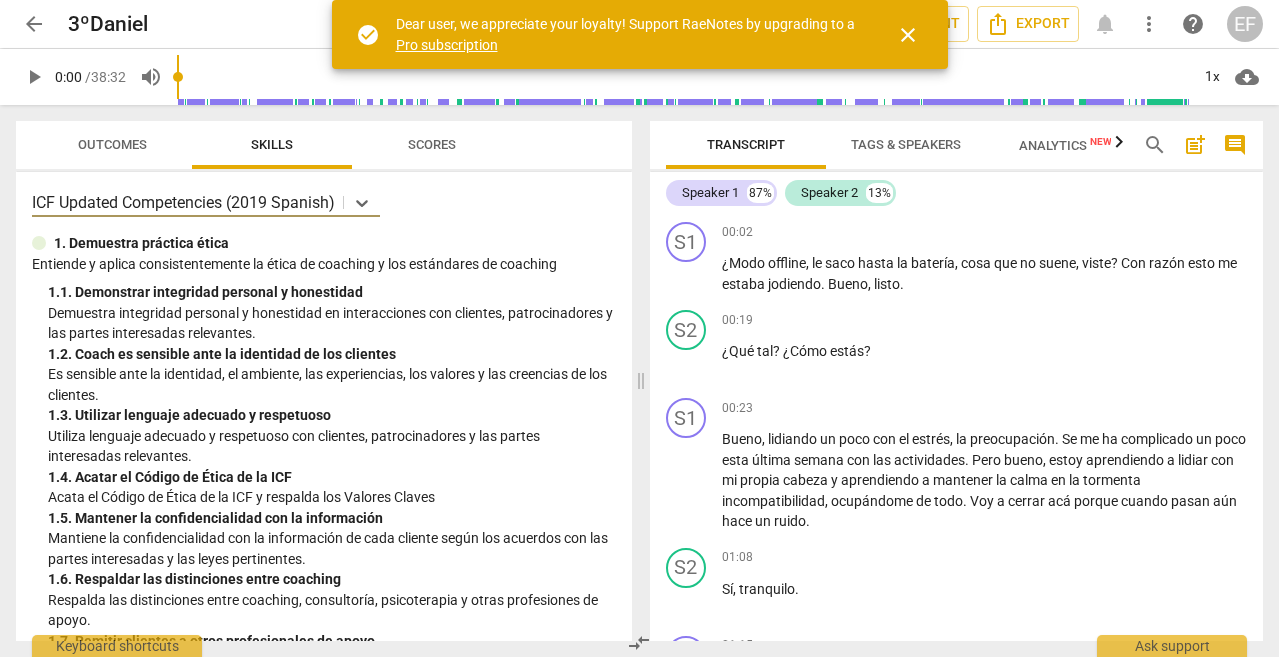 click on "close" at bounding box center [908, 35] 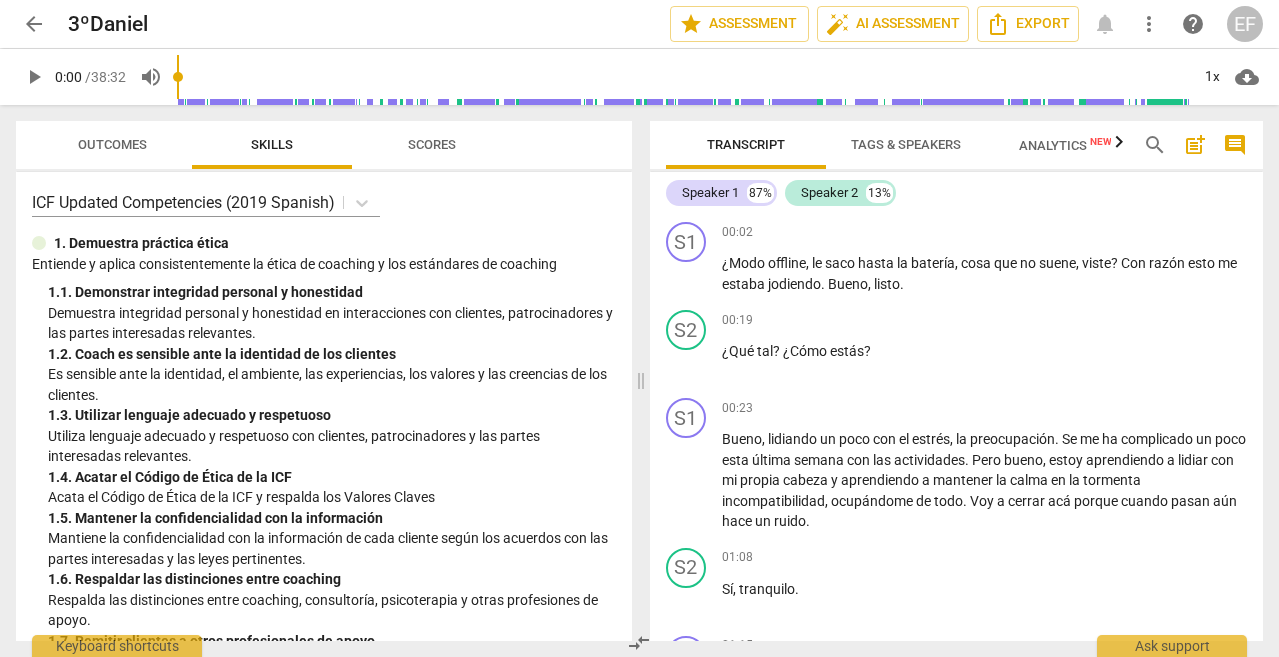 click on "play_arrow" at bounding box center (34, 77) 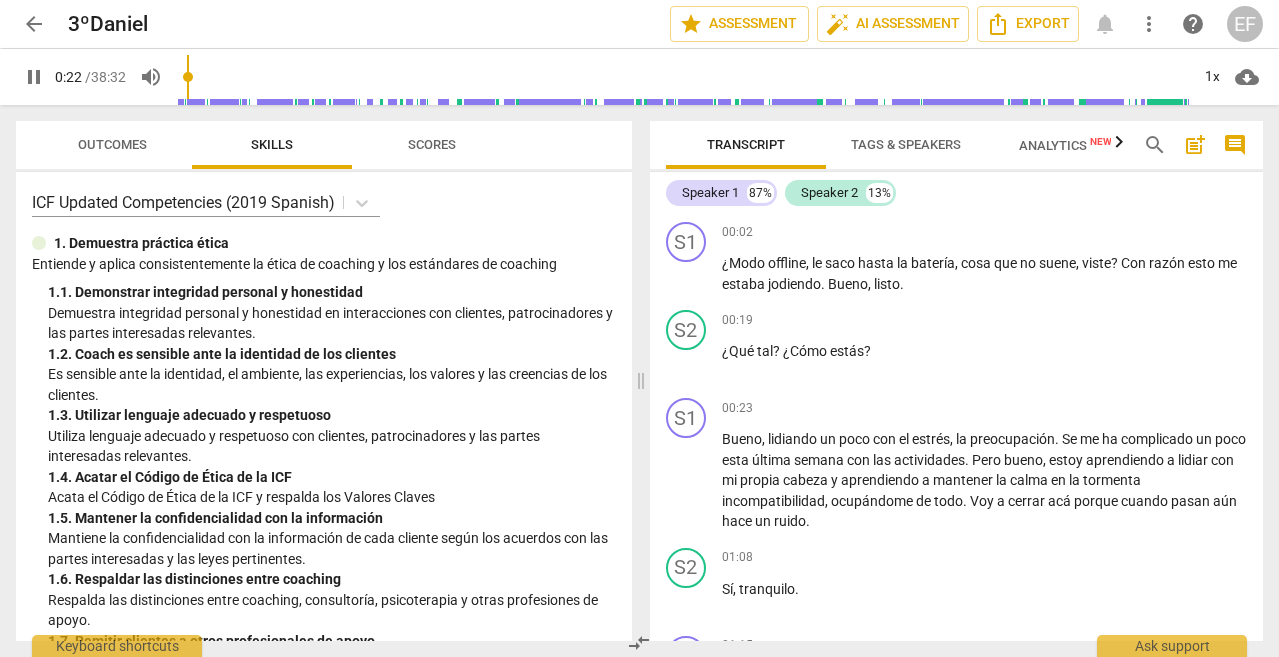 click on "pause" at bounding box center [34, 77] 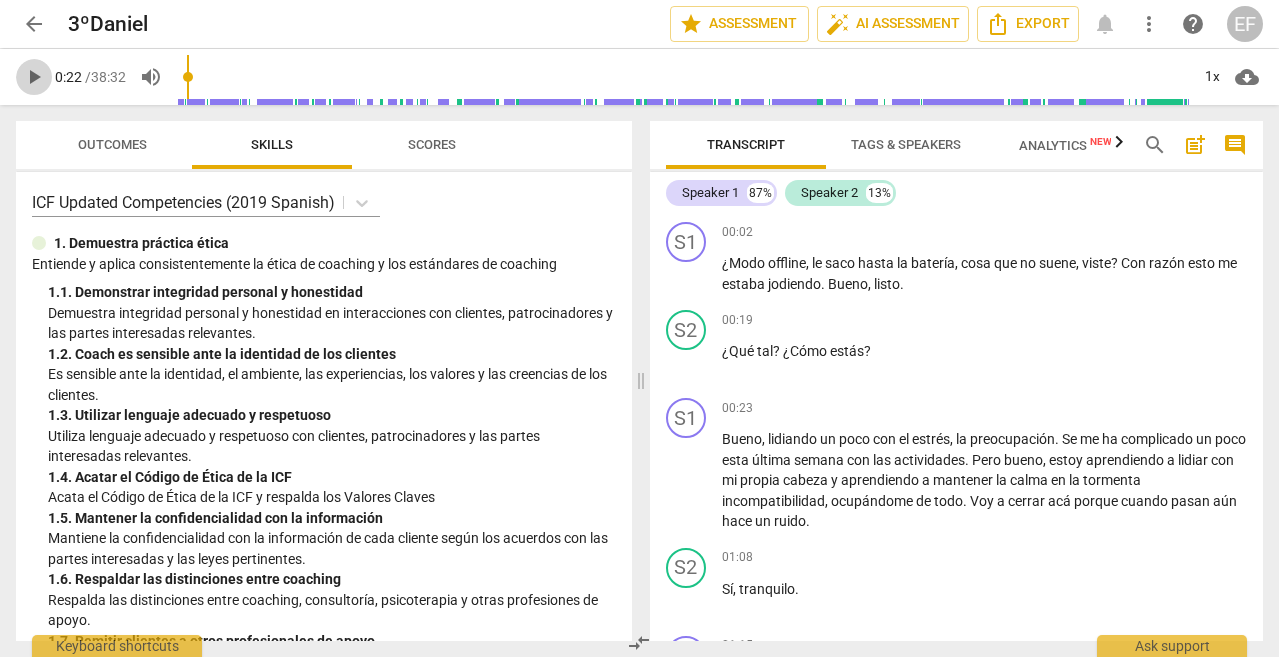 click on "play_arrow" at bounding box center [34, 77] 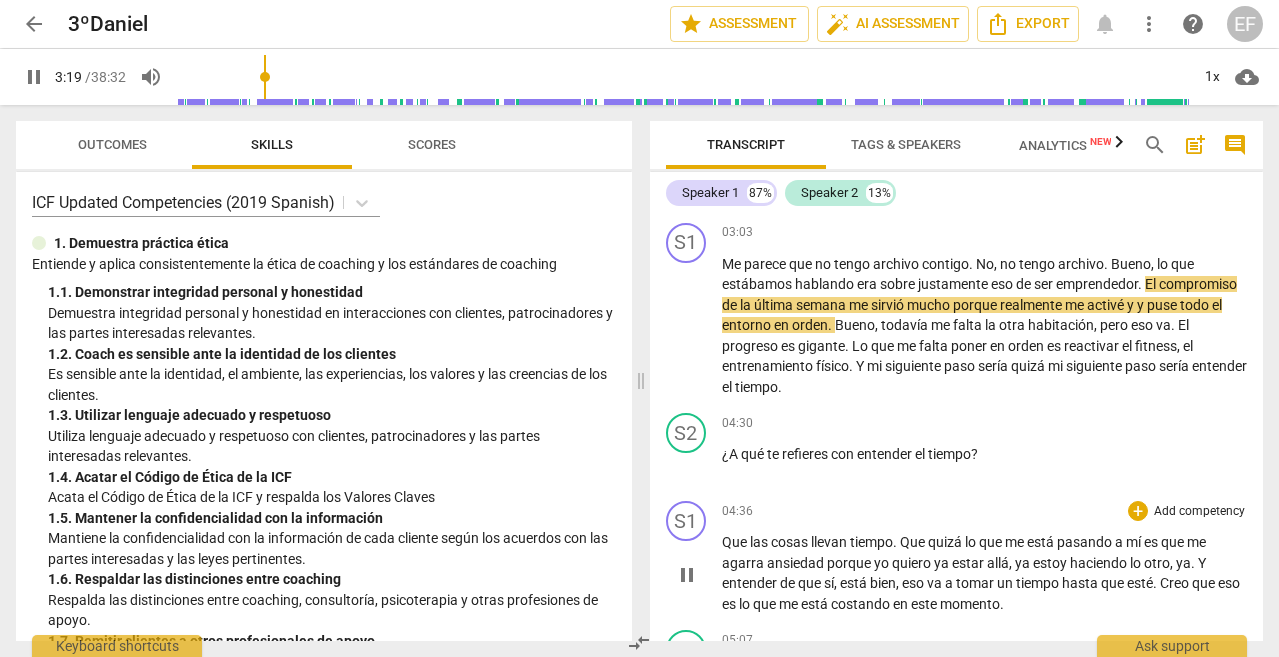 scroll, scrollTop: 887, scrollLeft: 0, axis: vertical 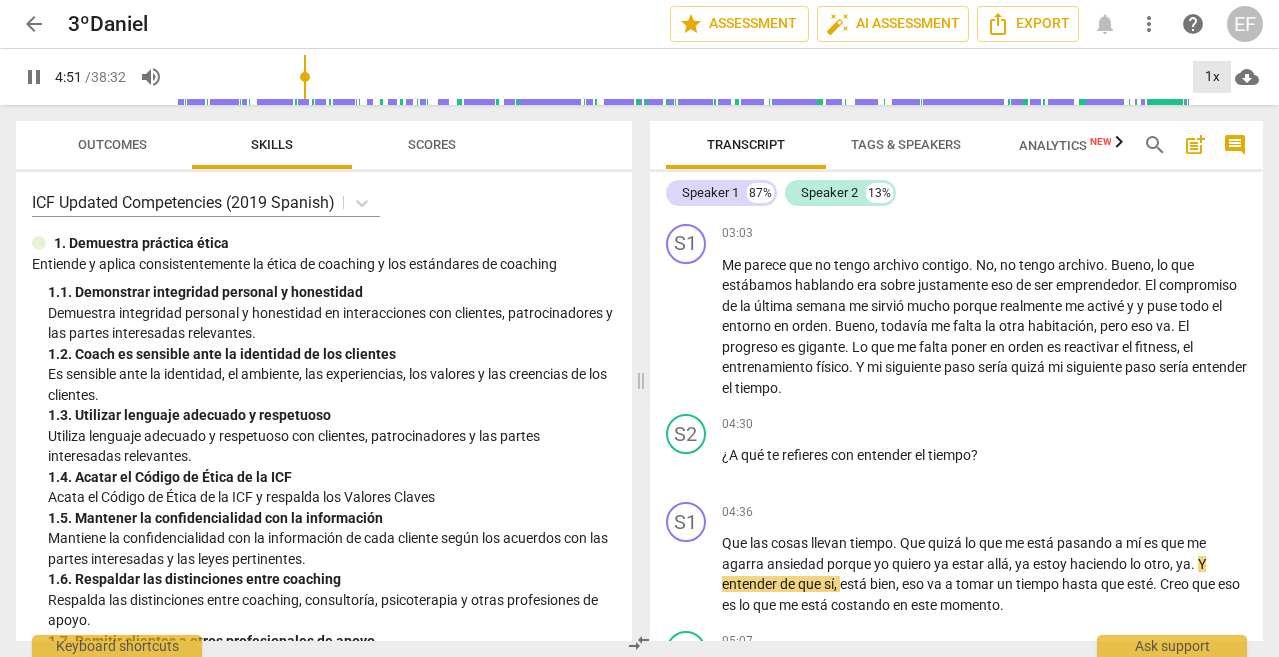 click on "1x" at bounding box center (1212, 77) 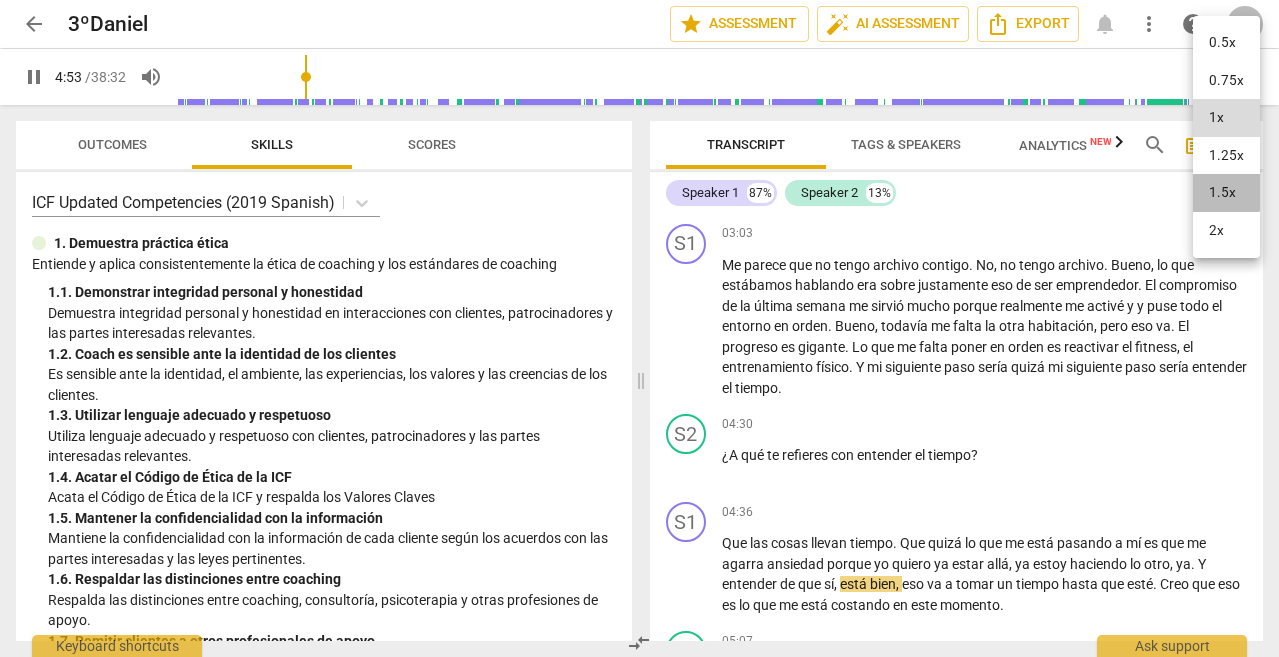 click on "1.5x" at bounding box center (1226, 193) 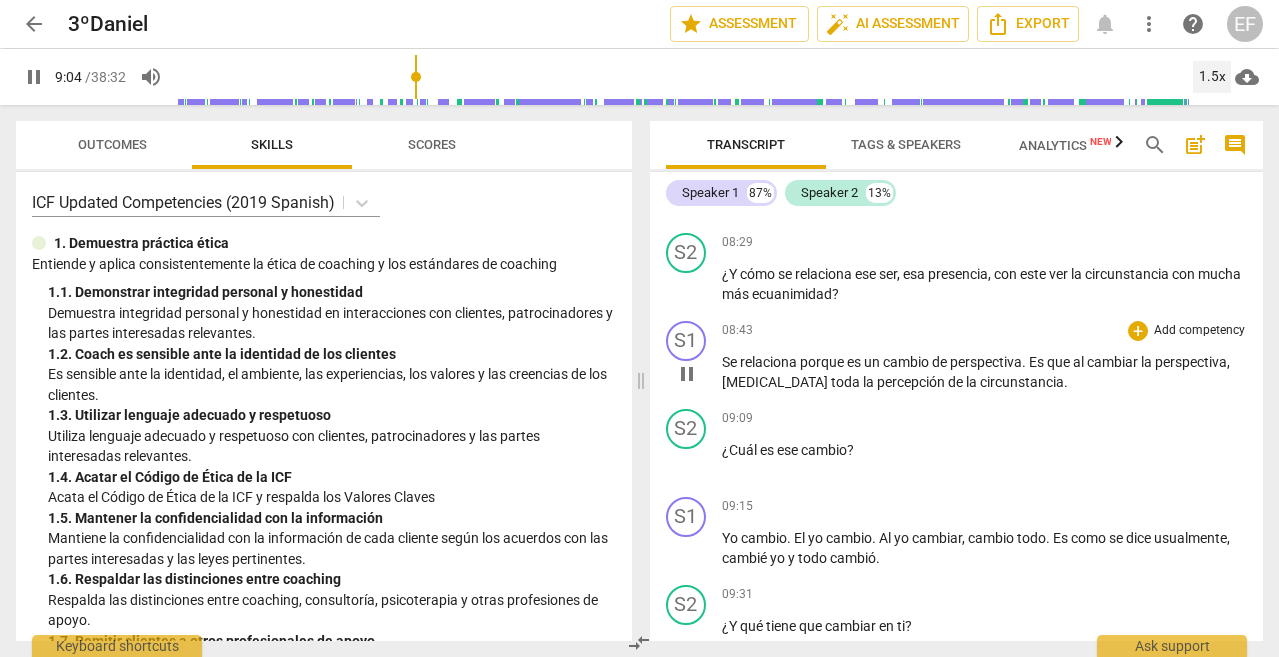 scroll, scrollTop: 2246, scrollLeft: 0, axis: vertical 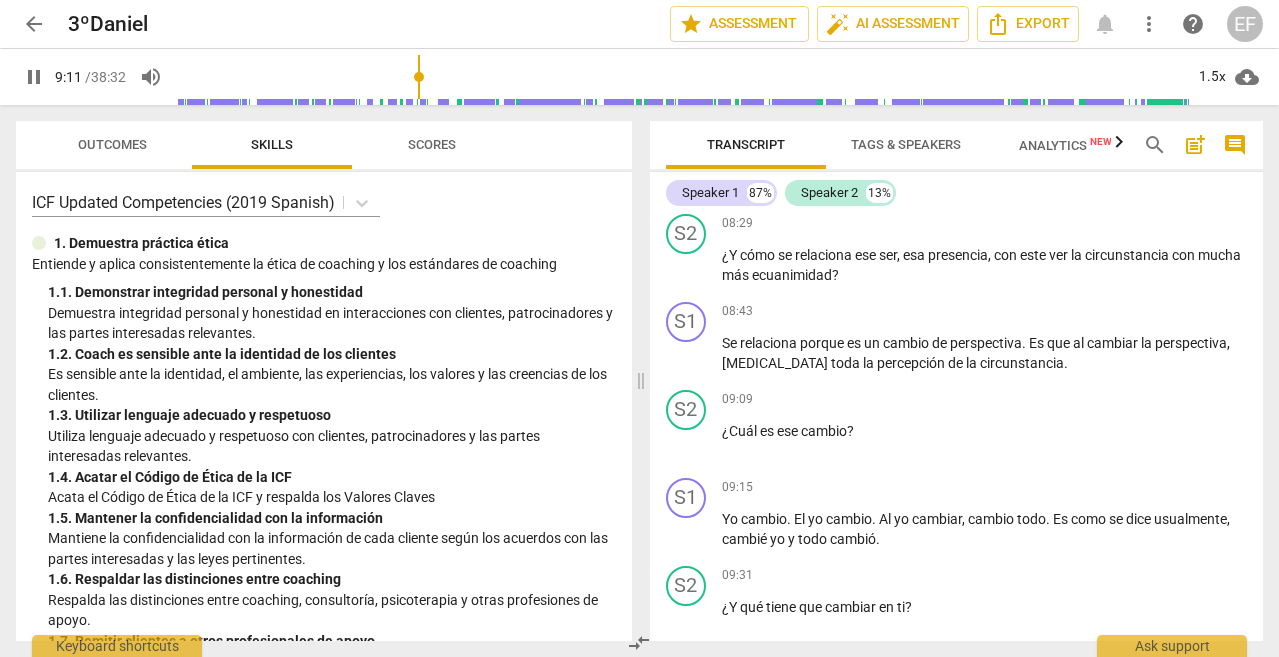 click 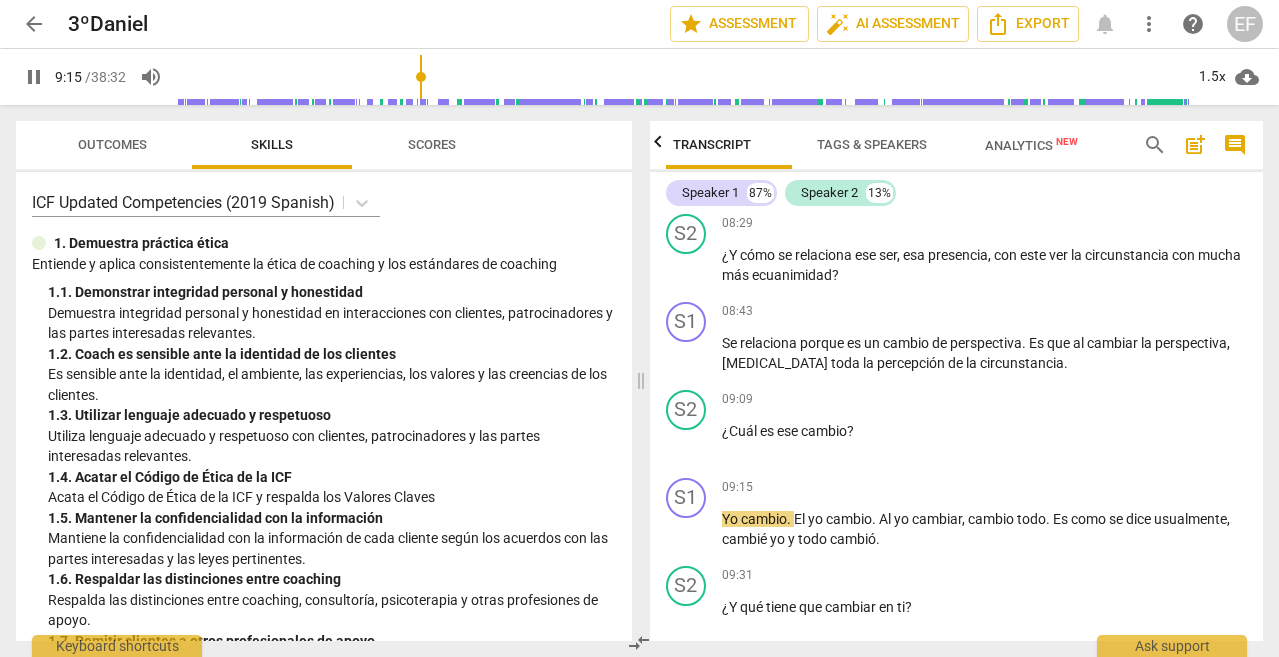 click on "Analytics   New" at bounding box center [1031, 145] 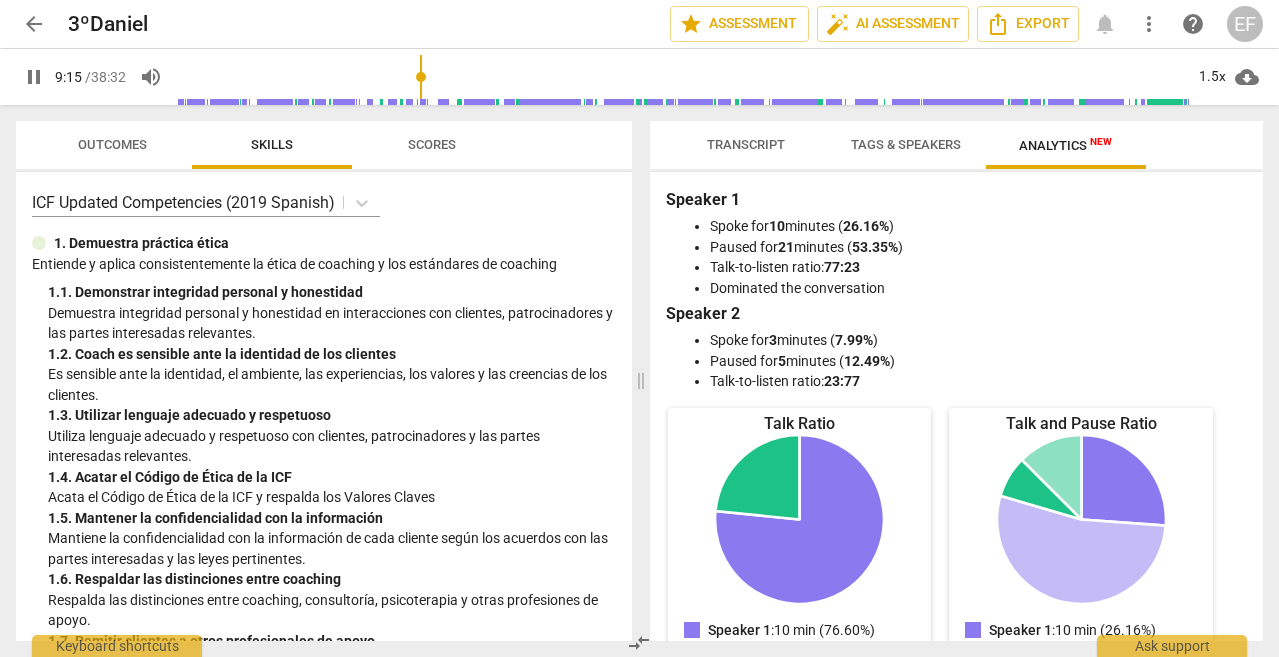 scroll, scrollTop: 0, scrollLeft: 0, axis: both 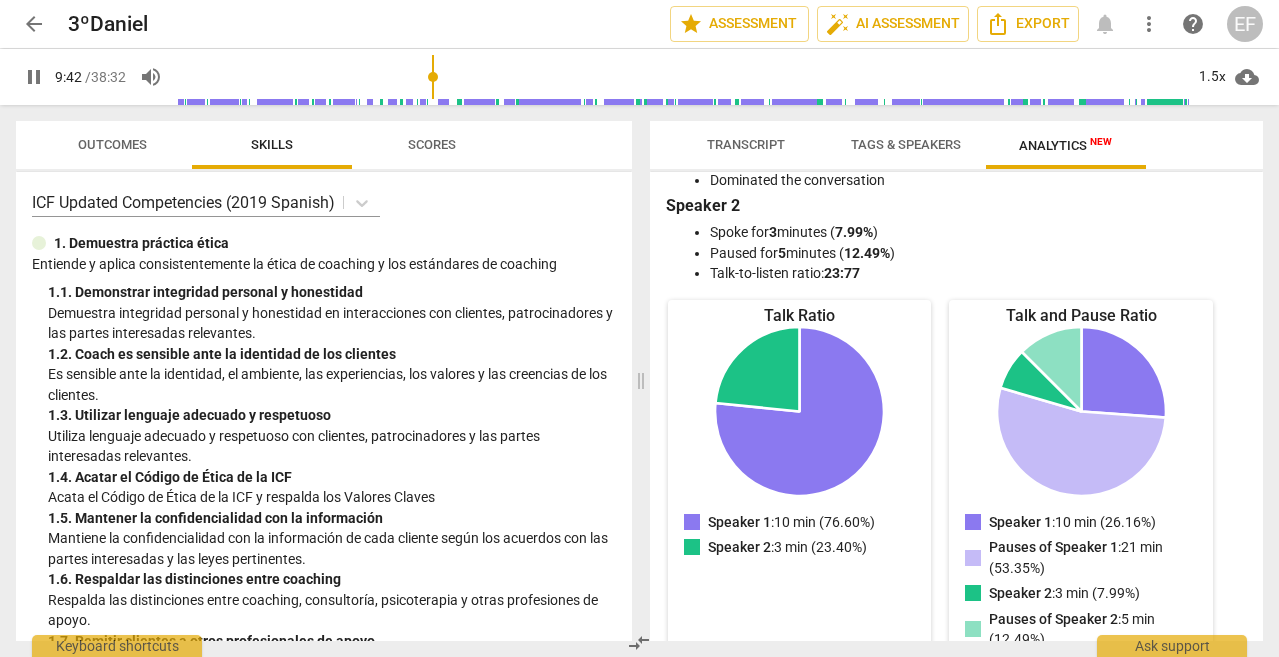 click on "Transcript" at bounding box center (746, 144) 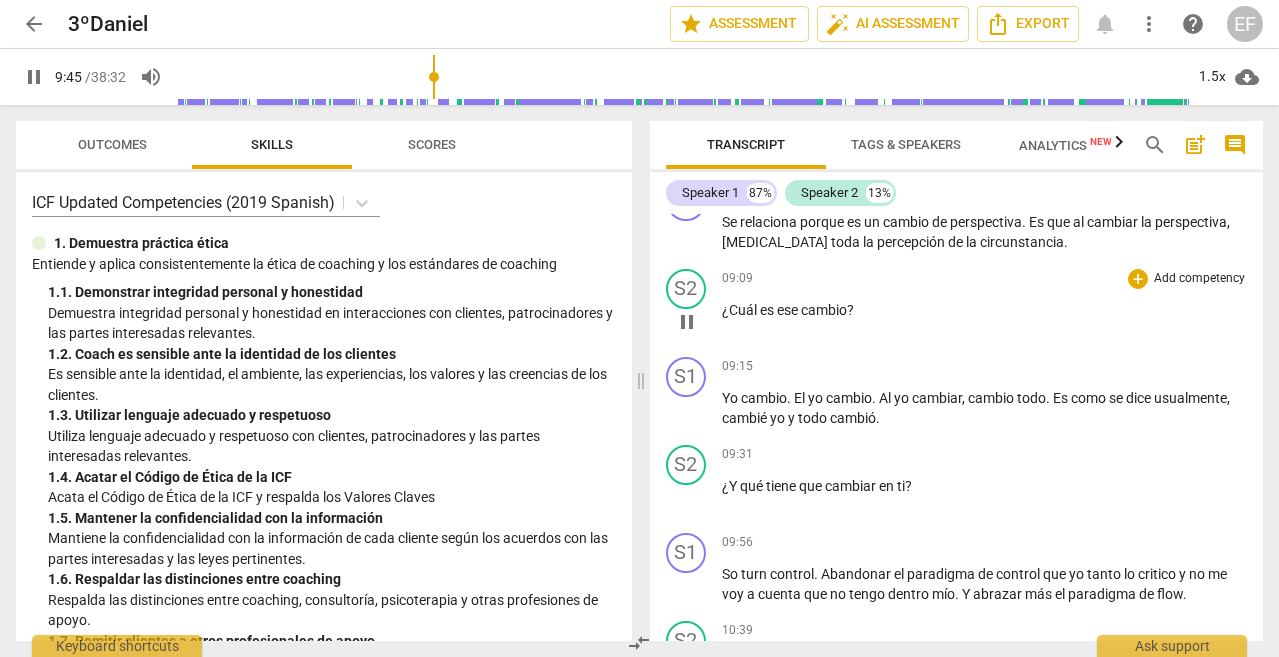 scroll, scrollTop: 2371, scrollLeft: 0, axis: vertical 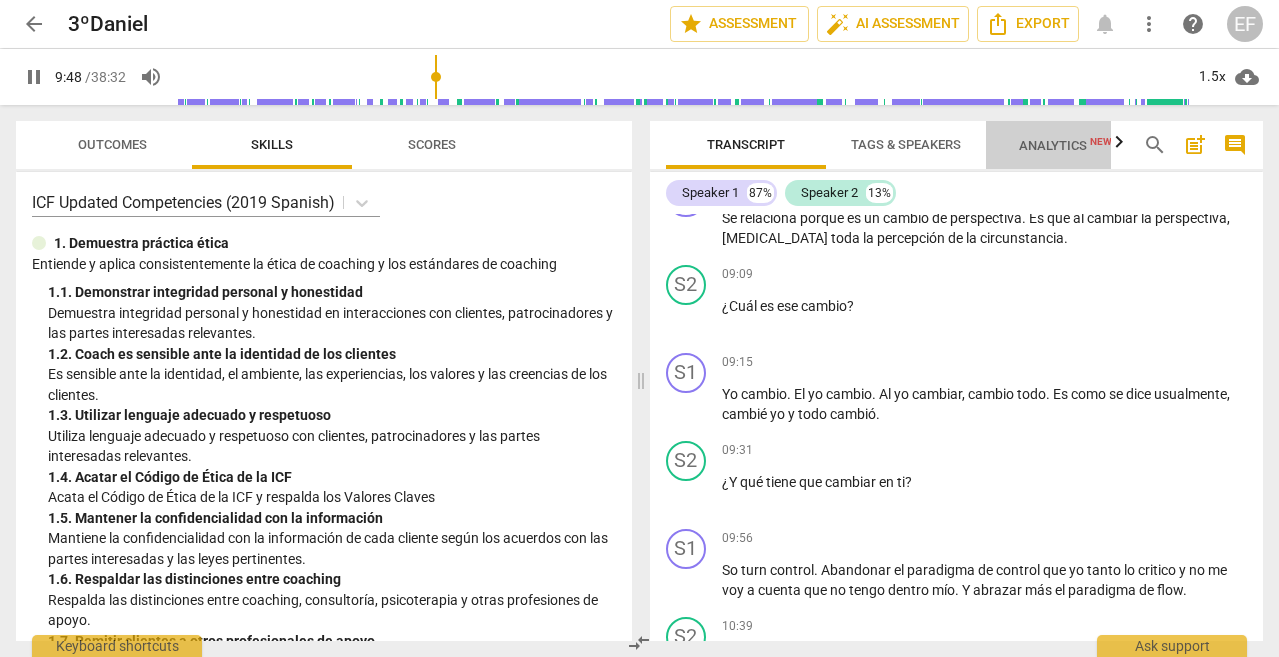 click on "Analytics   New" at bounding box center [1065, 145] 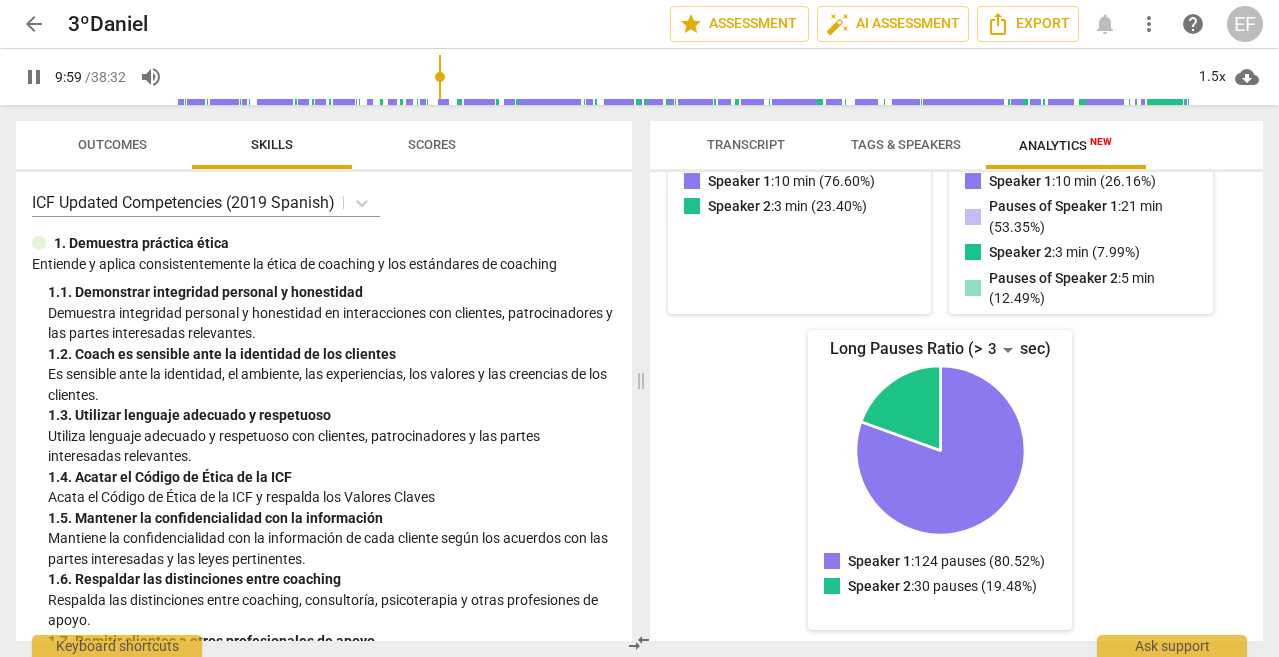 scroll, scrollTop: 448, scrollLeft: 0, axis: vertical 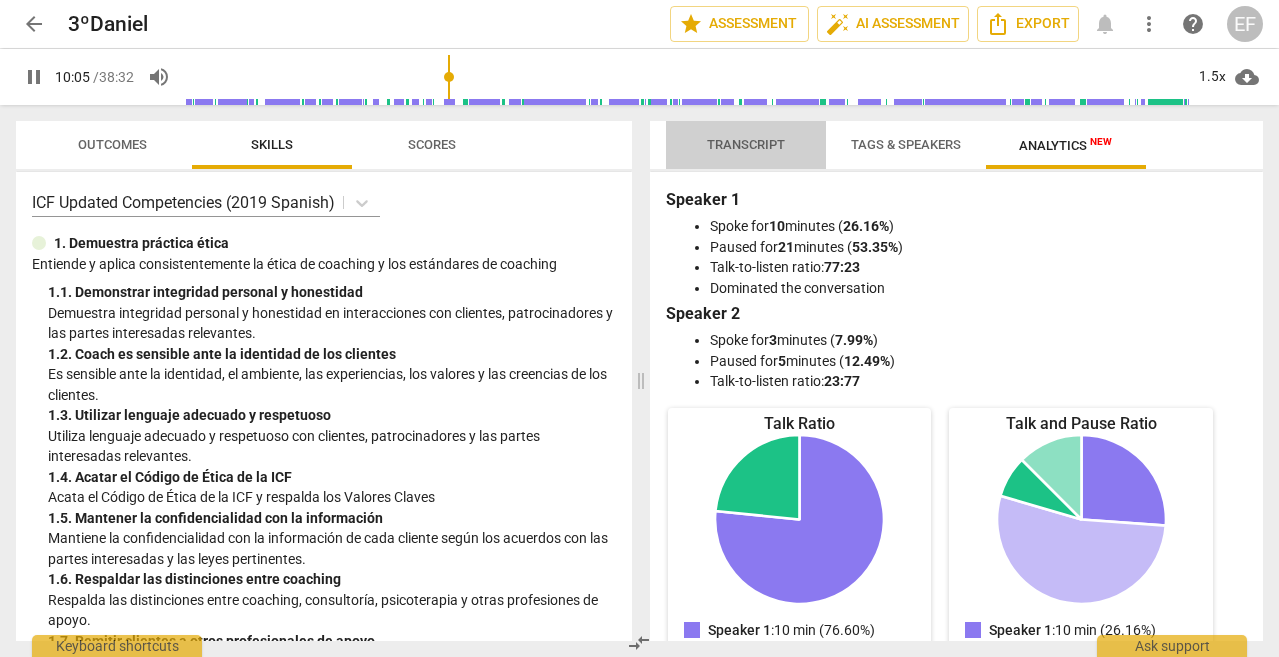 click on "Transcript" at bounding box center [746, 144] 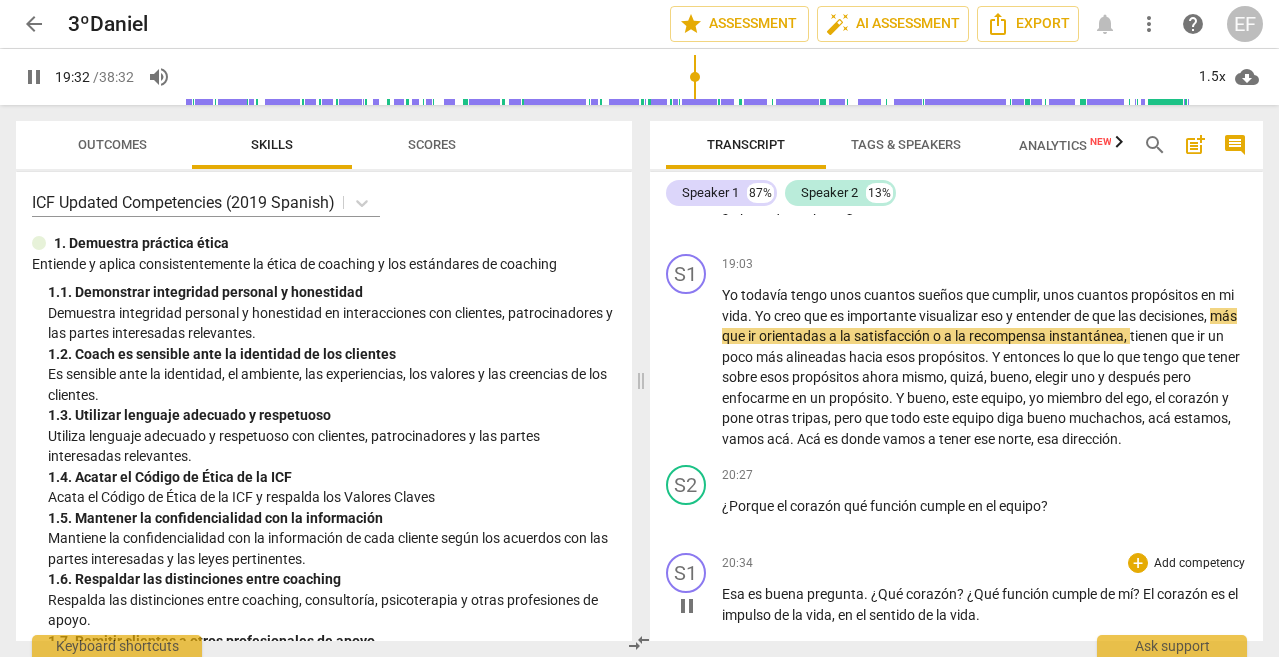 scroll, scrollTop: 4621, scrollLeft: 0, axis: vertical 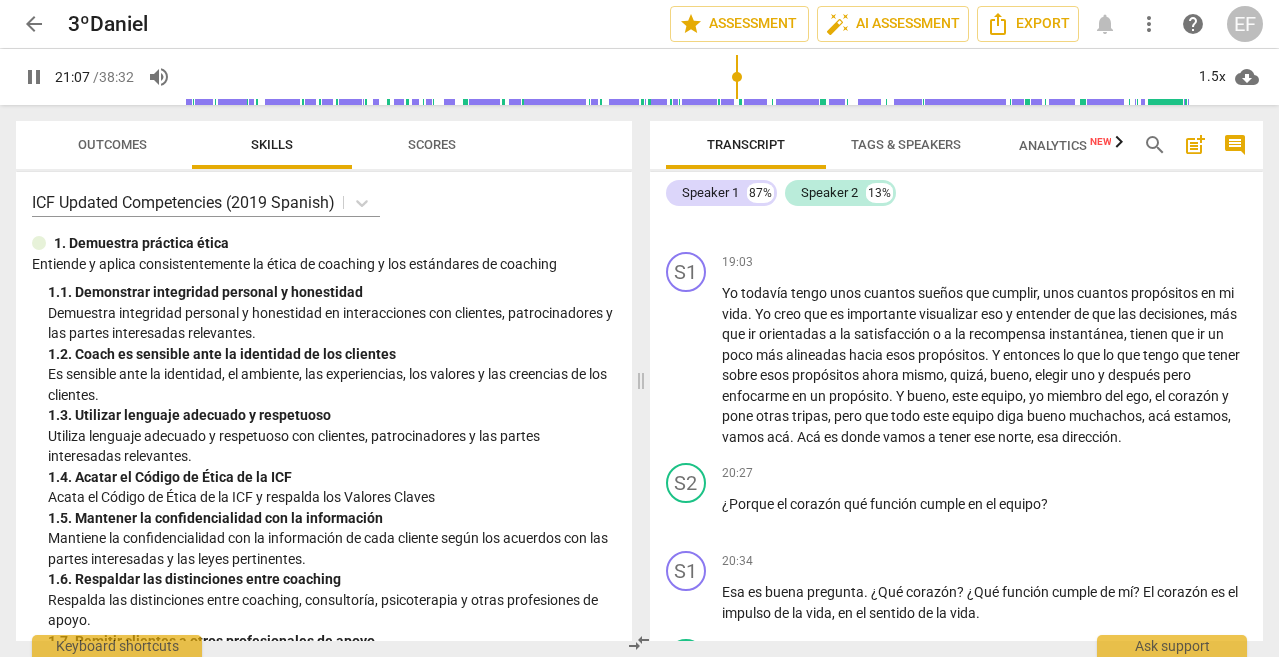 click on "pause" at bounding box center (34, 77) 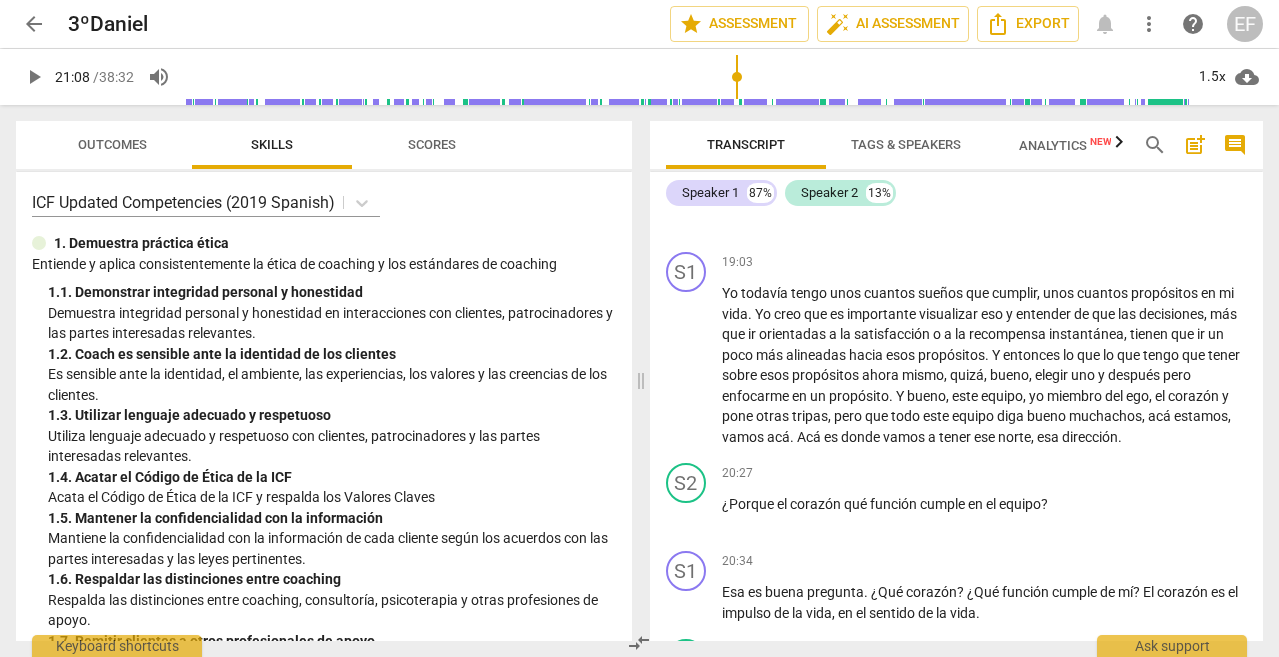 type on "1269" 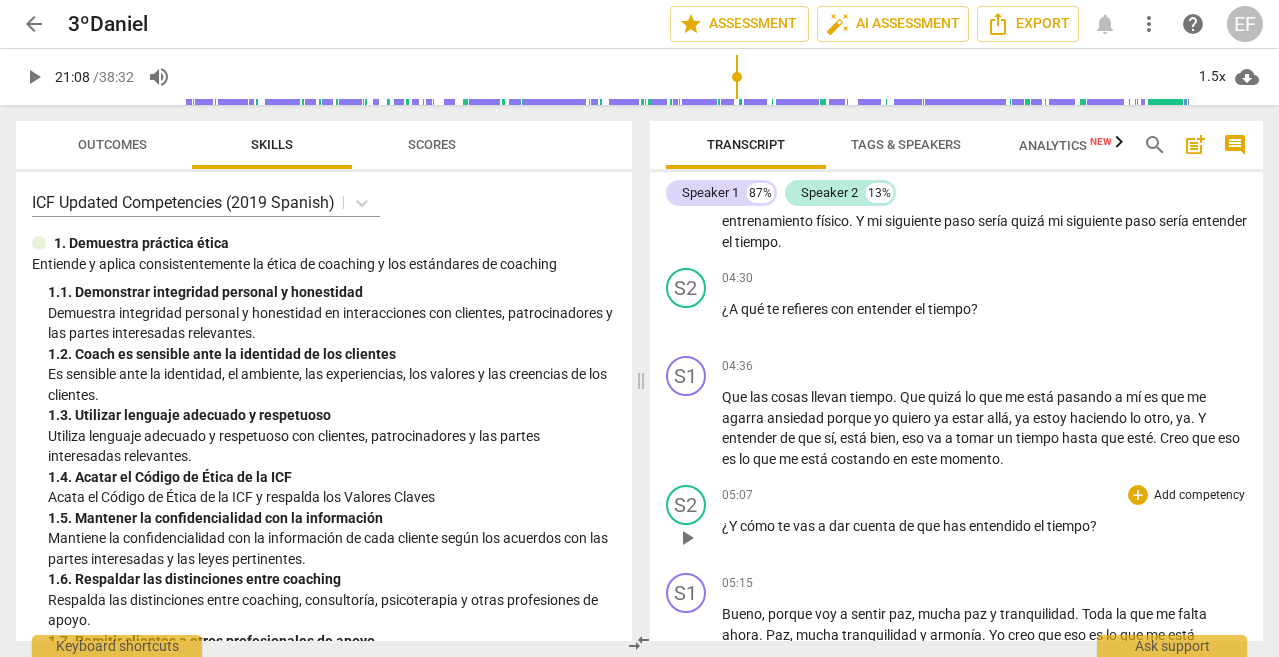 scroll, scrollTop: 1038, scrollLeft: 0, axis: vertical 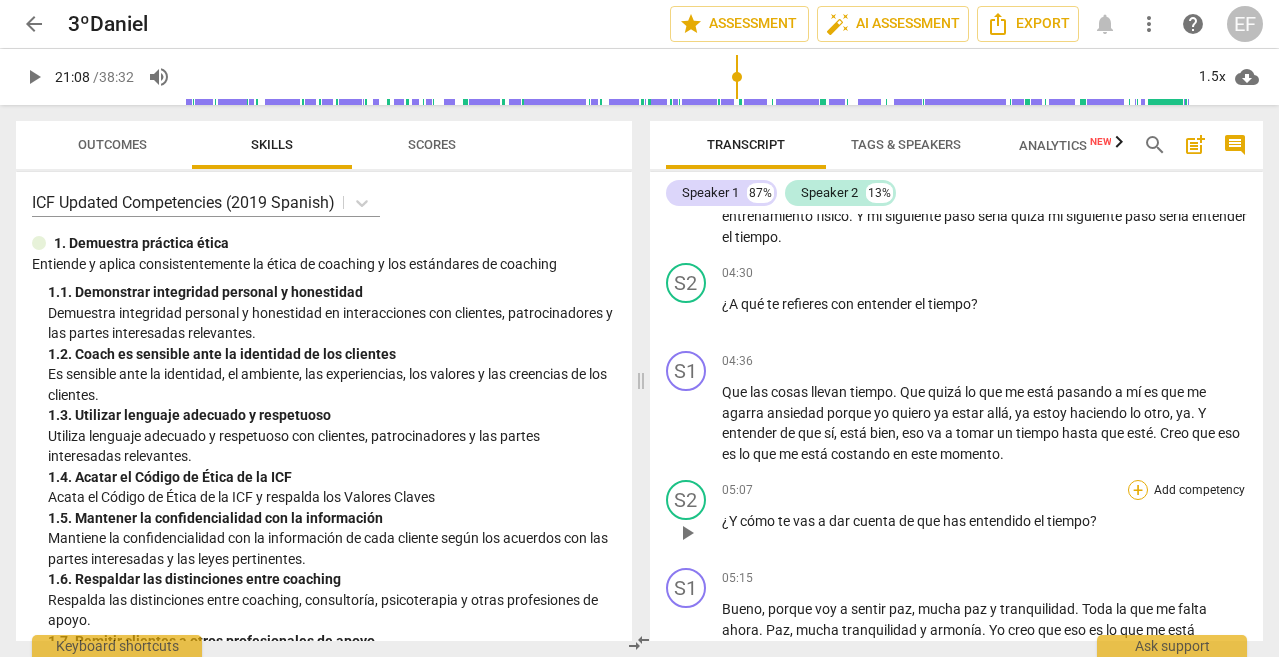 click on "+" at bounding box center (1138, 490) 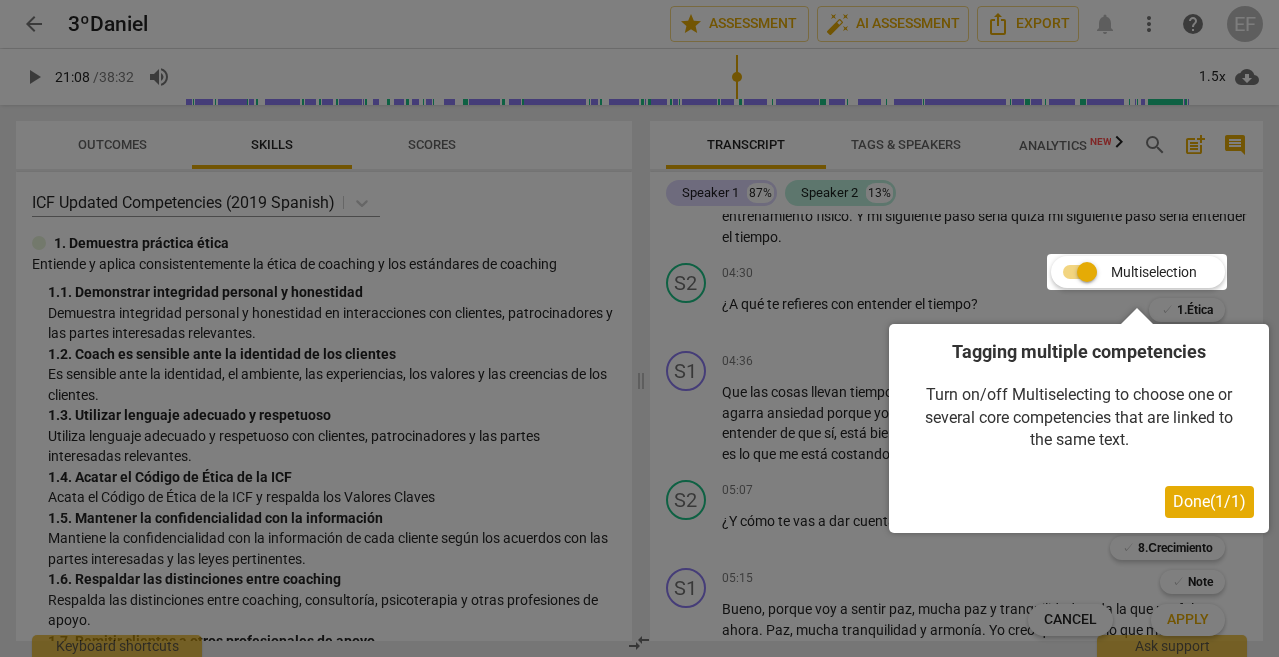 click on "Done  ( 1 / 1 )" at bounding box center (1079, 502) 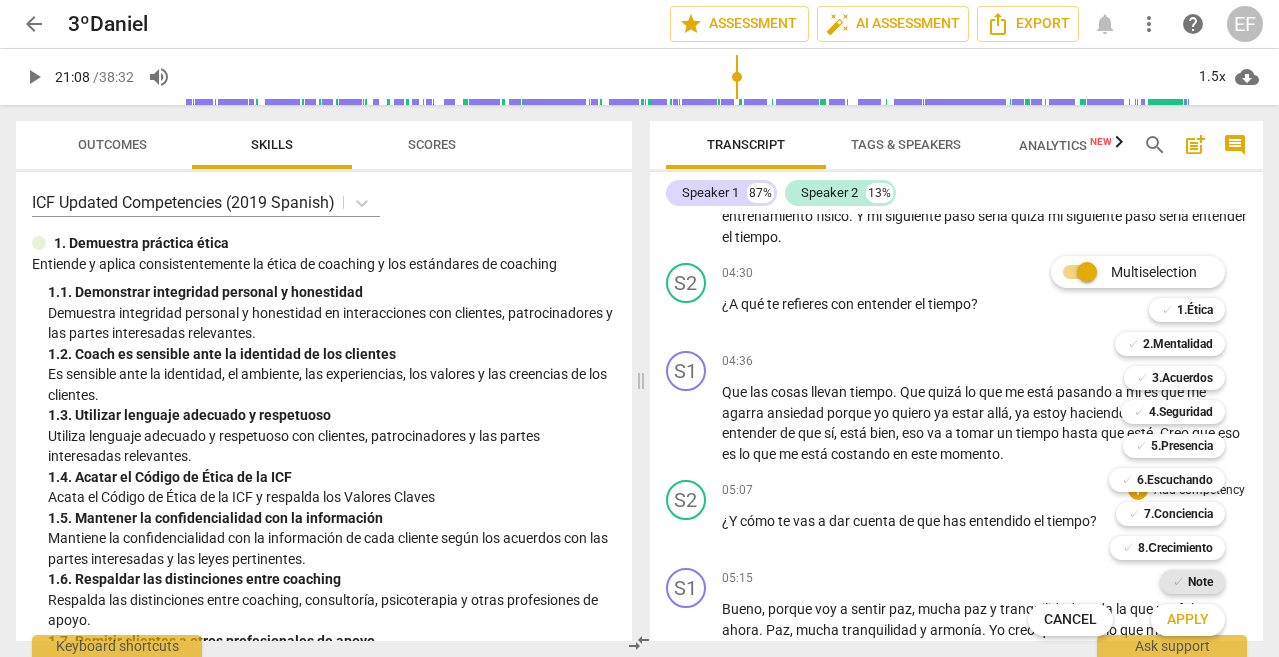 click on "Note" at bounding box center [1200, 582] 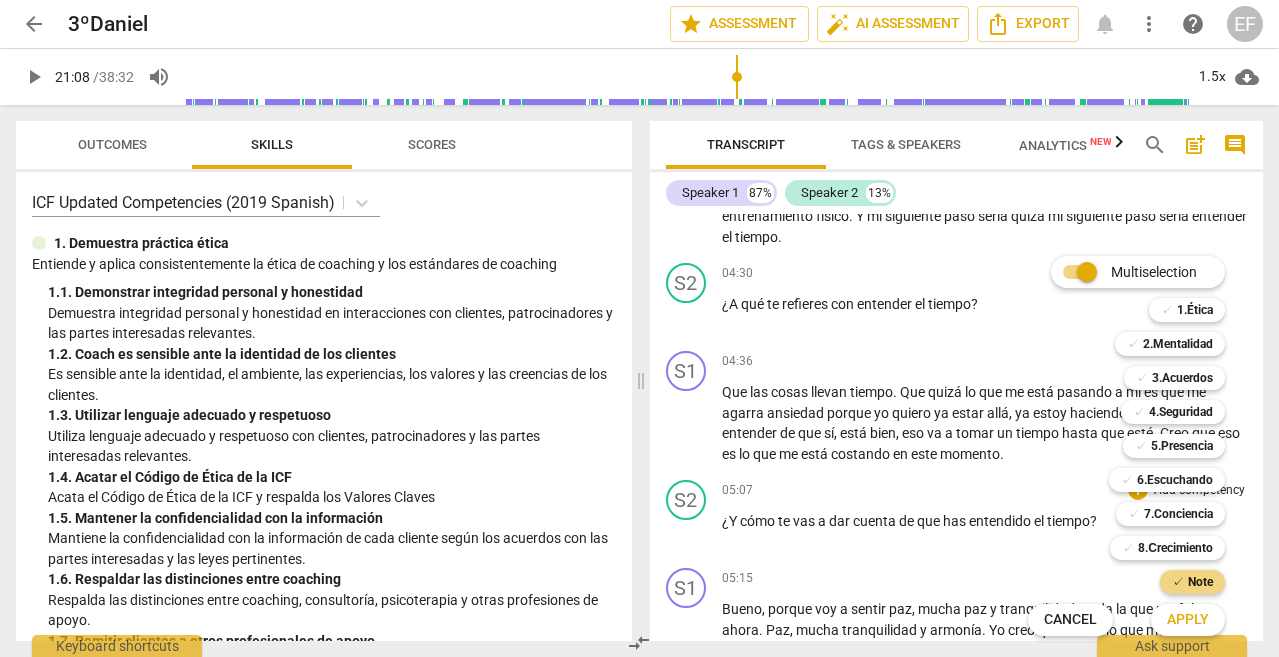 click on "Apply" at bounding box center [1188, 620] 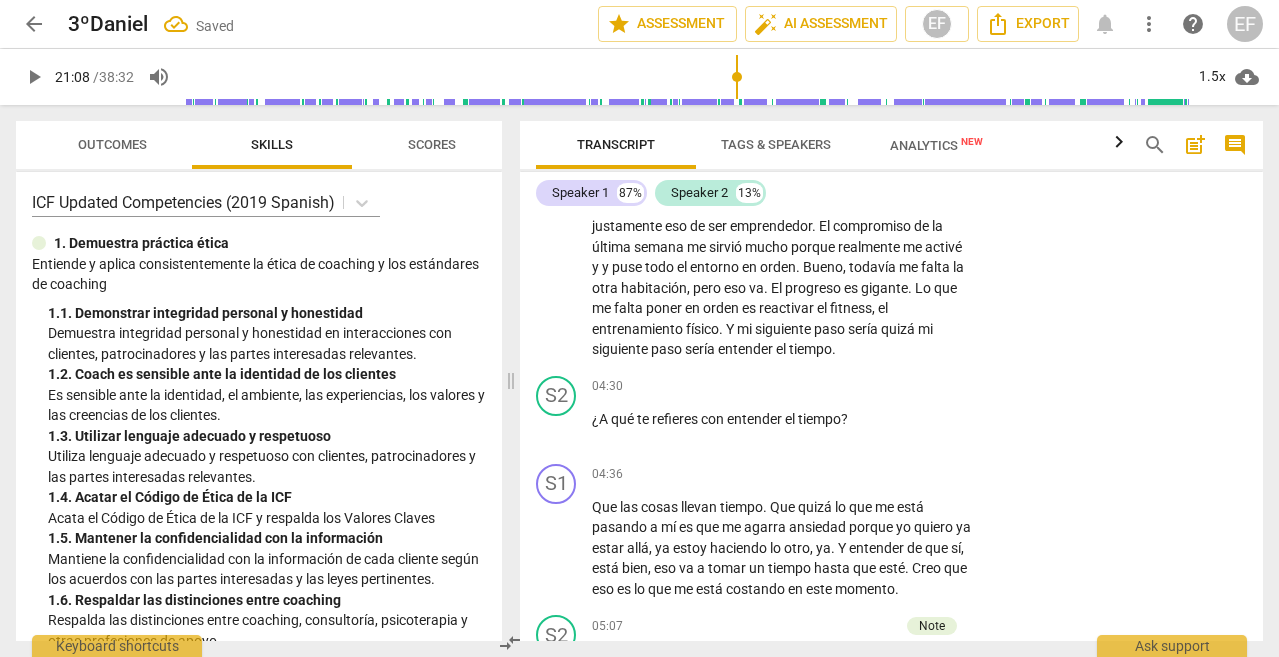 scroll, scrollTop: 1146, scrollLeft: 0, axis: vertical 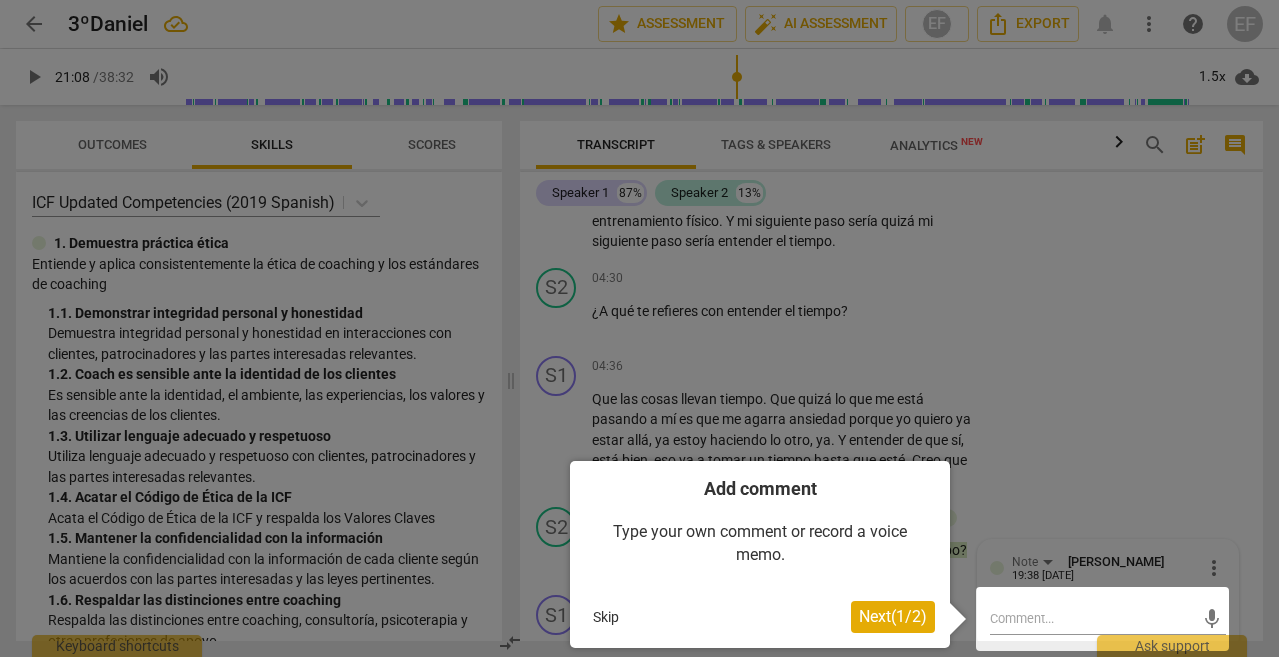 click at bounding box center (1102, 619) 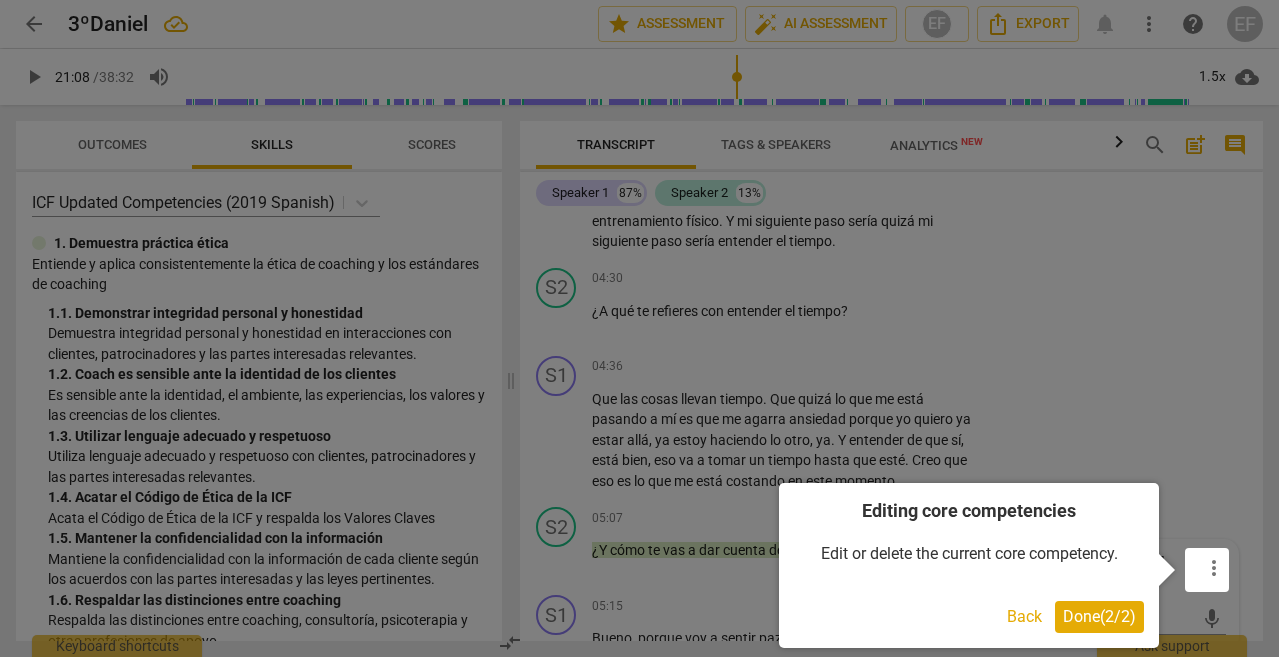 click on "Done  ( 2 / 2 )" at bounding box center (1099, 617) 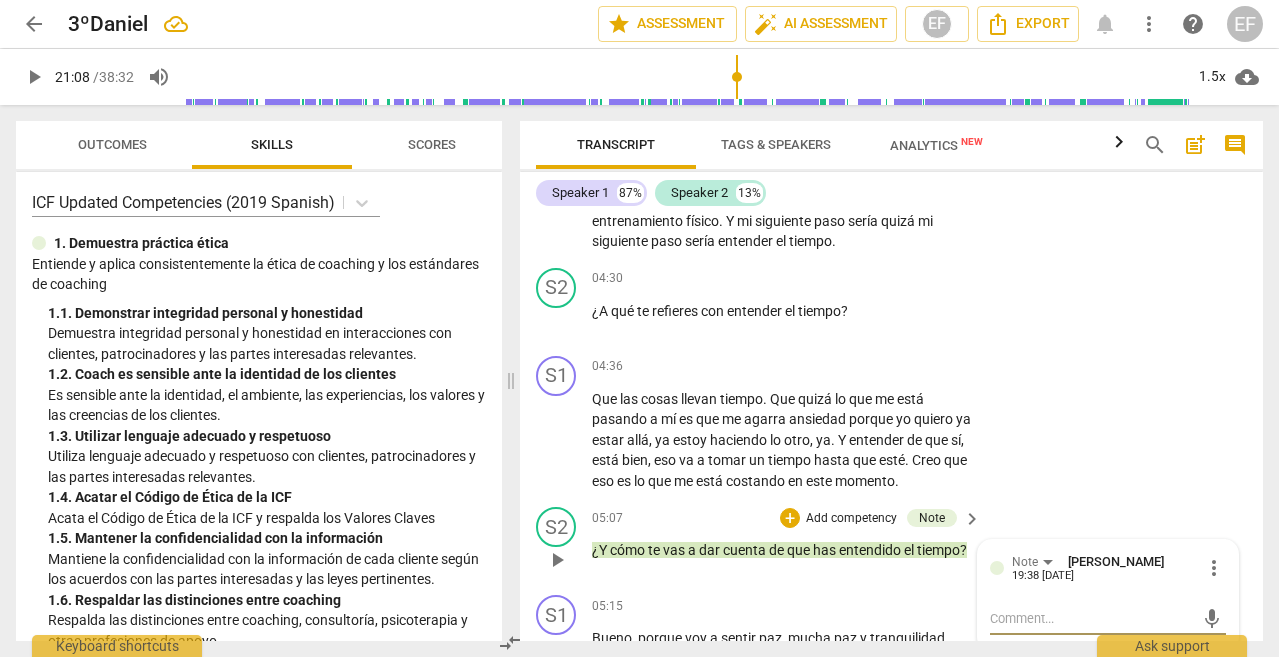 click at bounding box center (1092, 618) 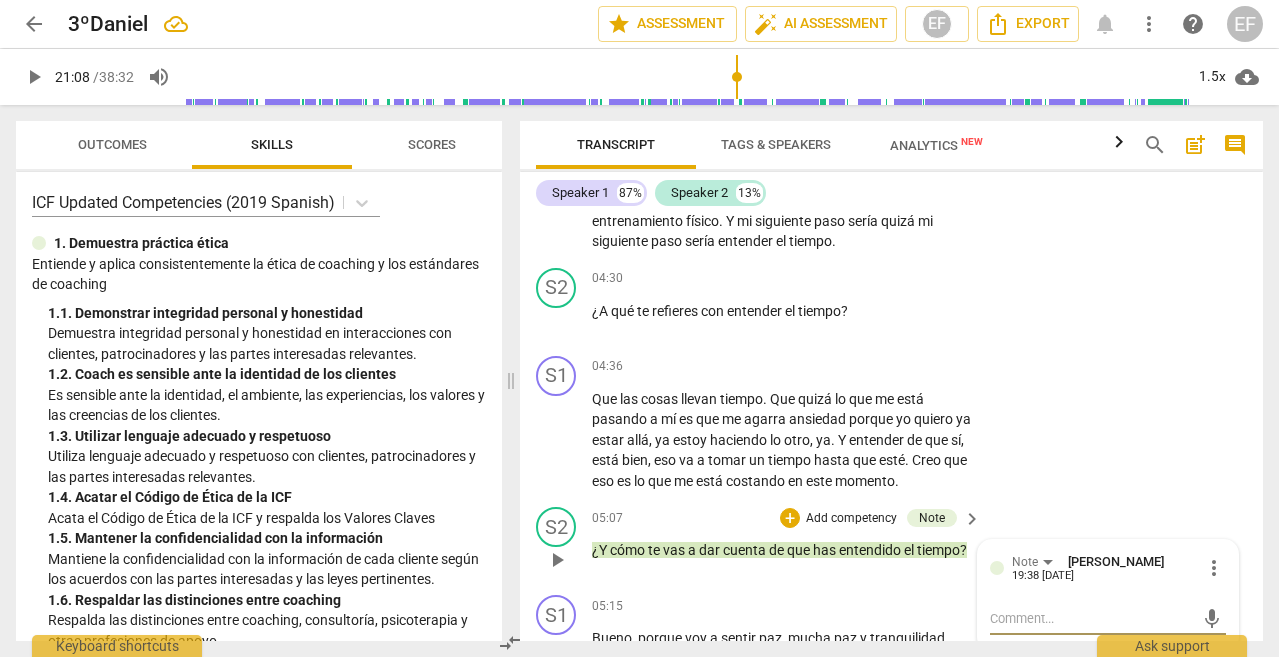 type on "O" 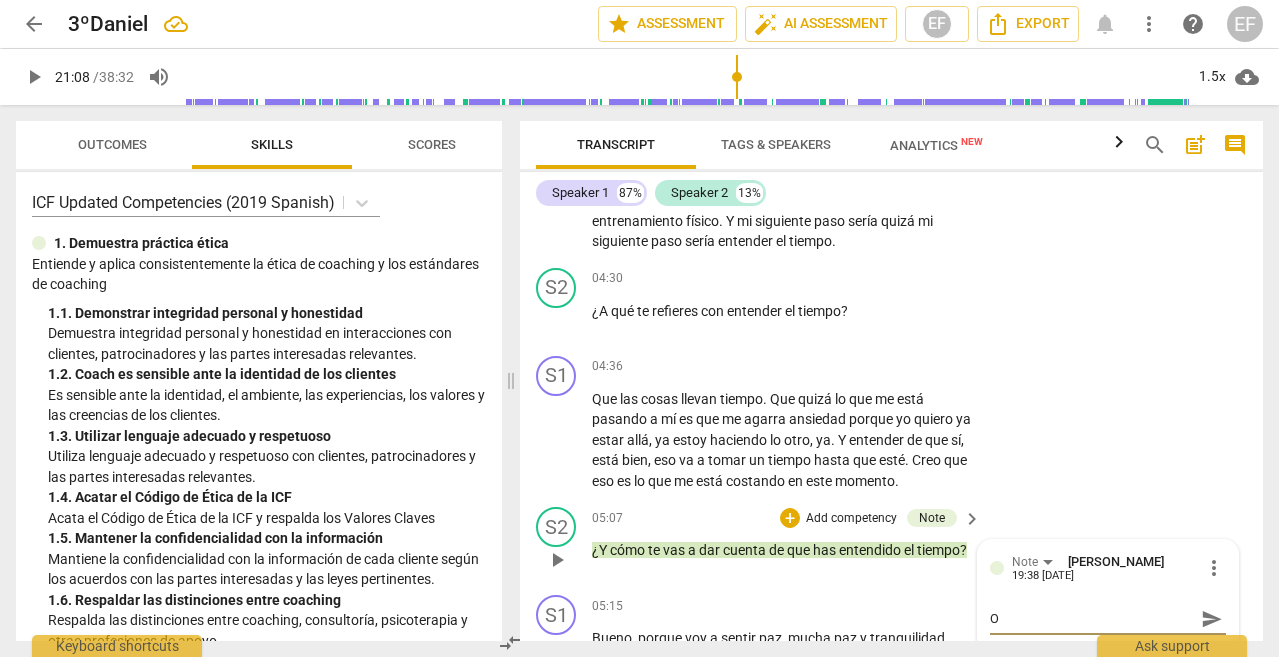 type on "Oj" 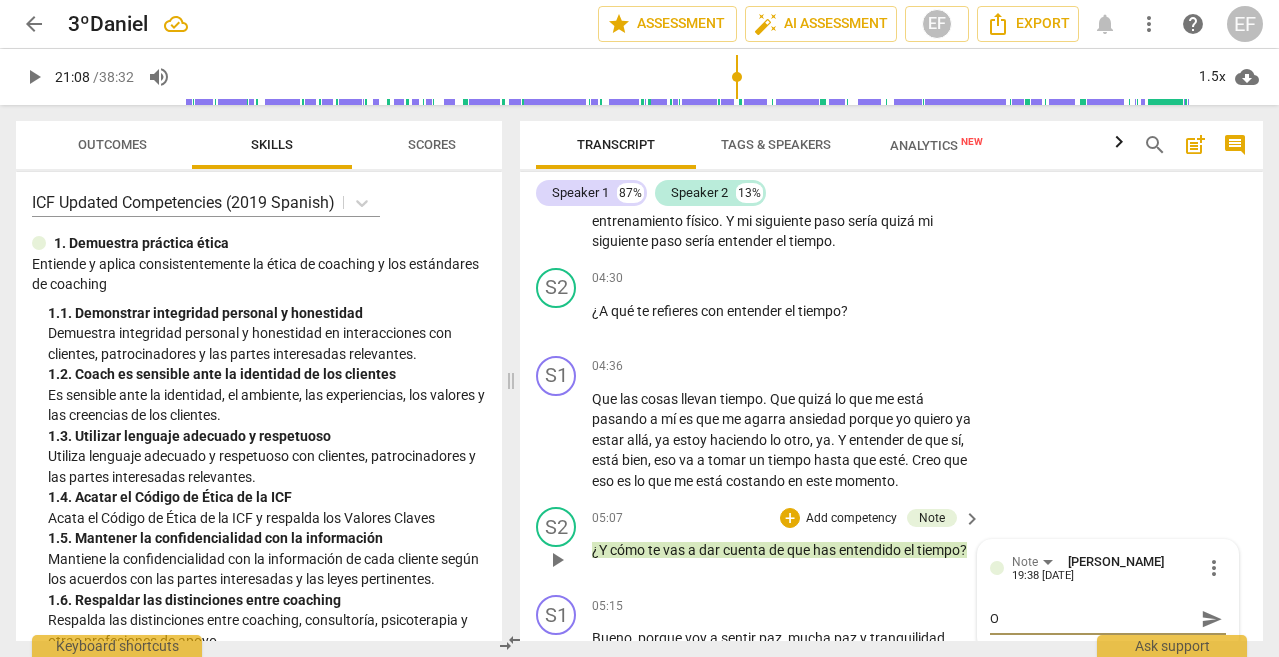 type on "Oj" 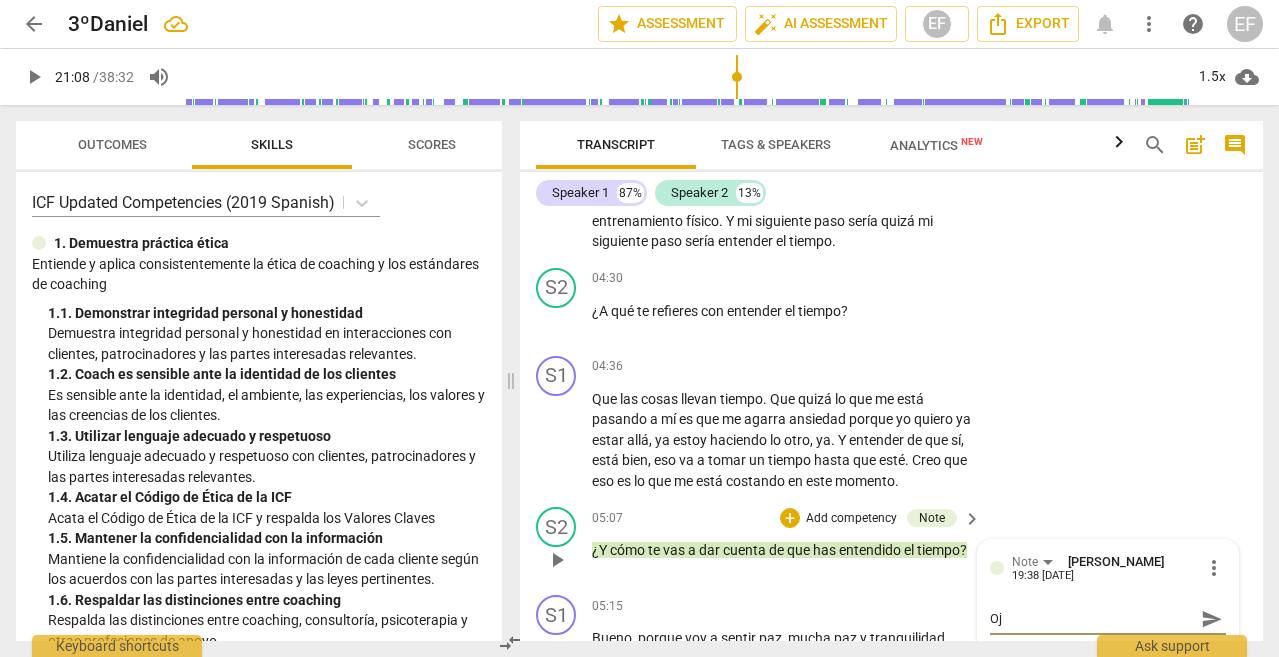 type on "Ojo" 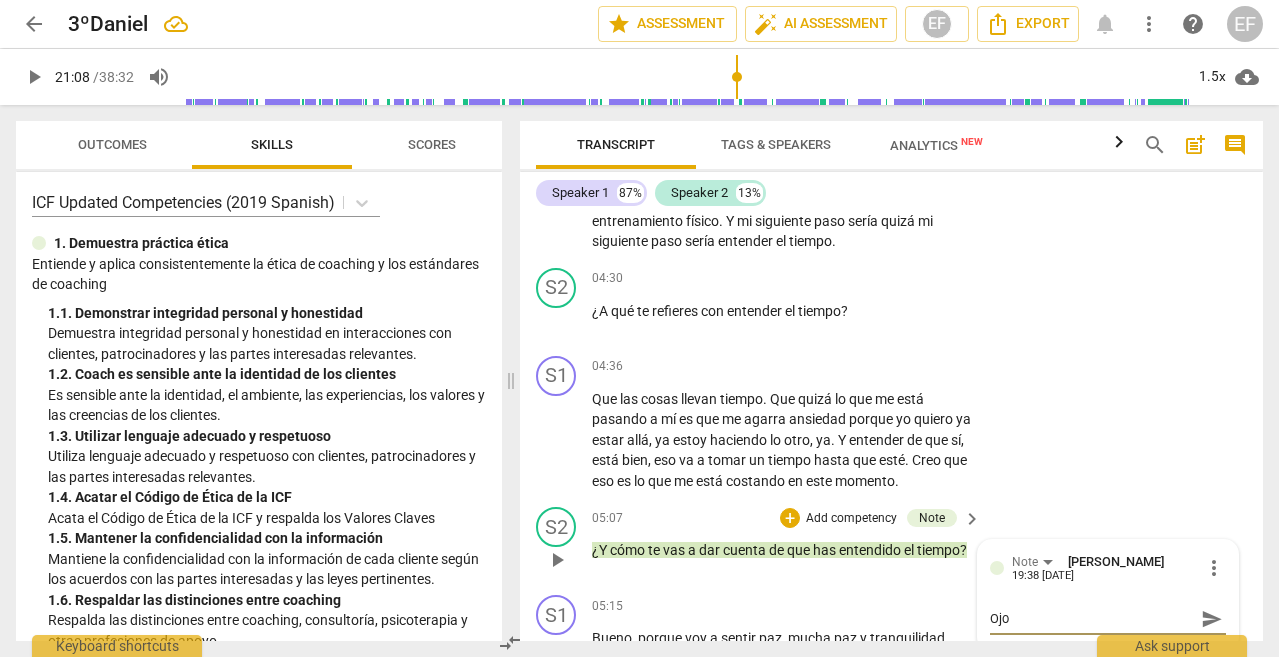 type on "Ojo," 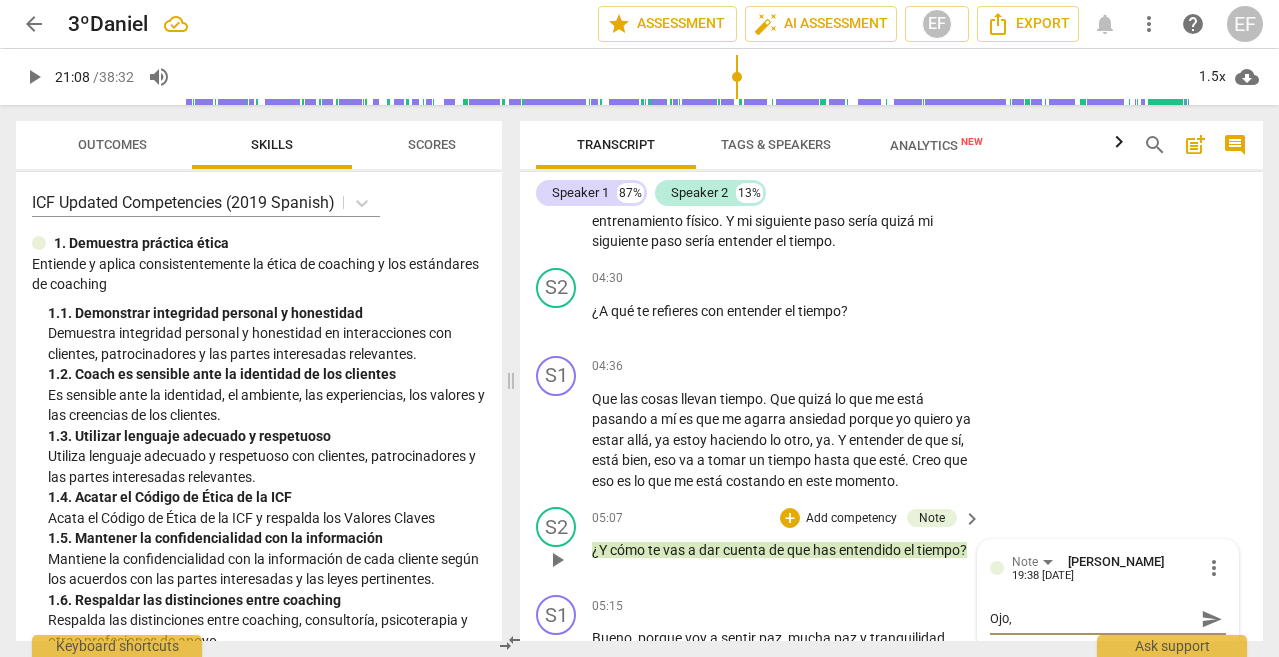 type on "Ojo," 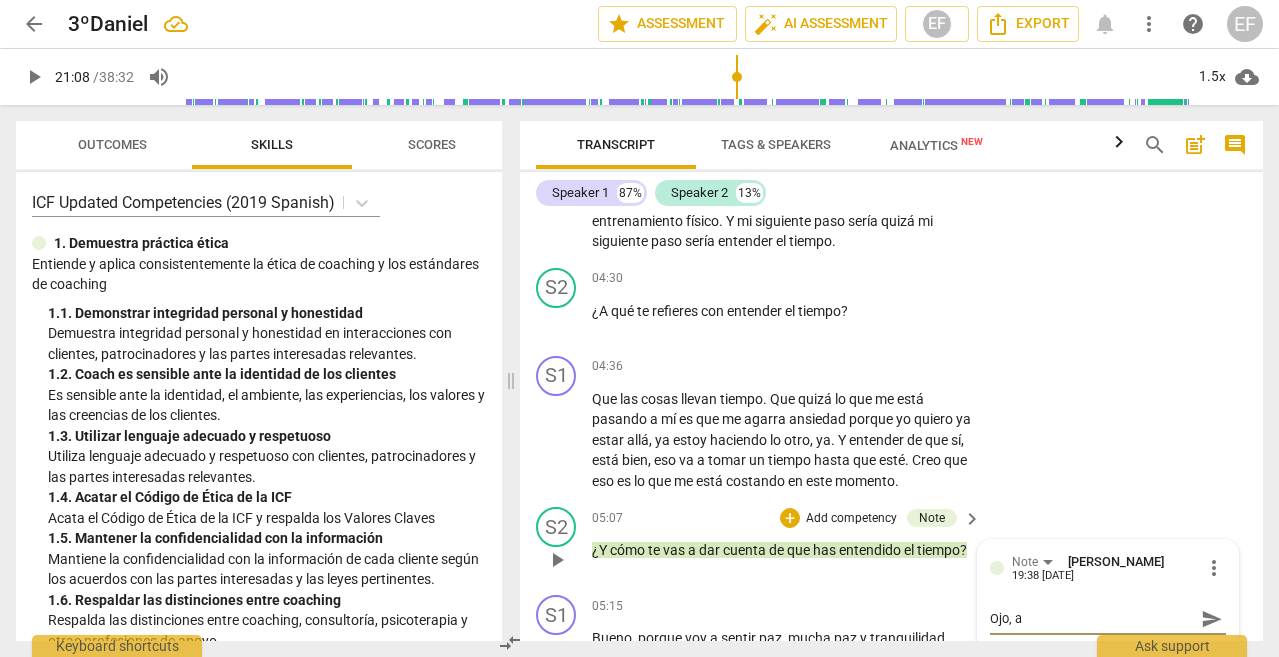 type on "Ojo, aq" 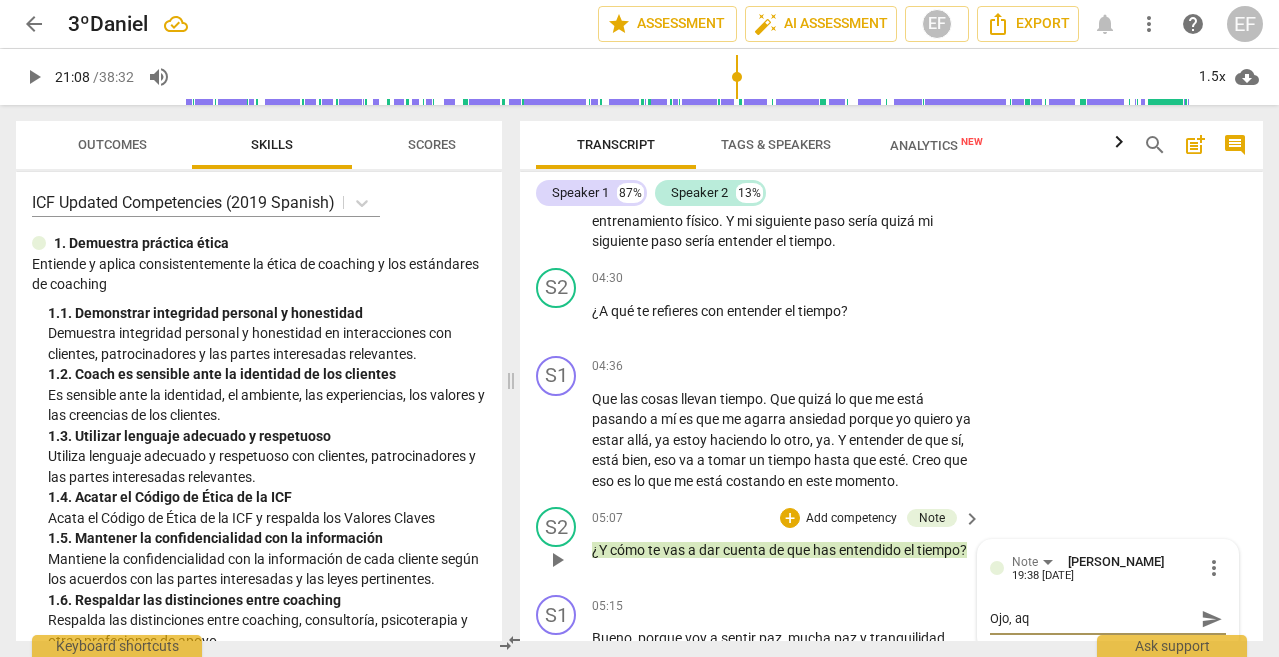 type on "Ojo, aqu" 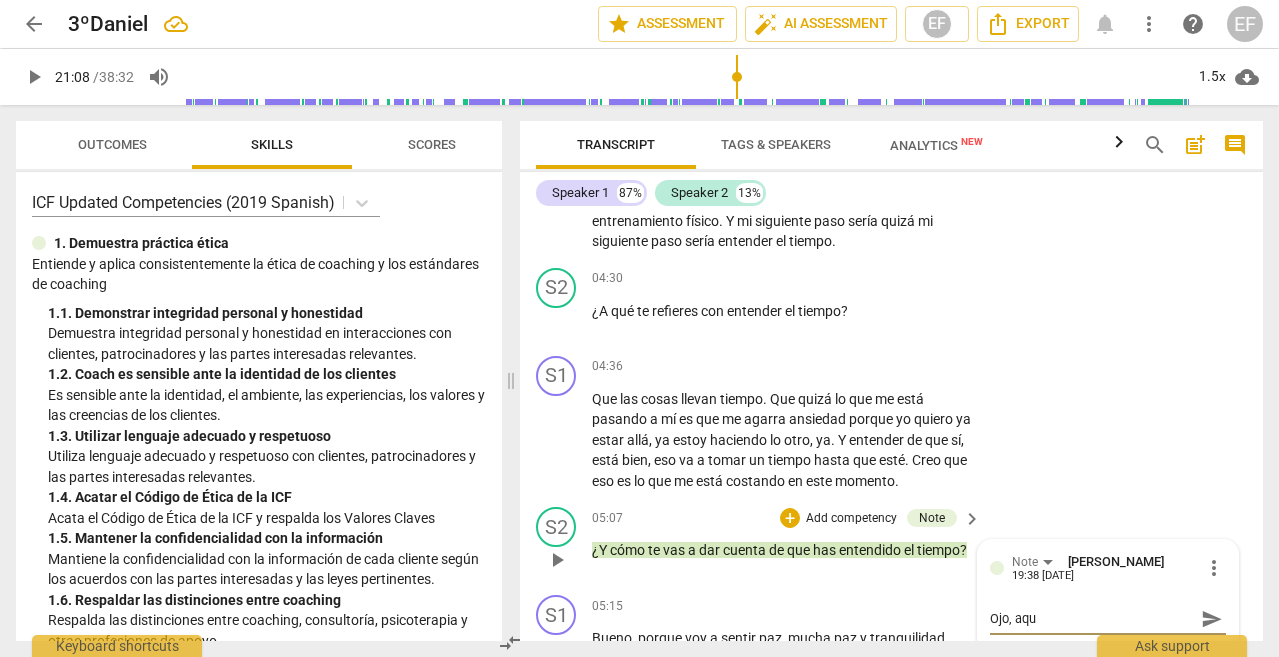 type on "Ojo, aqui" 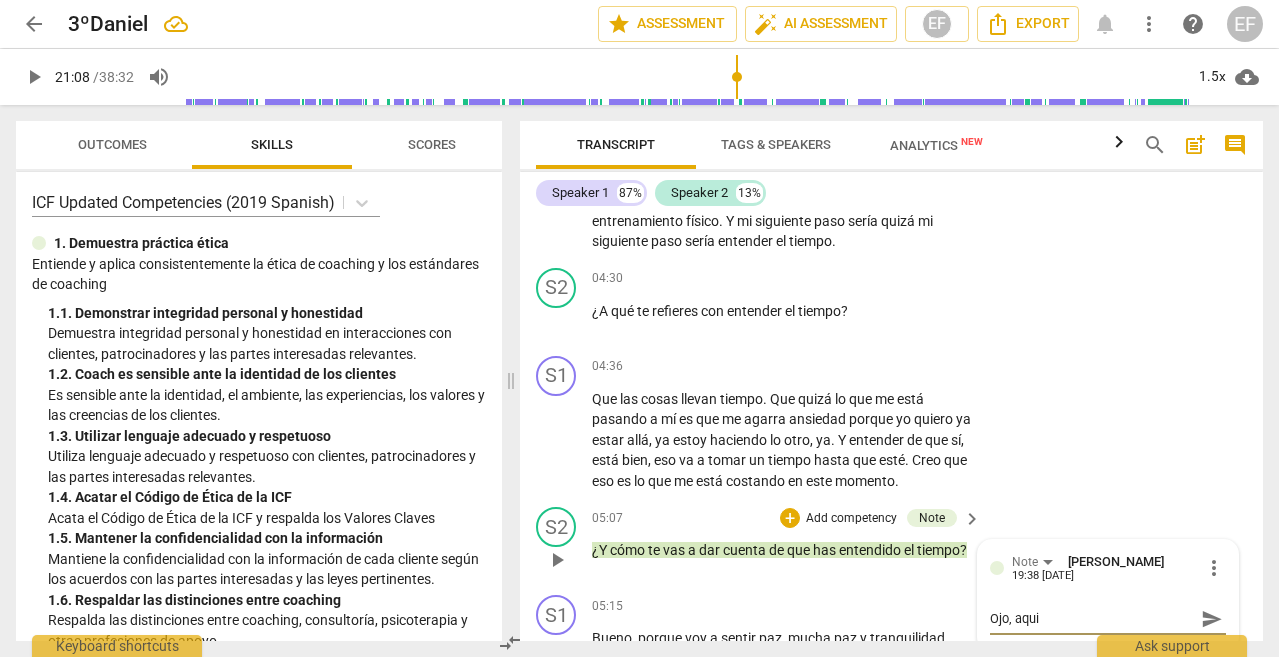 type on "Ojo, aqui" 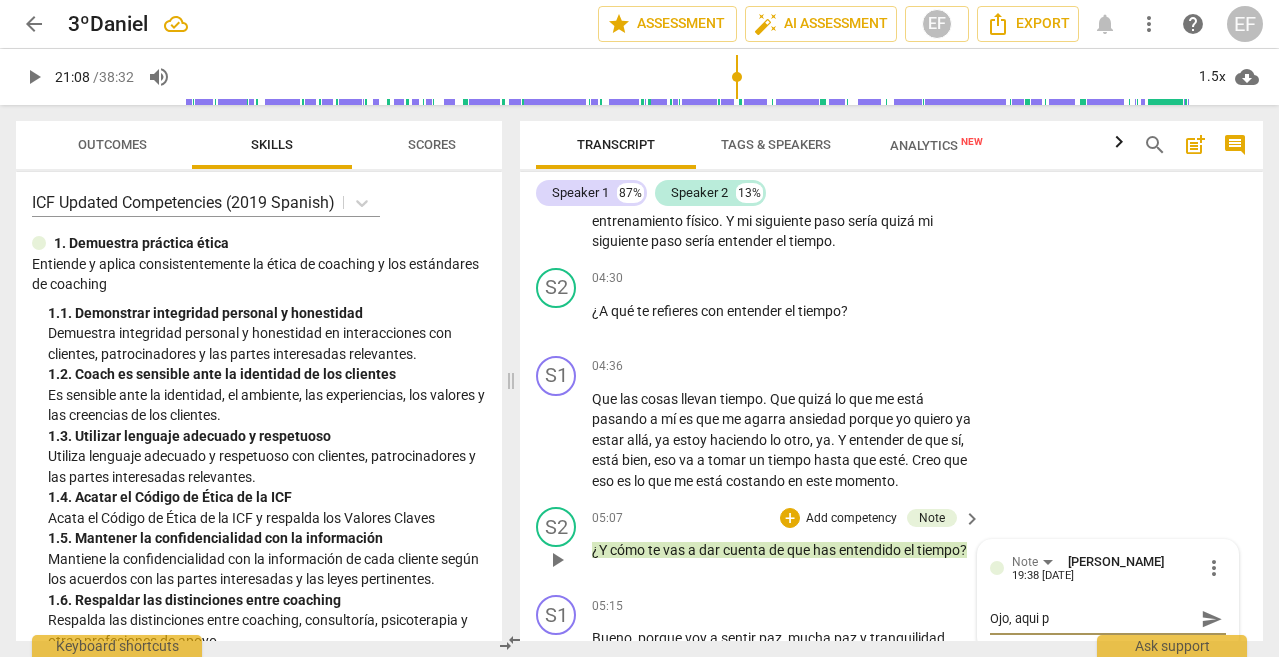 type on "Ojo, aqui pa" 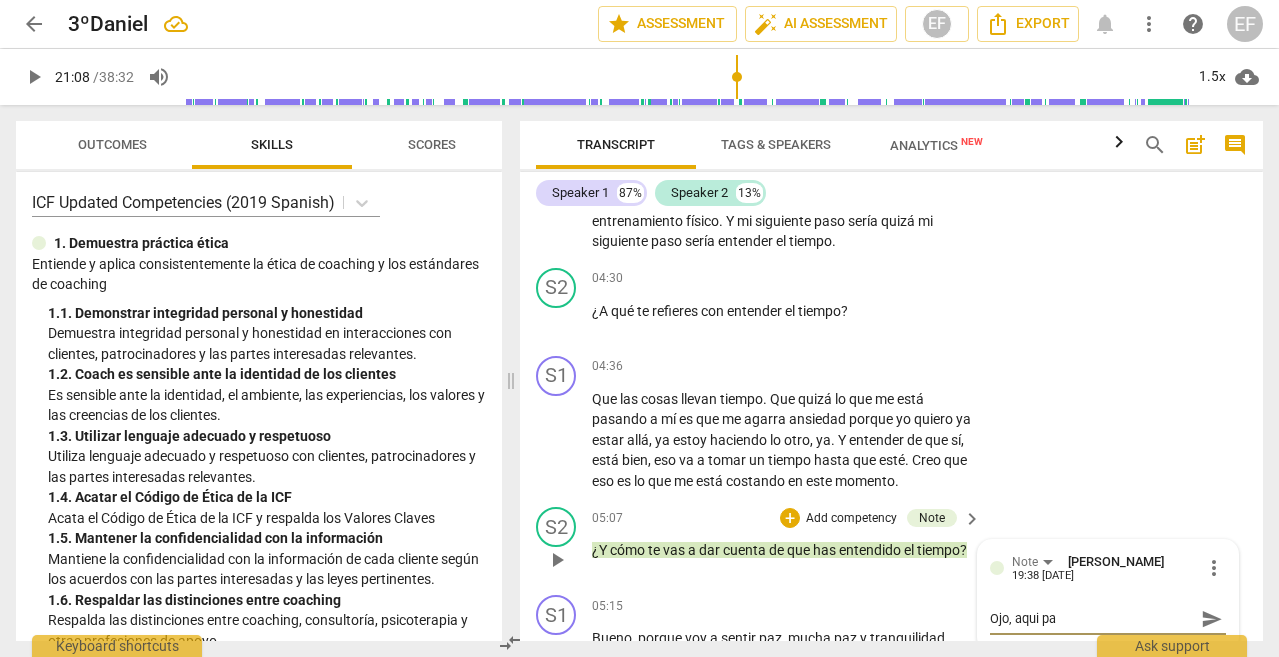 type on "Ojo, aqui par" 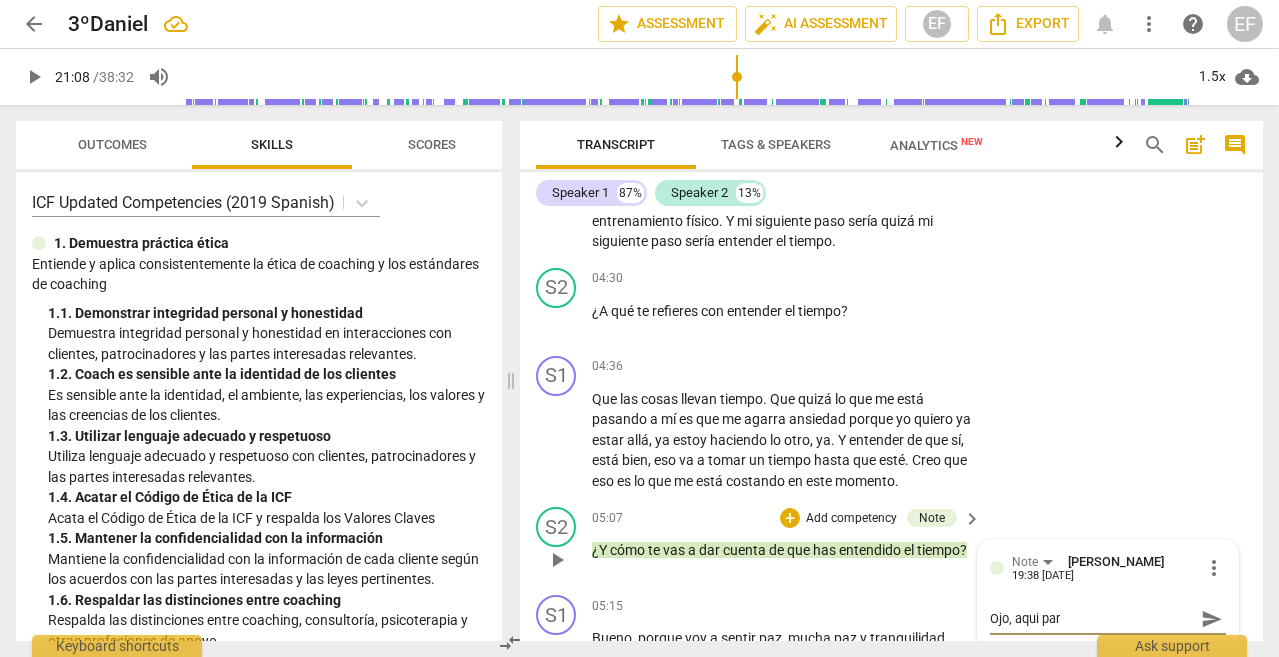 type on "Ojo, aqui pare" 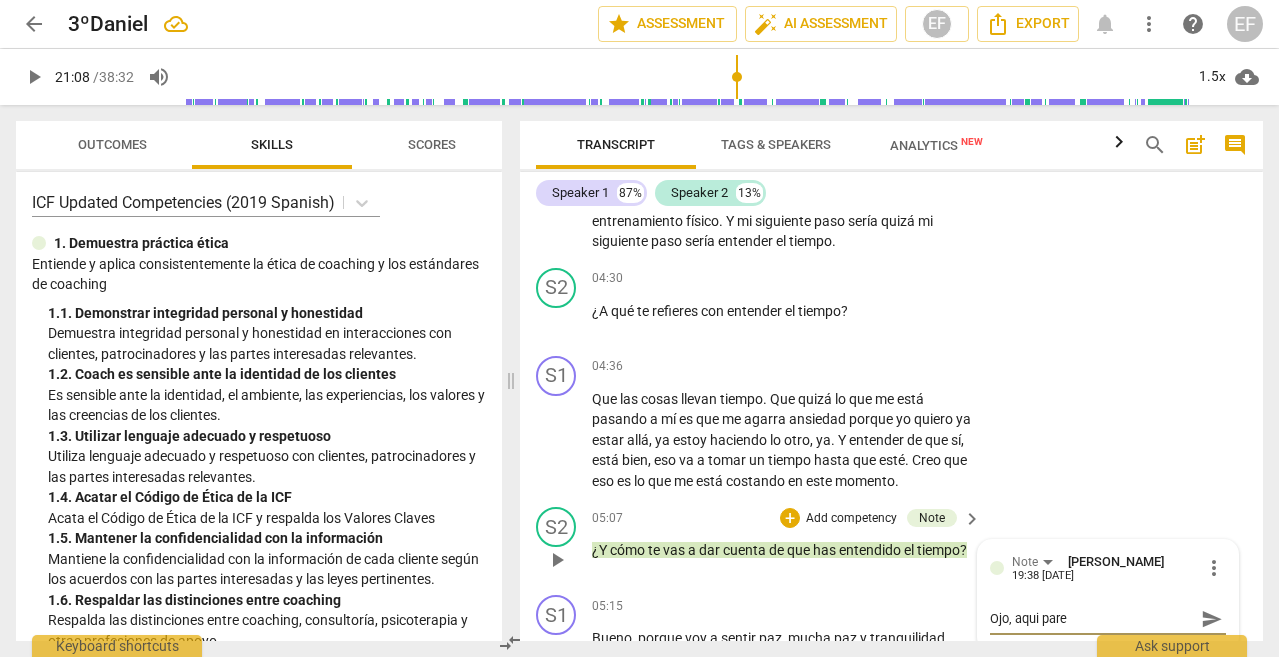 type on "Ojo, aqui parec" 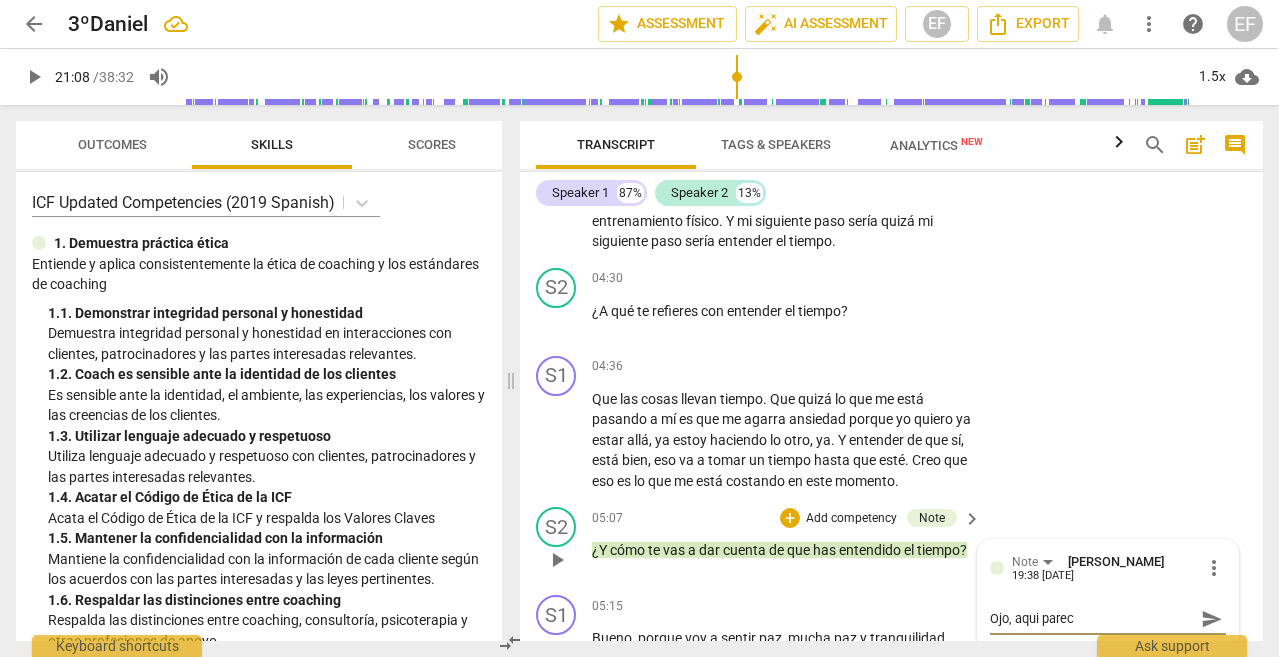 type on "Ojo, aqui parece" 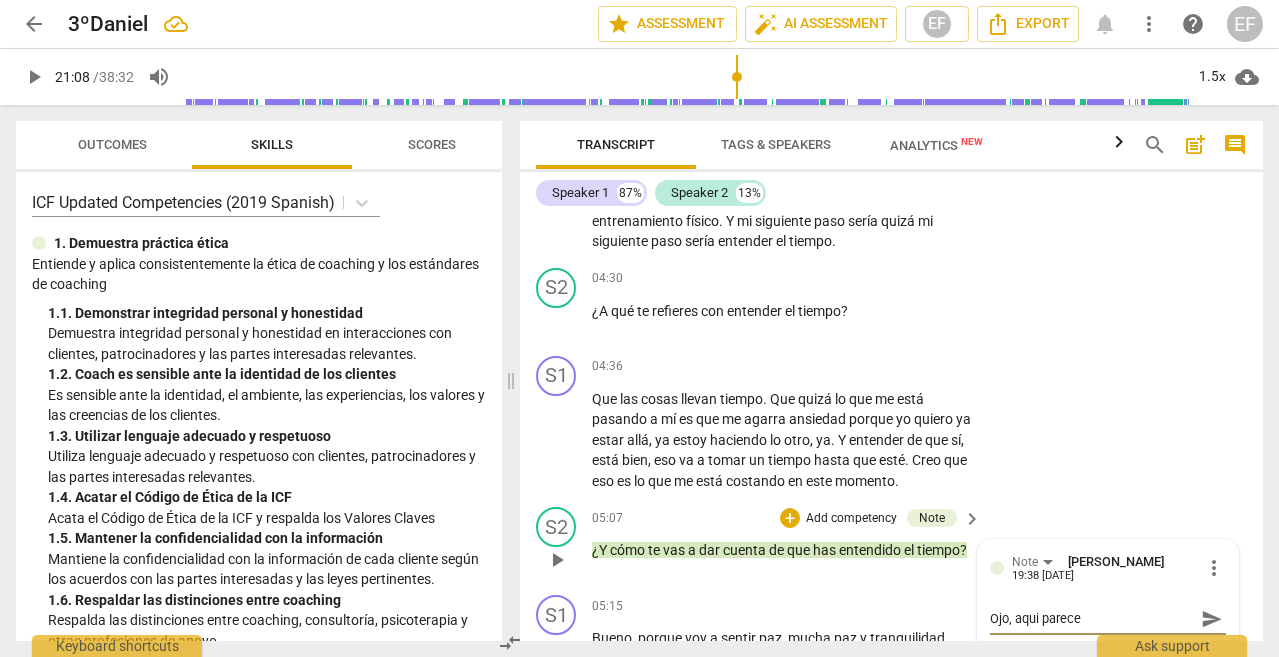 type on "Ojo, aqui parece" 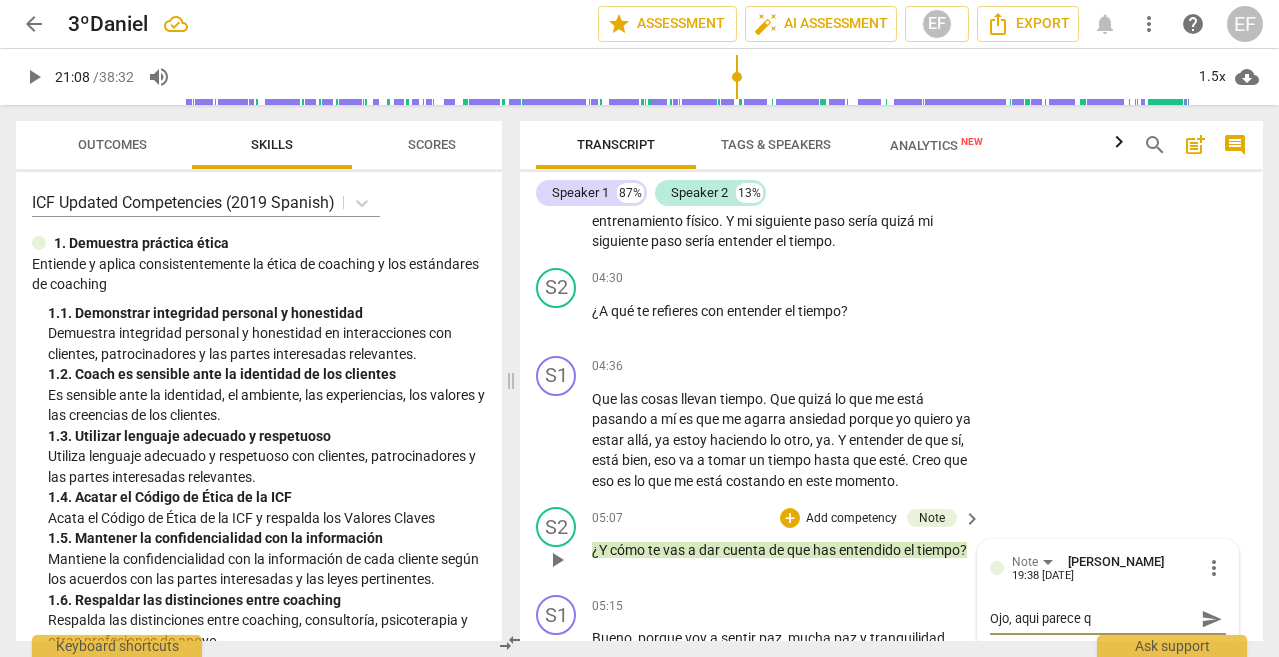 type on "Ojo, aqui parece qu" 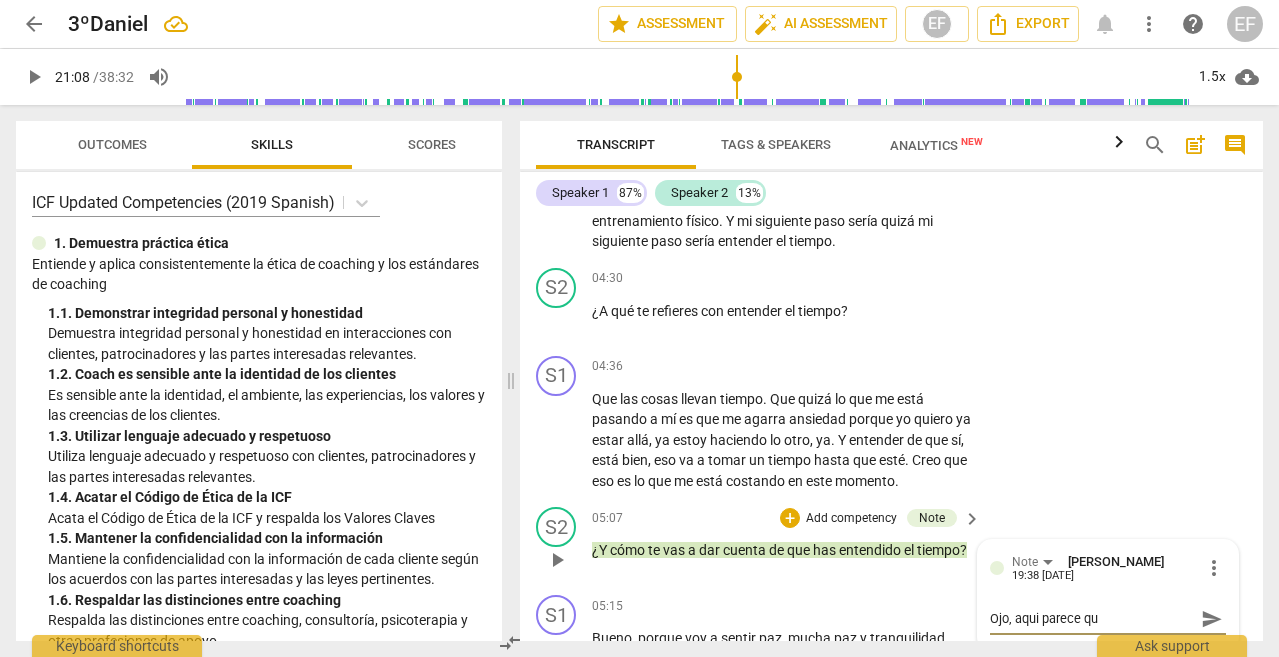 type on "Ojo, aqui parece que" 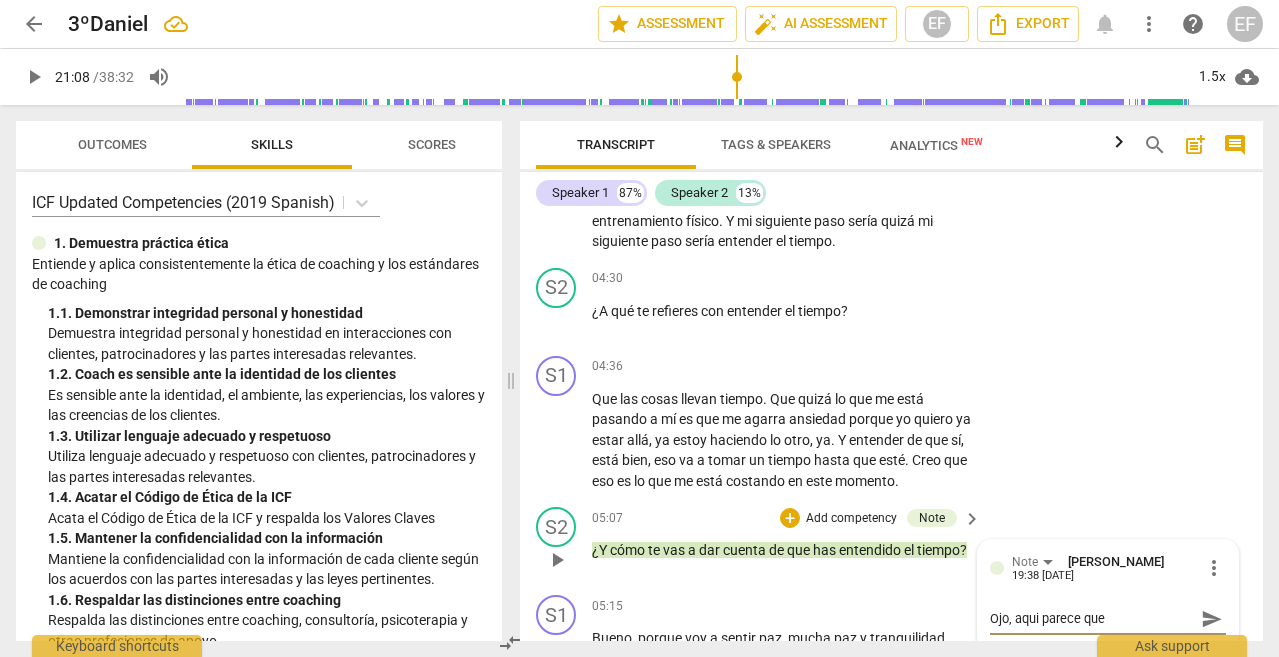 type on "Ojo, aqui parece que" 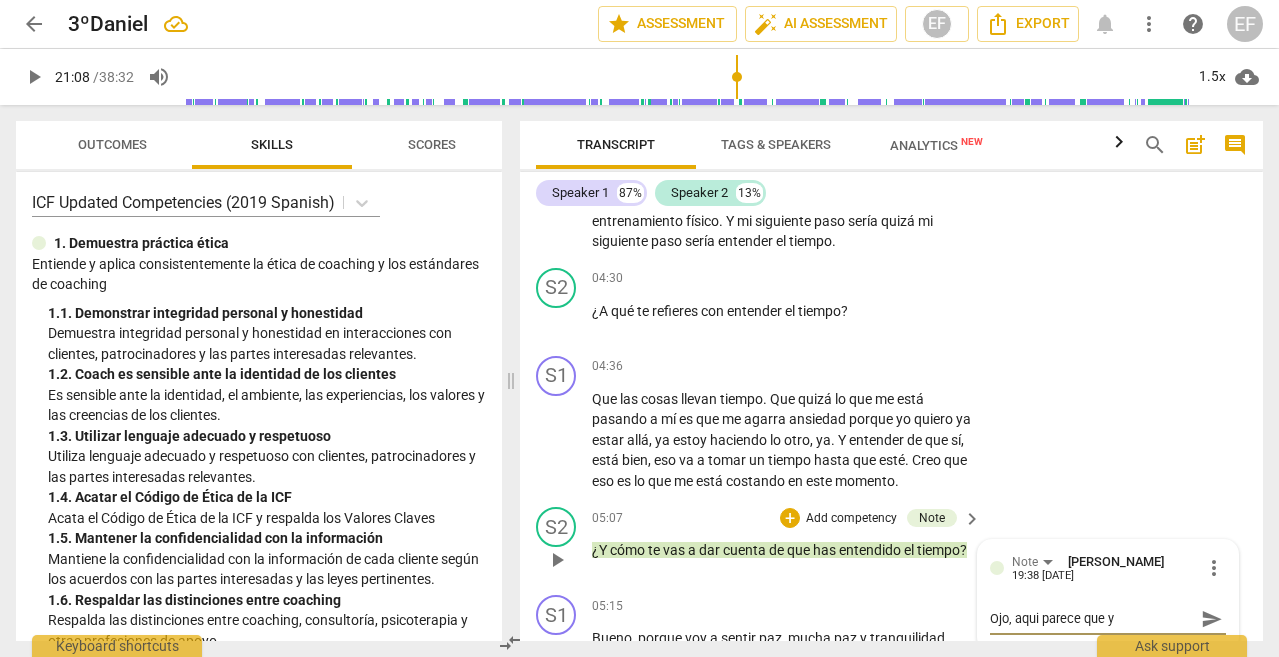type on "Ojo, aqui parece que ya" 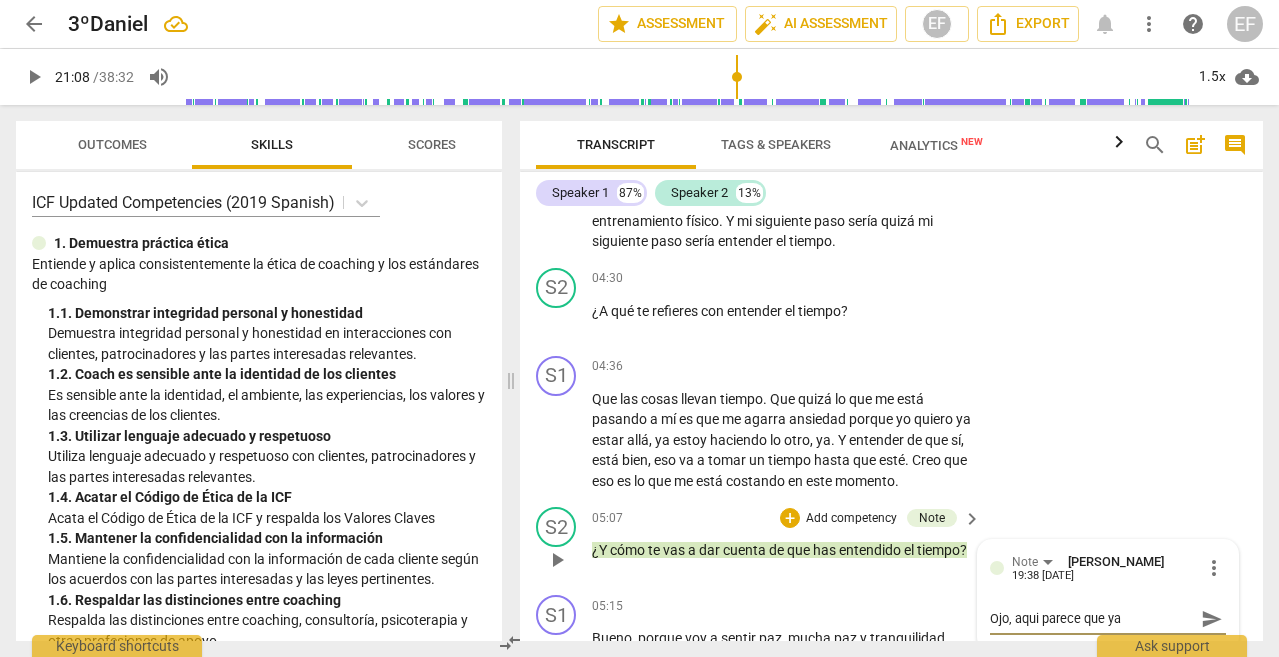 type on "Ojo, aqui parece que ya" 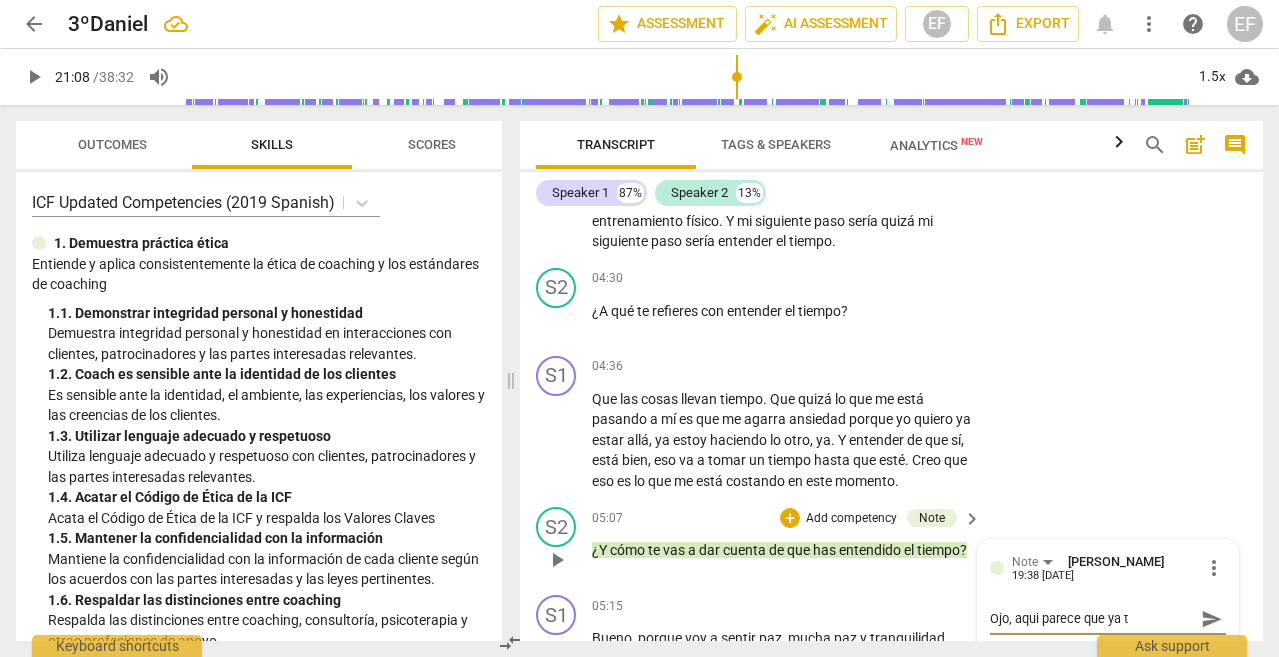 type on "Ojo, aqui parece que ya te" 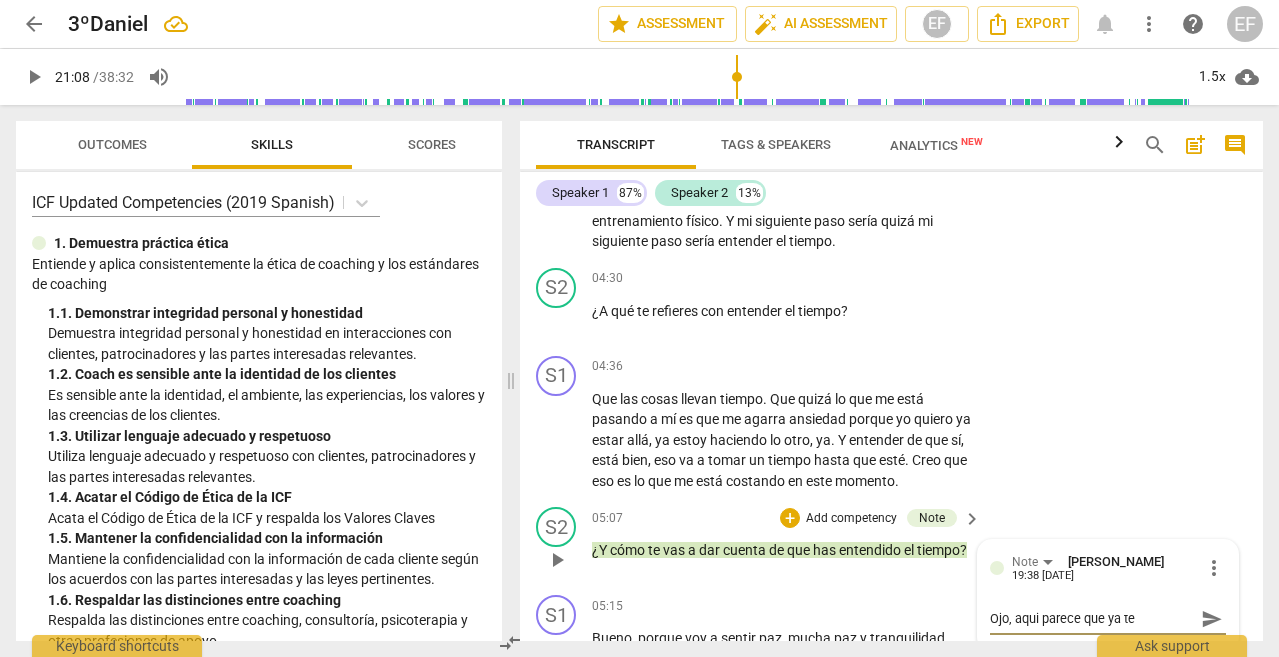 type on "Ojo, aqui parece que ya te" 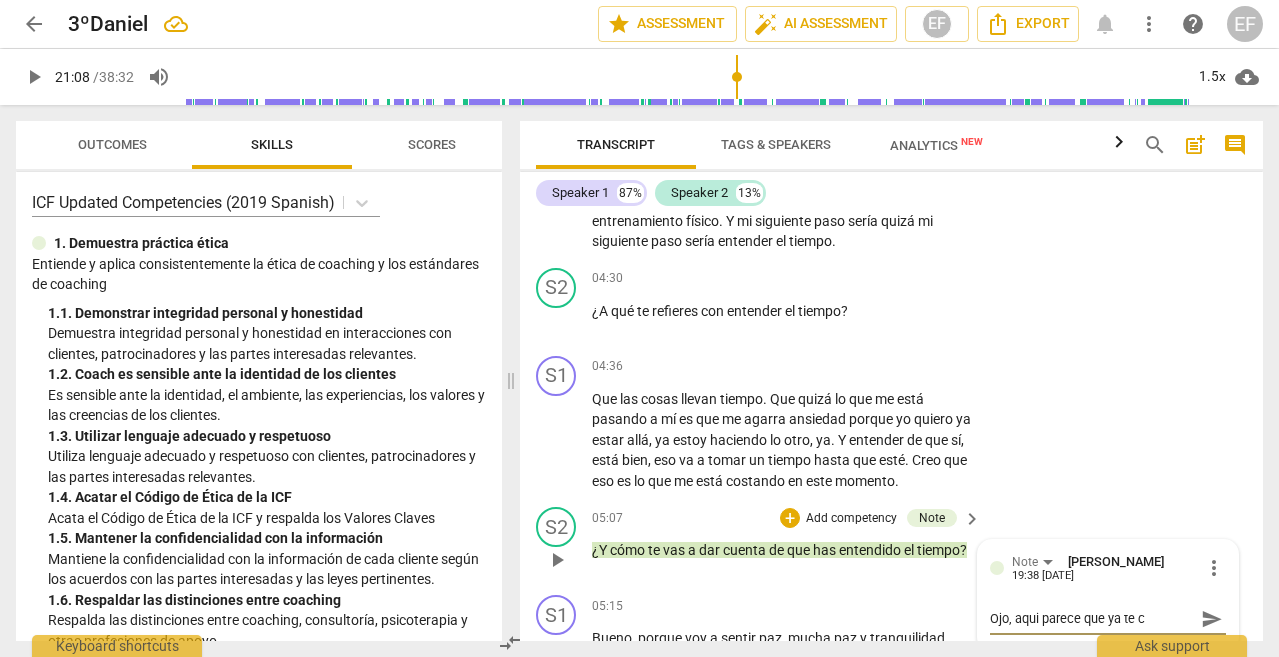 type on "Ojo, aqui parece que ya te co" 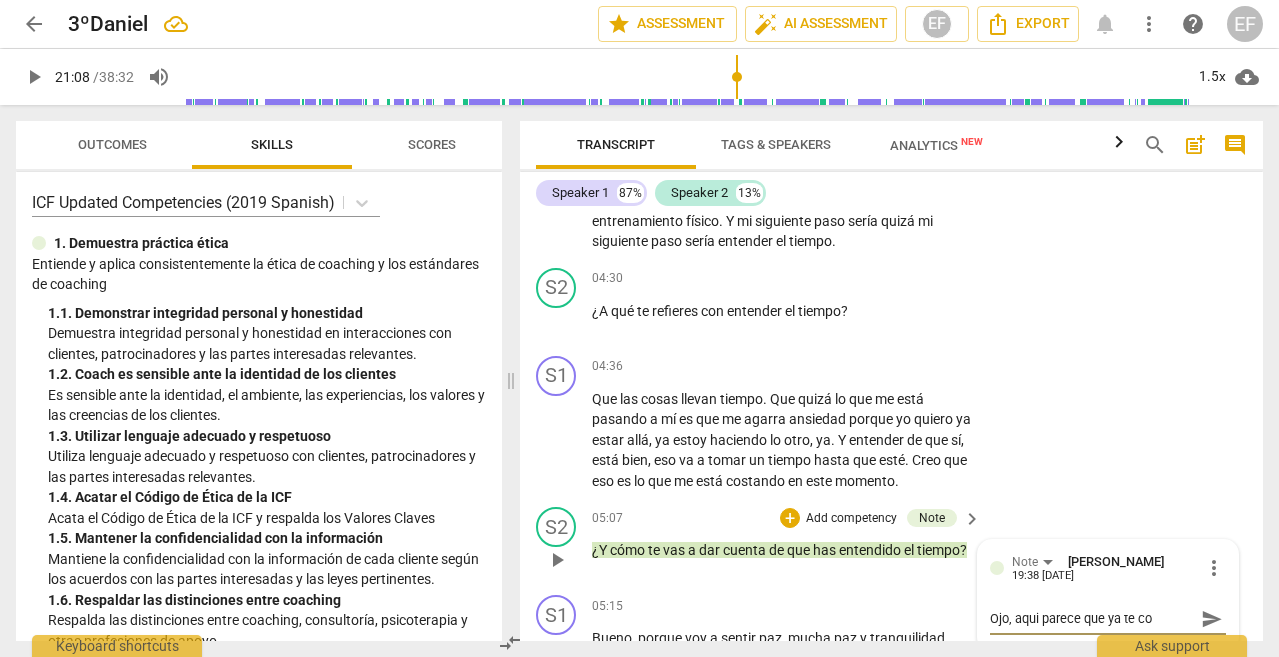type on "Ojo, aqui parece que ya te com" 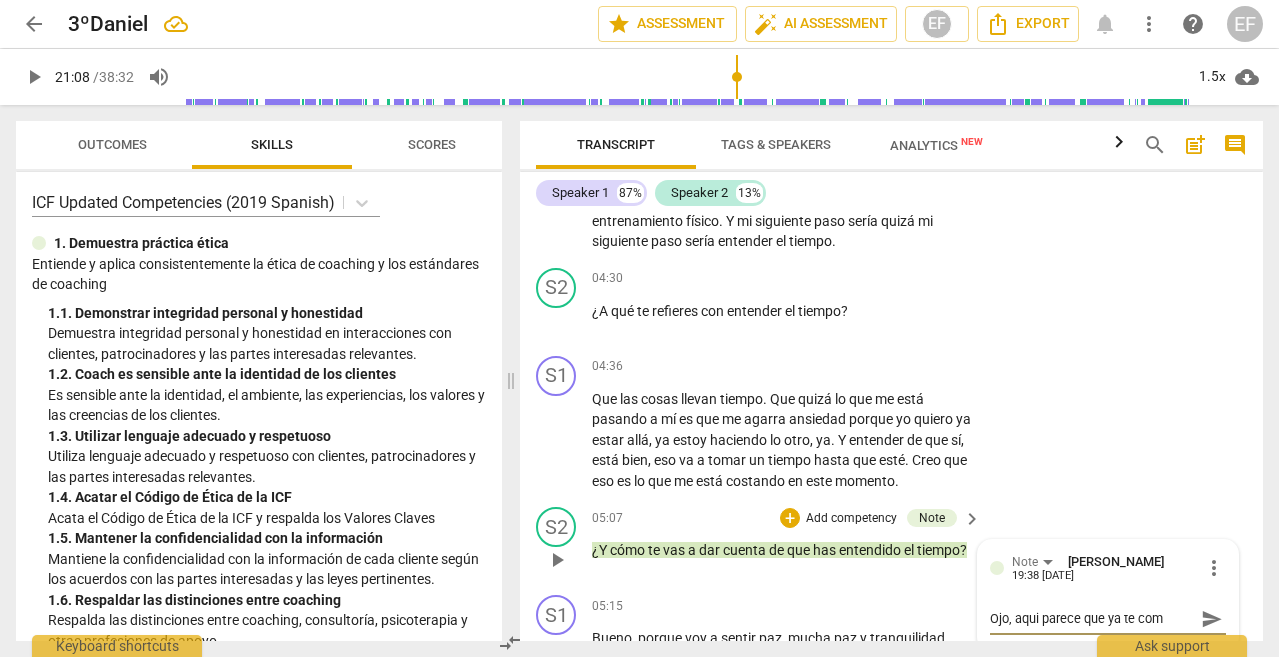 type on "[PERSON_NAME], aqui parece que ya te comp" 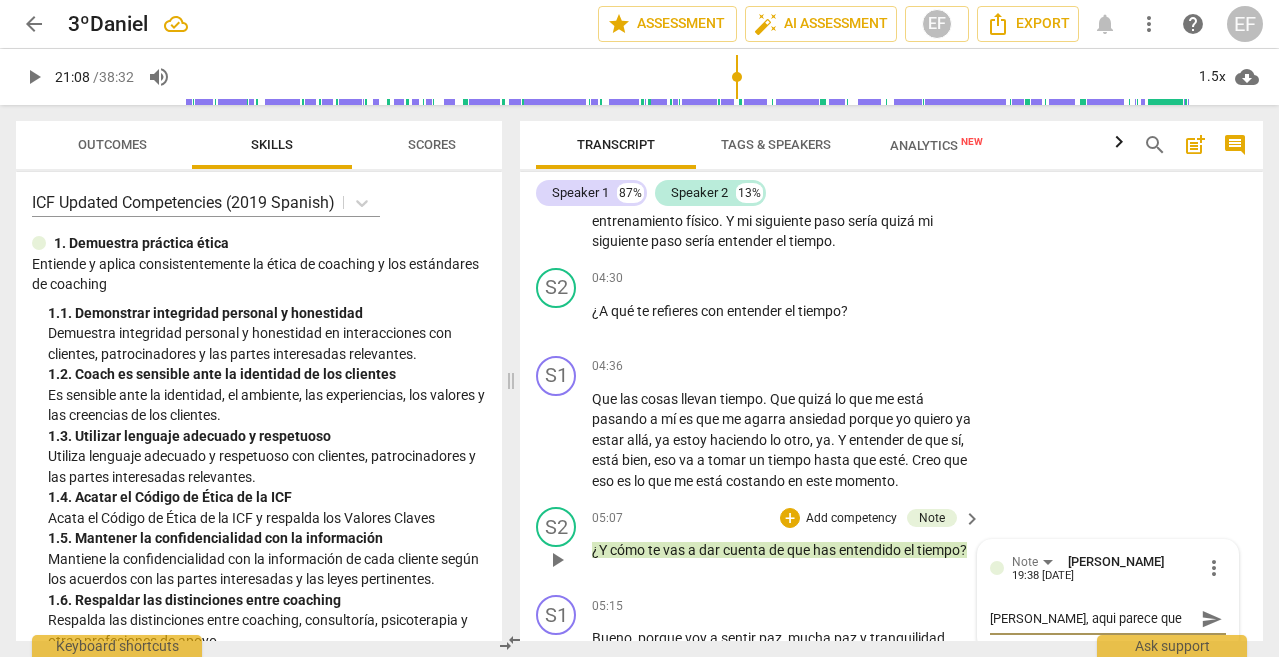 type on "Ojo, aqui parece que ya te compr" 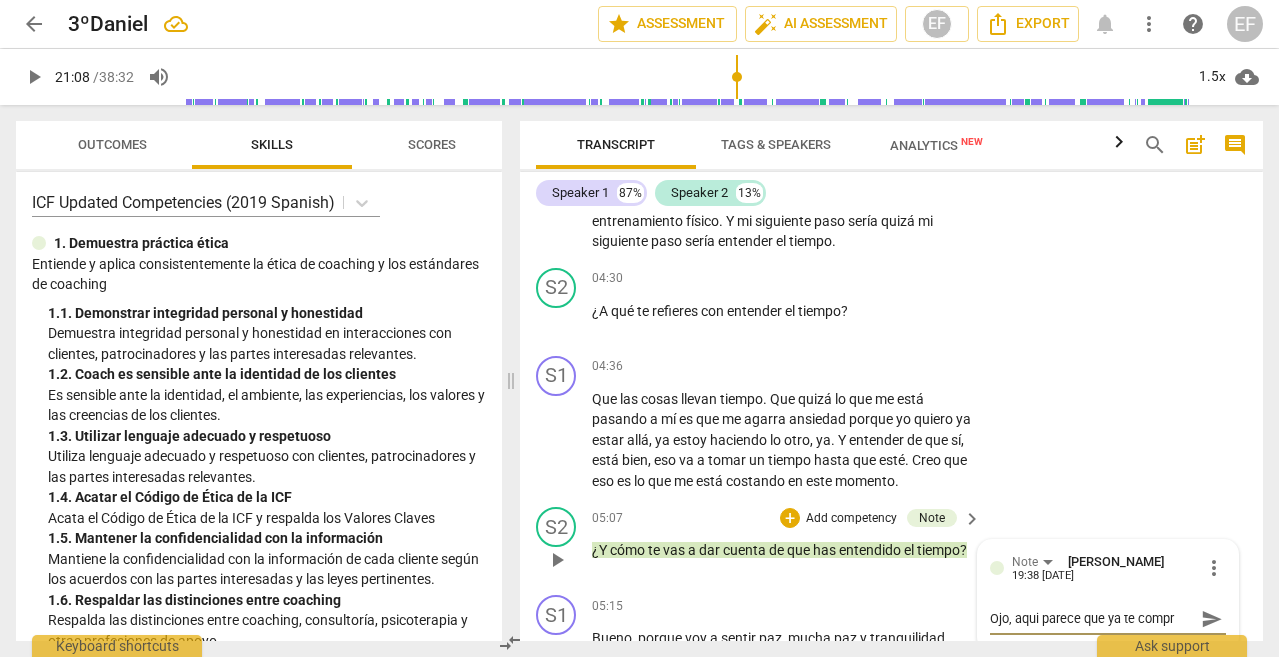 type on "Ojo, aqui parece que ya te compra" 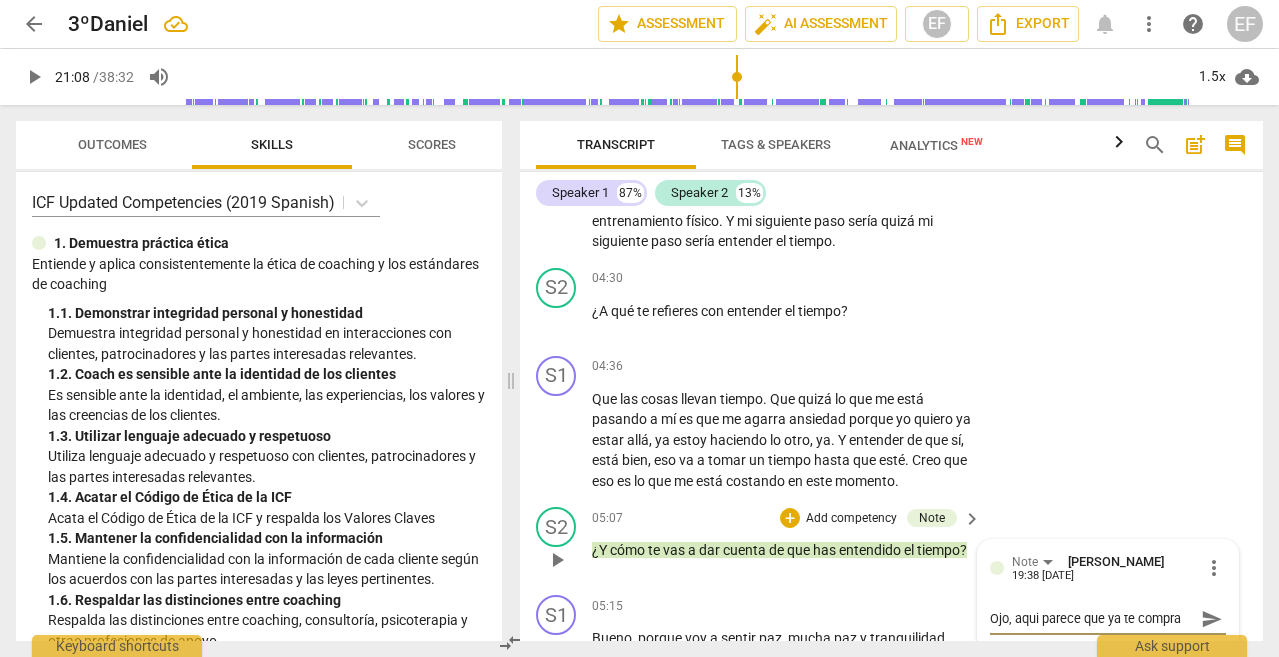 type on "Ojo, aqui parece que ya te compras" 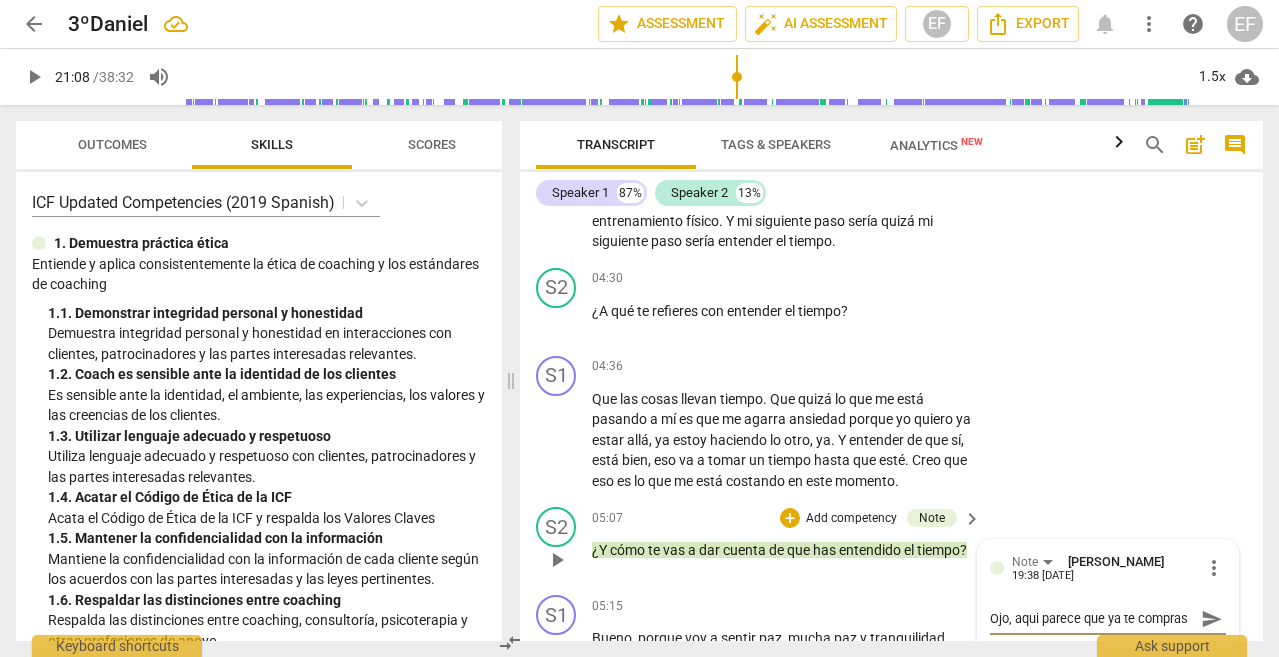 type on "Ojo, aqui parece que ya te comprast" 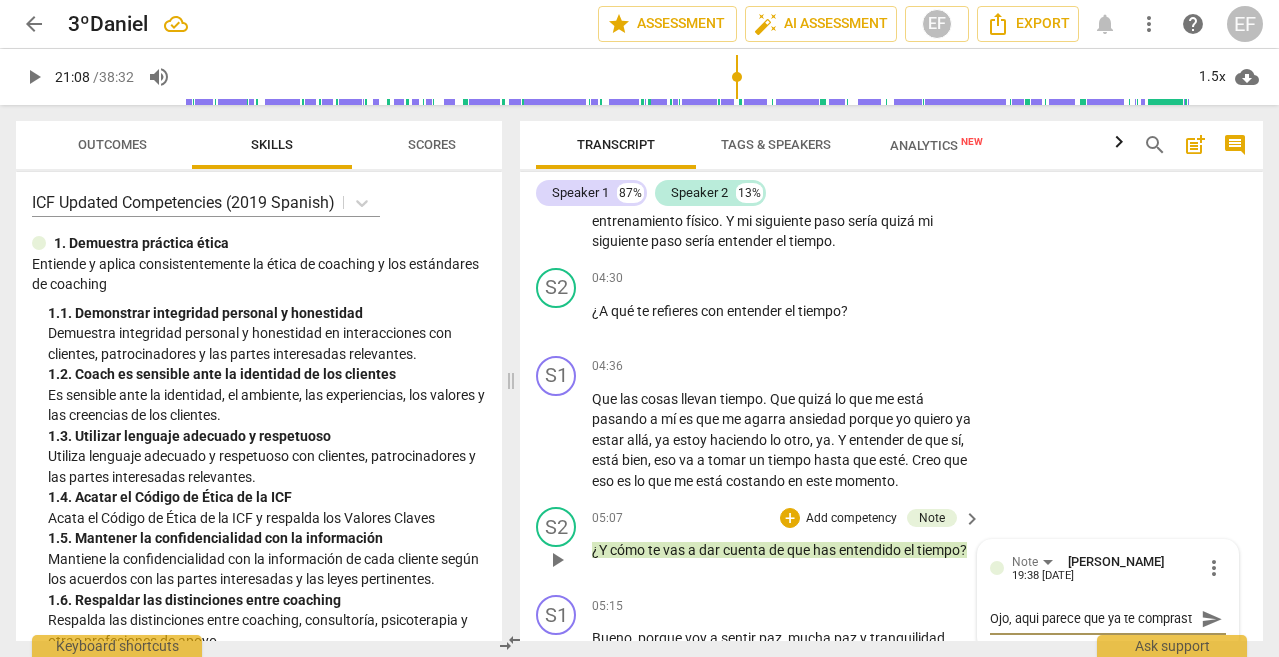 scroll, scrollTop: 17, scrollLeft: 0, axis: vertical 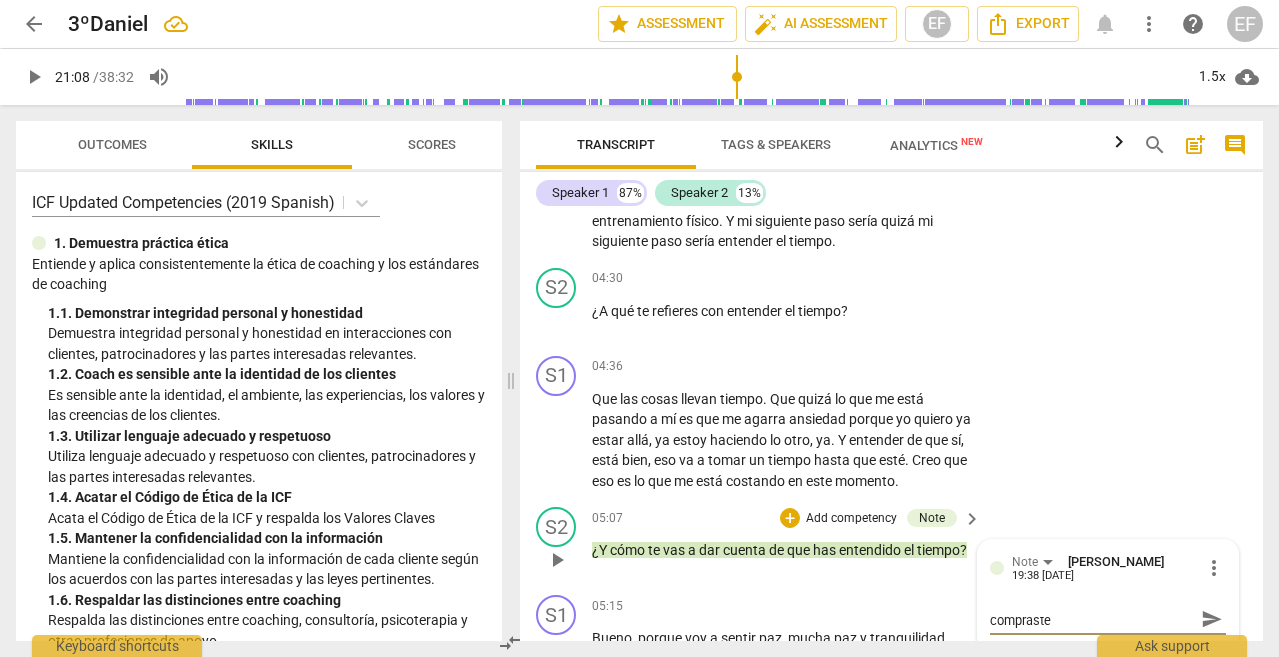 type on "Ojo, aqui parece que ya te compraste" 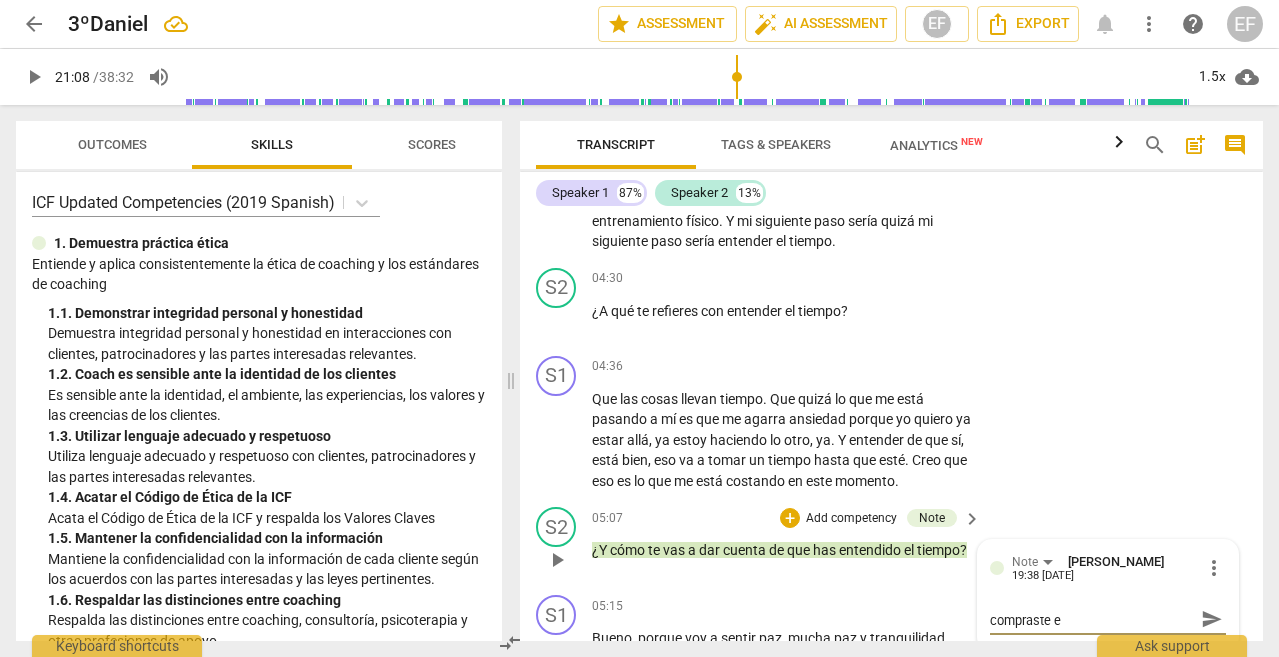 type on "[PERSON_NAME], aqui parece que ya te compraste el" 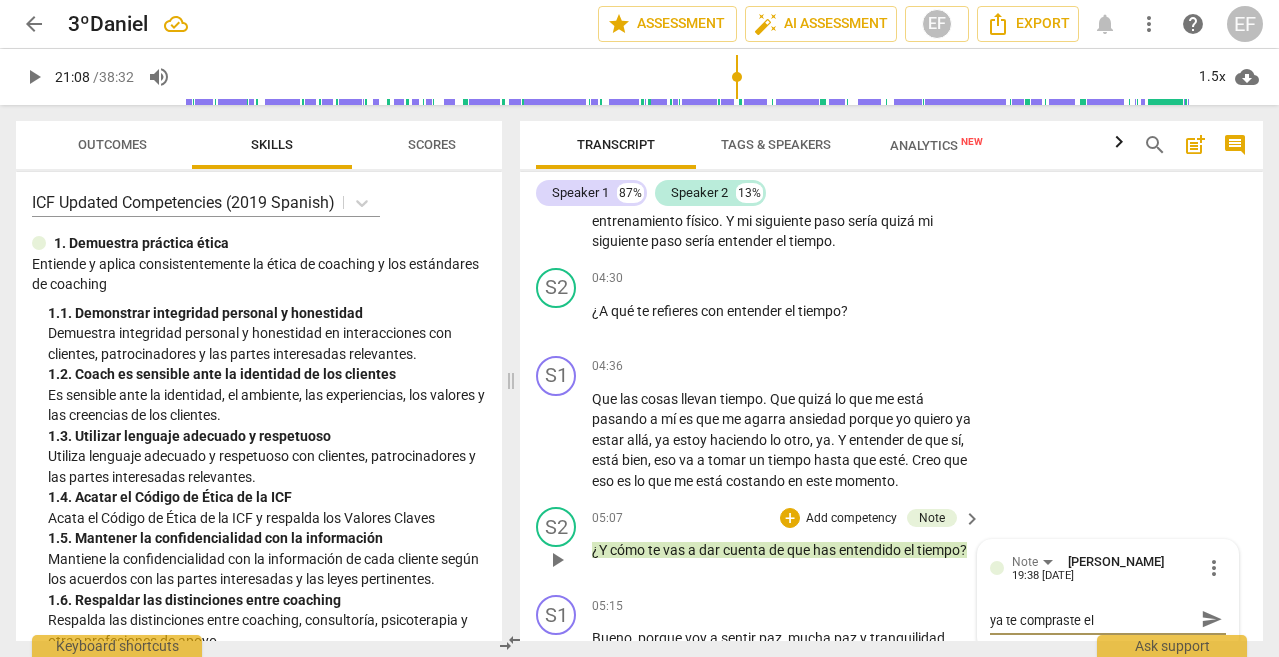 type on "[PERSON_NAME], aqui parece que ya te compraste el" 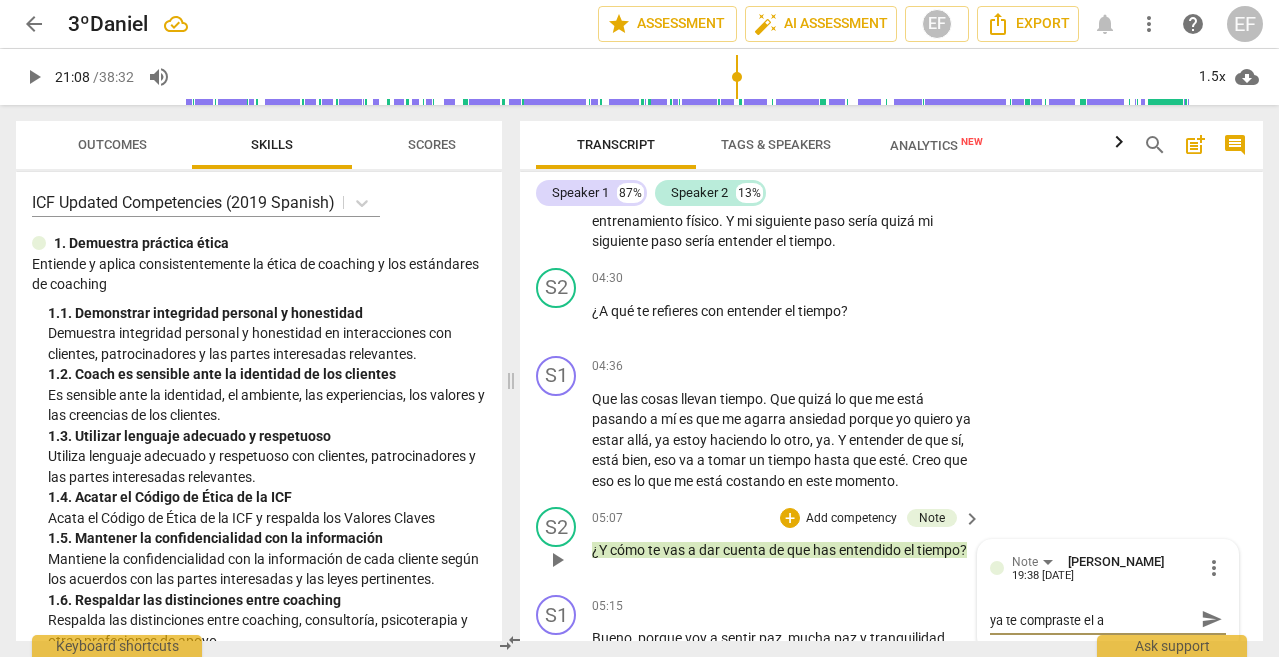 type on "[PERSON_NAME], aqui parece que ya te compraste el ac" 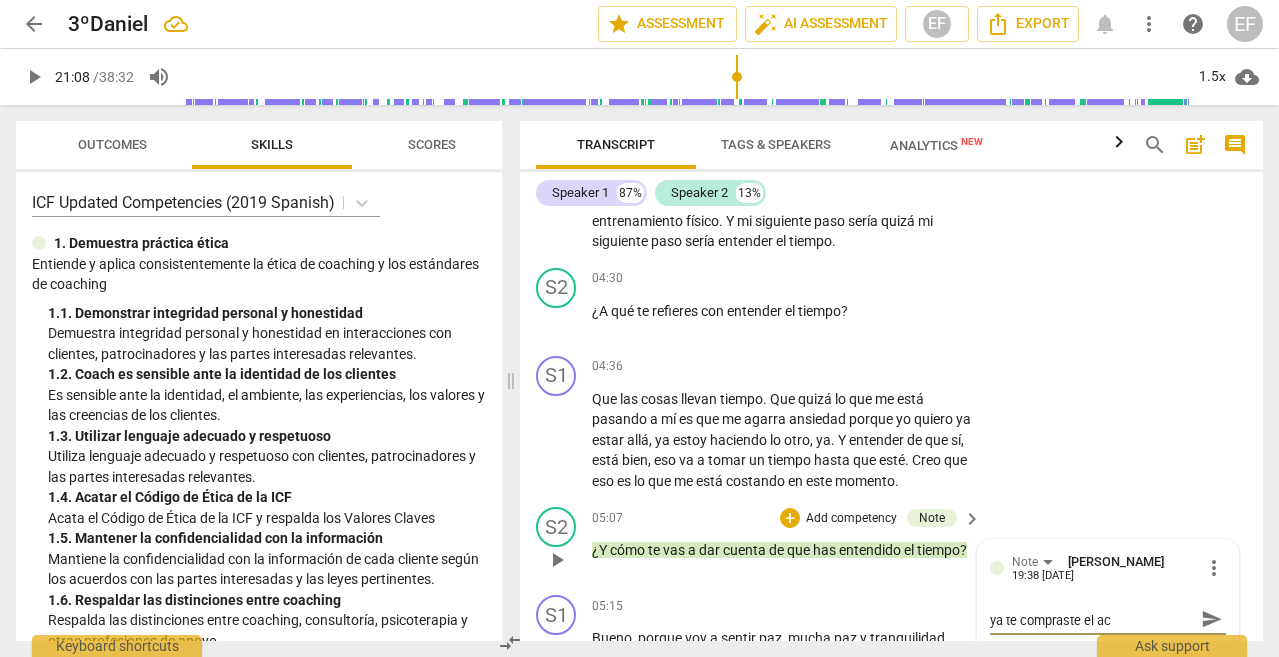 scroll, scrollTop: 0, scrollLeft: 0, axis: both 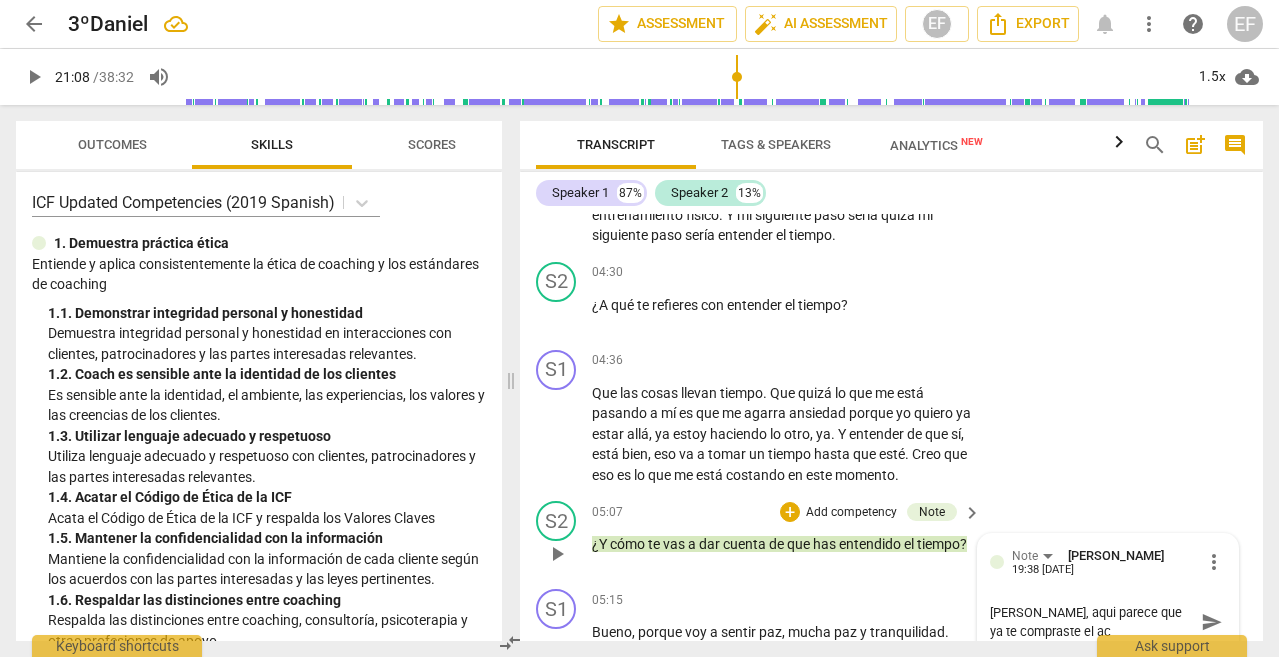 type on "[PERSON_NAME], aqui parece que ya te compraste el acu" 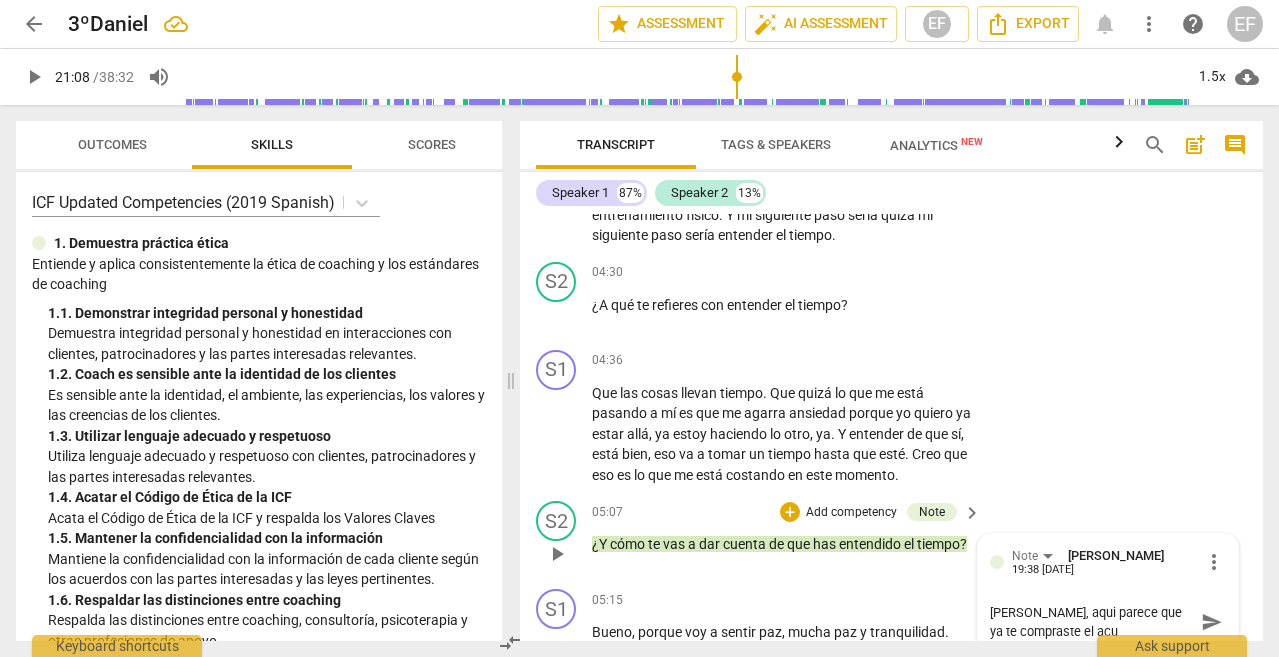 type on "[PERSON_NAME], aqui parece que ya te compraste el acue" 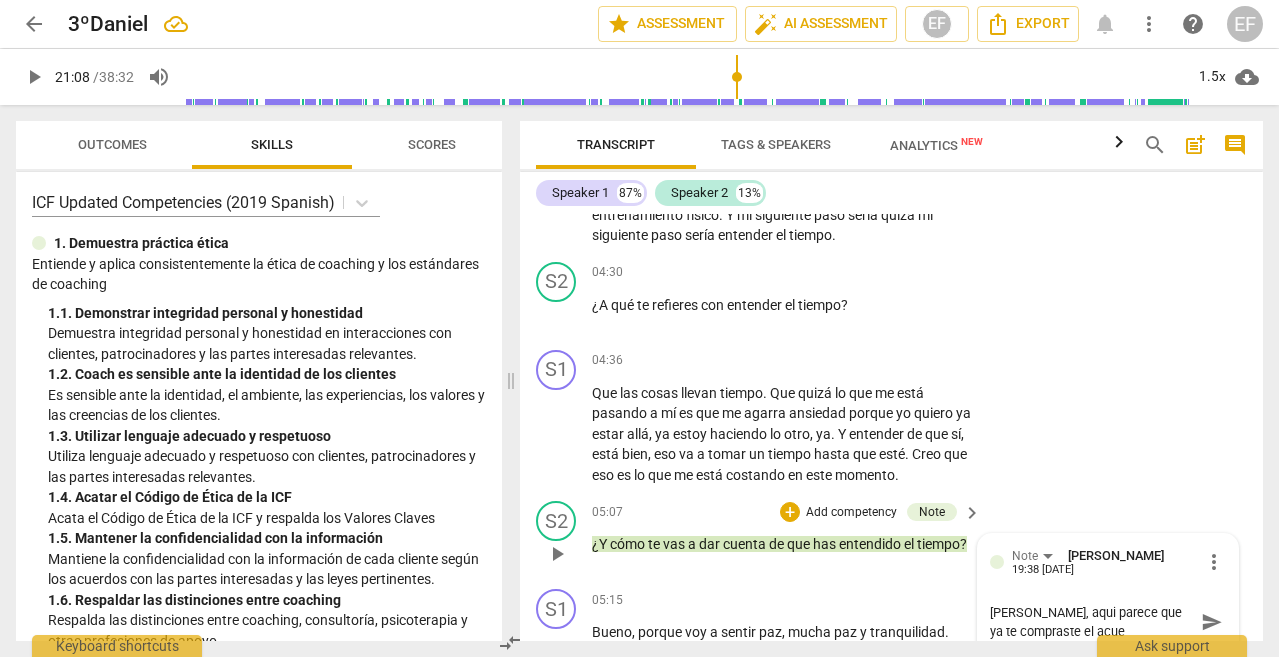 type on "[PERSON_NAME], aqui parece que ya te compraste el acuer" 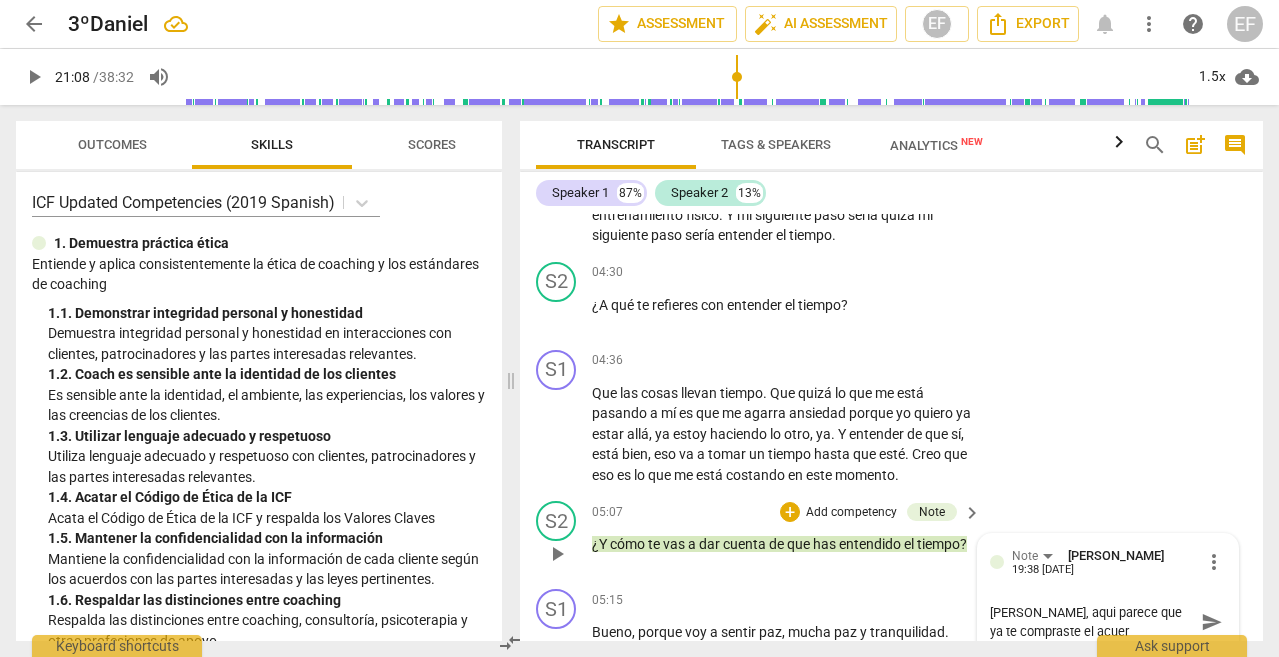 type on "[PERSON_NAME], aqui parece que ya te compraste el acuerd" 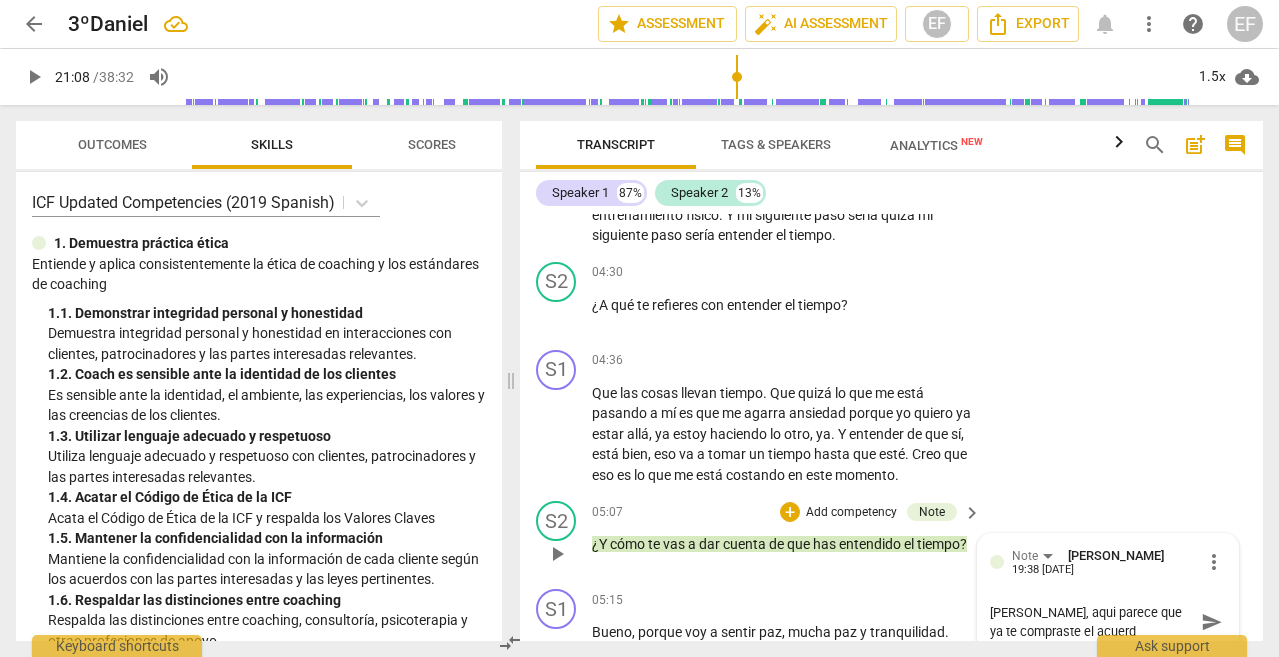 type on "[PERSON_NAME], aqui parece que ya te compraste el acuerdo" 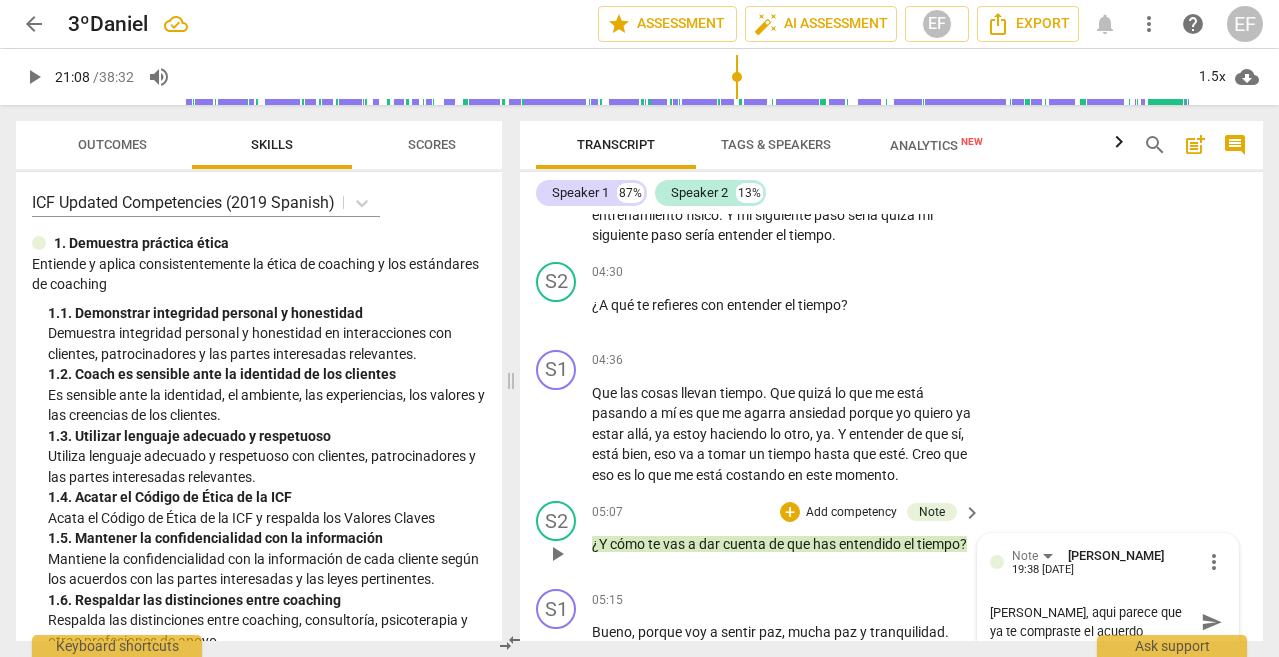 type on "[PERSON_NAME], aqui parece que ya te compraste el acuerdo" 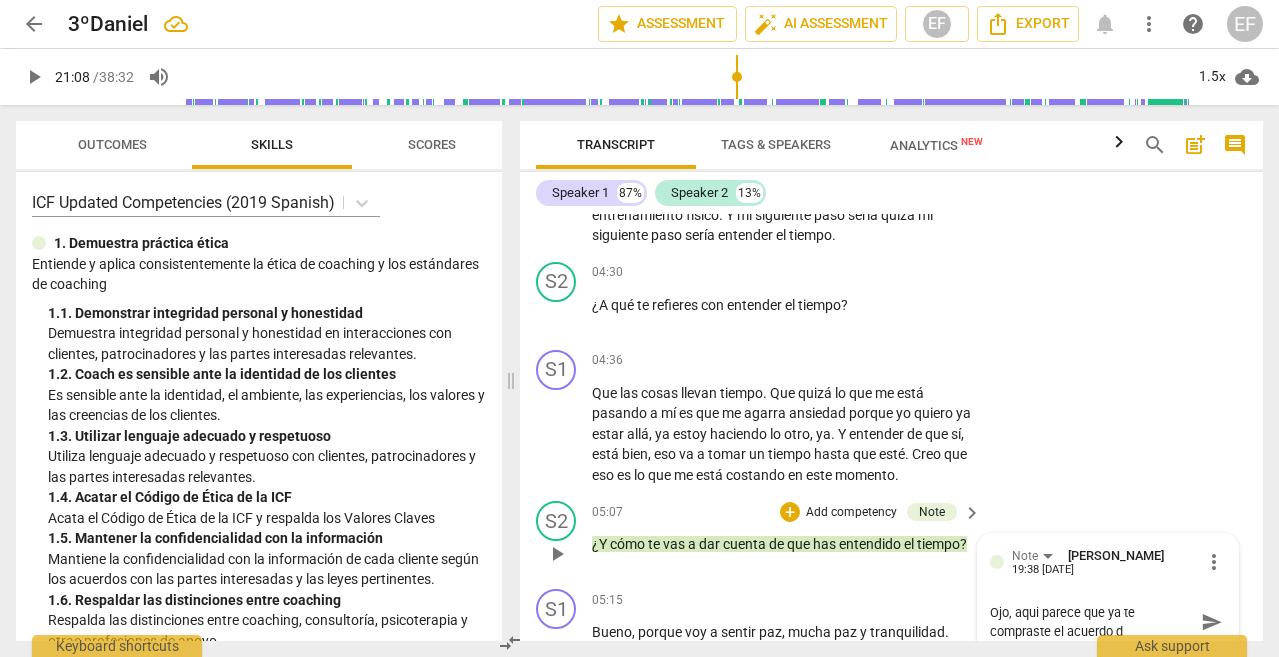 type on "Ojo, aqui parece que ya te compraste el acuerdo de" 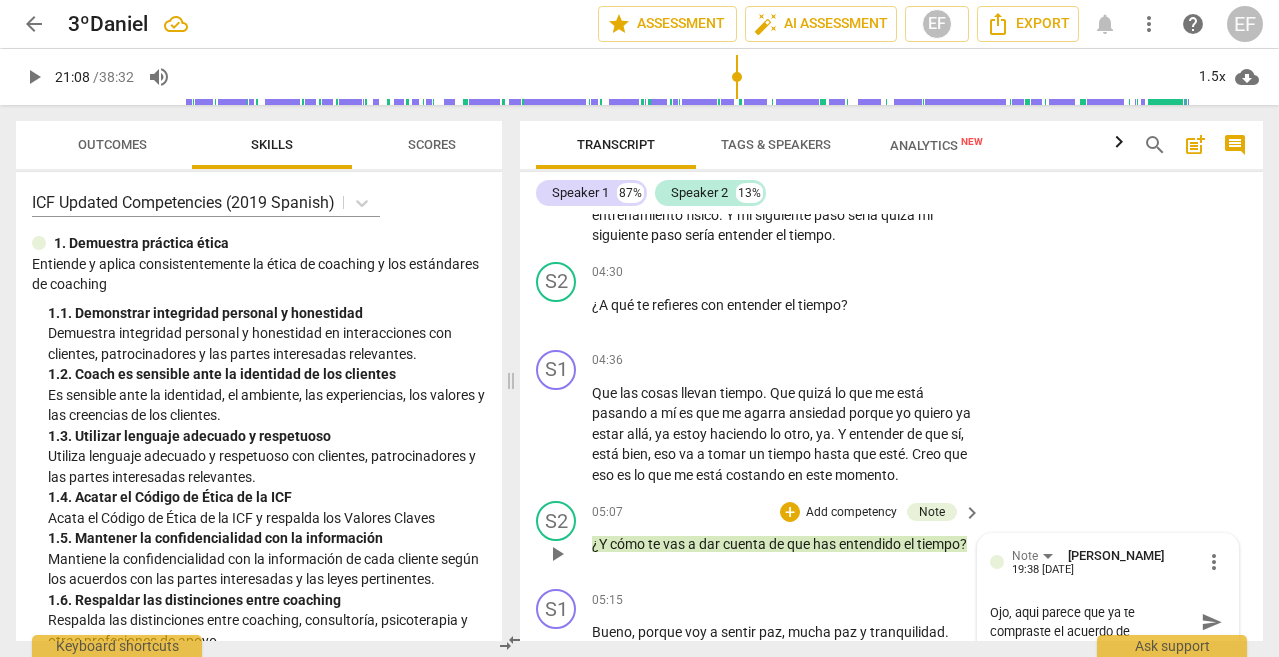 type on "Ojo, aqui parece que ya te compraste el acuerdo de" 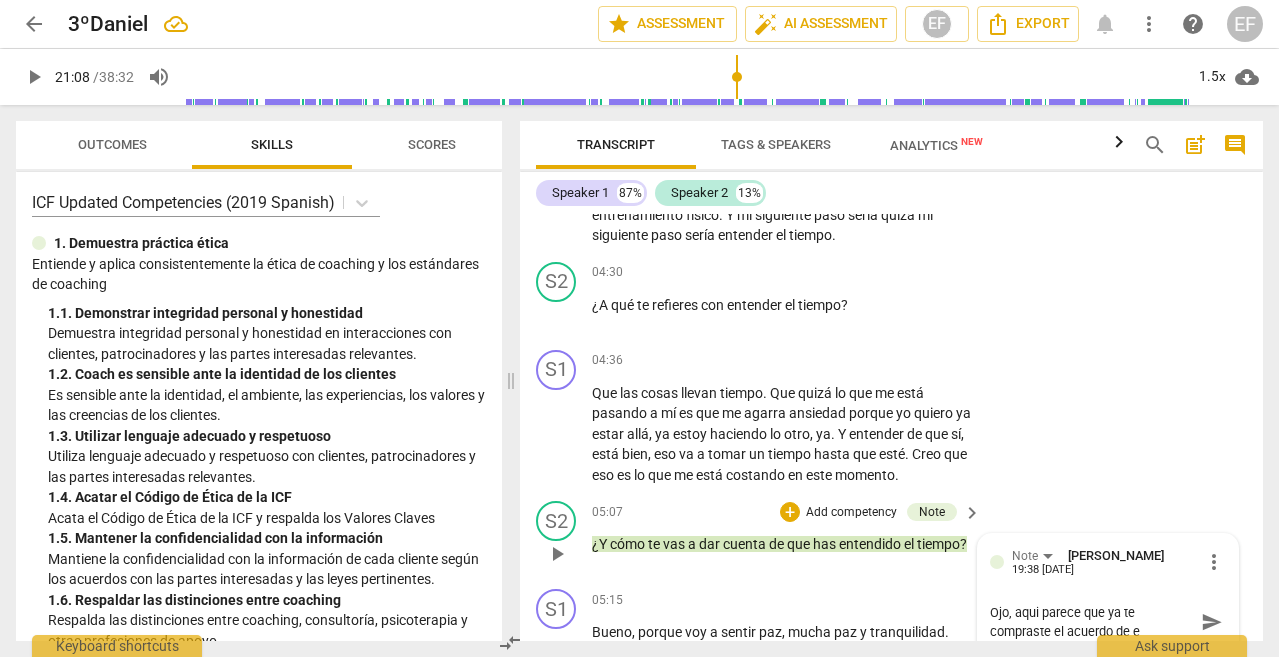 type on "Ojo, aqui parece que ya te compraste el acuerdo de en" 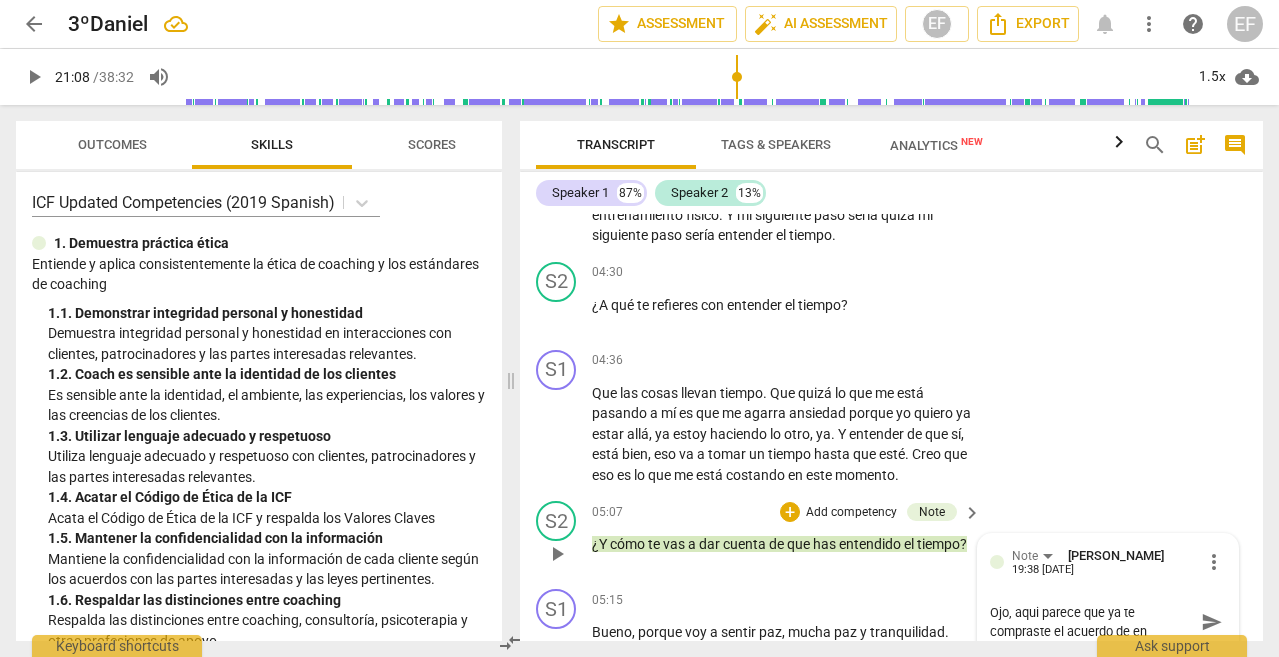 type on "[PERSON_NAME], aqui parece que ya te compraste el acuerdo de ent" 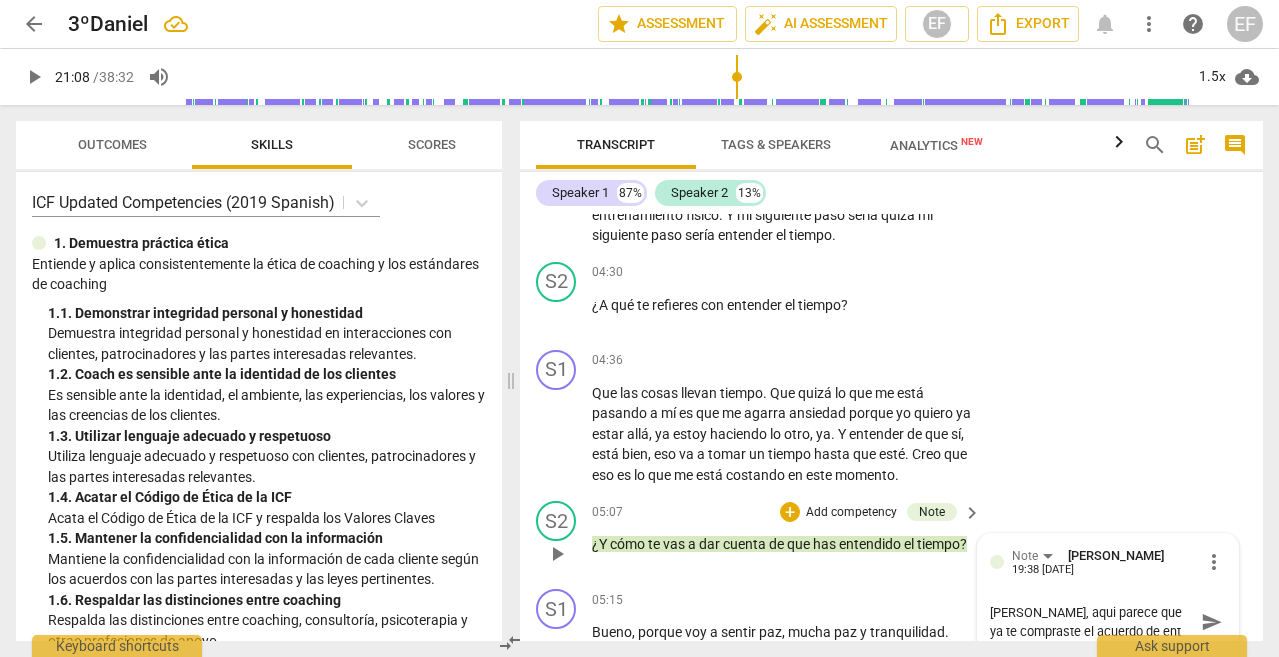 type on "[PERSON_NAME], aqui parece que ya te compraste el acuerdo de ente" 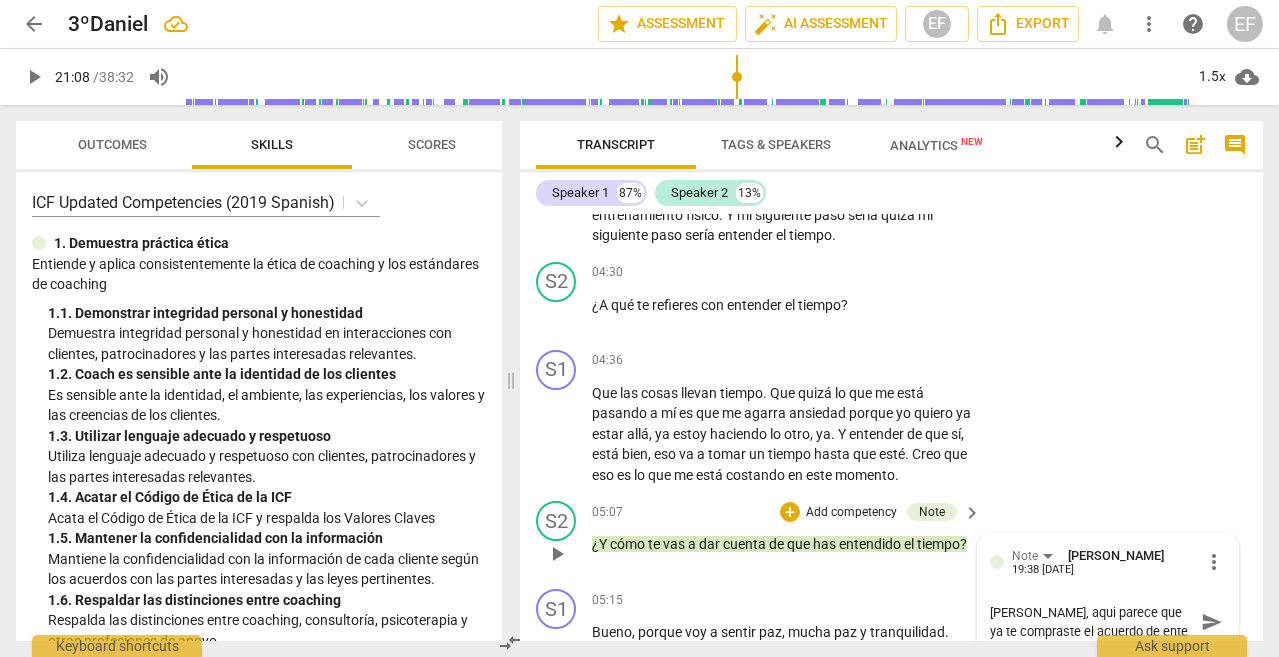 type on "[PERSON_NAME], aqui parece que ya te compraste el acuerdo de enten" 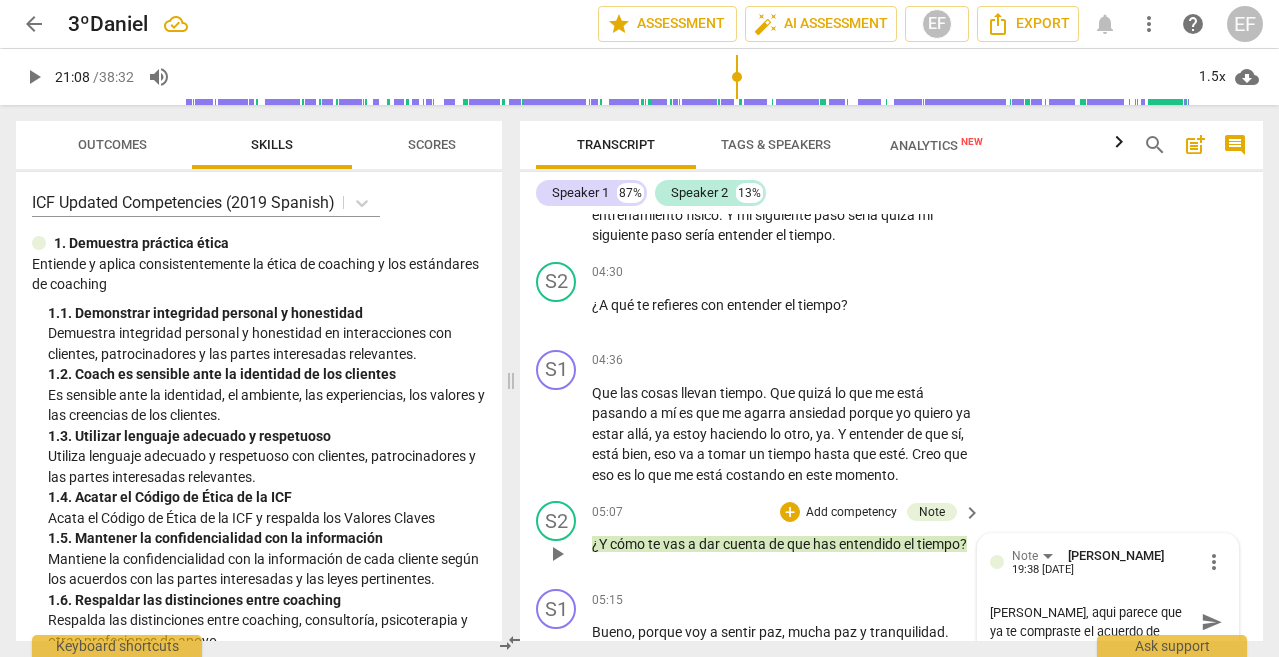 type on "[PERSON_NAME], aqui parece que ya te compraste el acuerdo de entend" 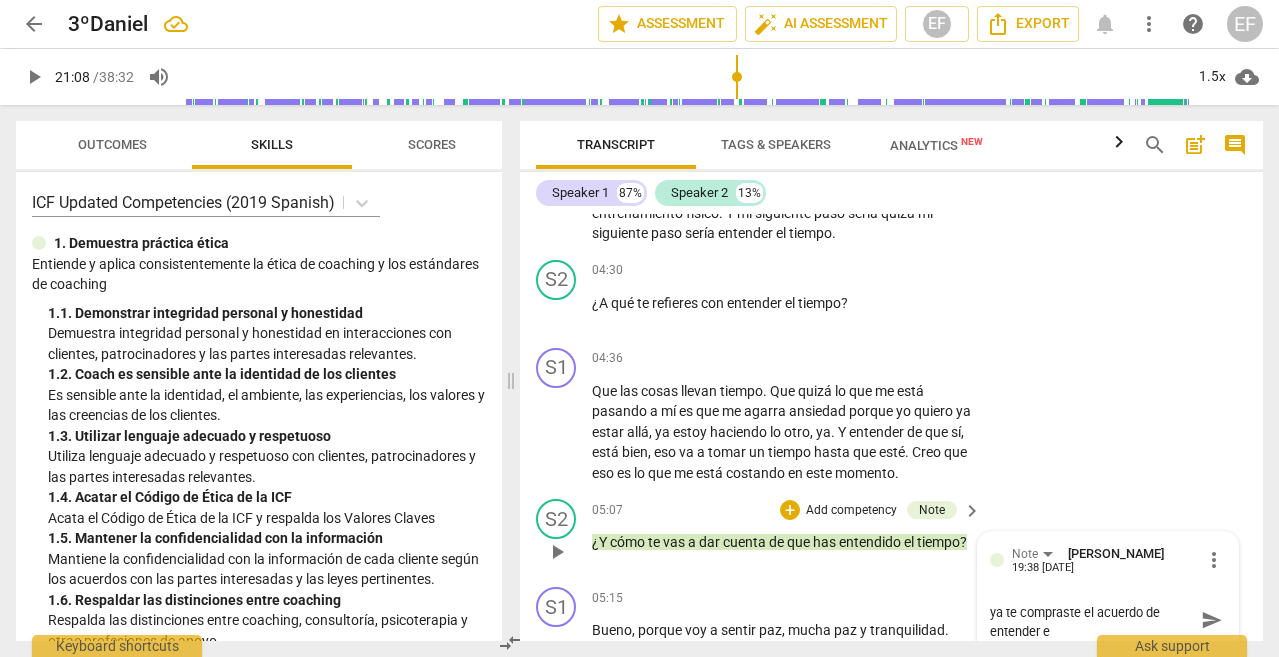type on "[PERSON_NAME], aqui parece que ya te compraste el acuerdo de entender el" 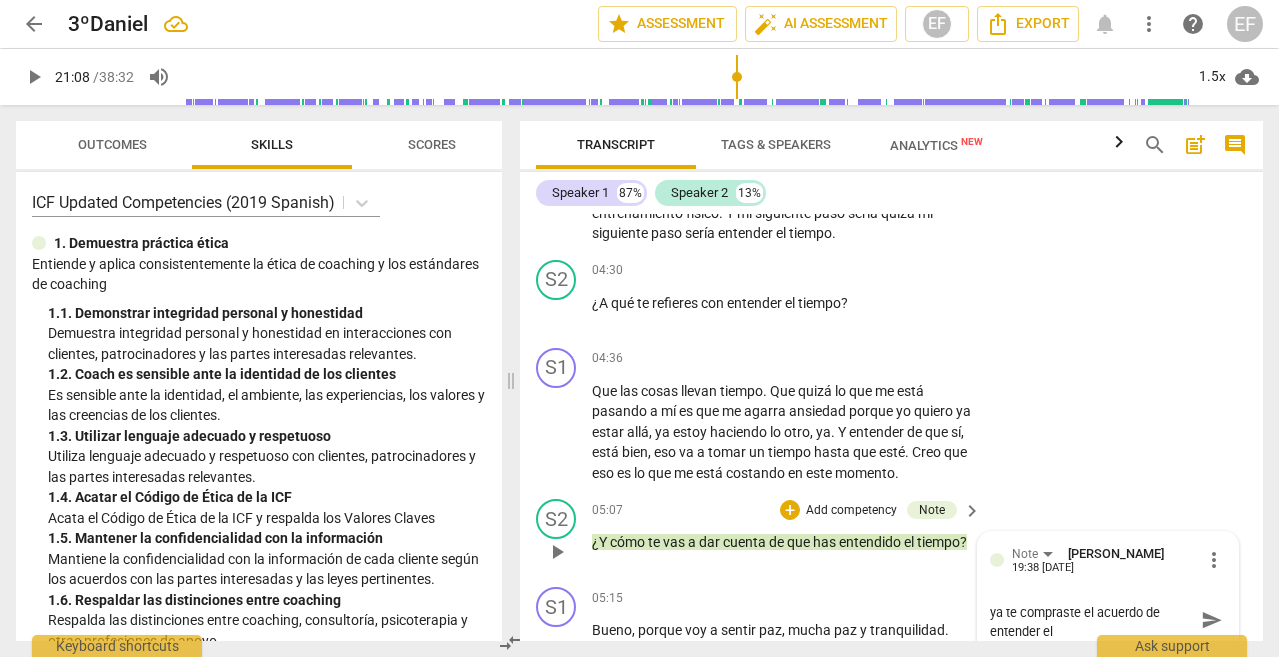 type on "[PERSON_NAME], aqui parece que ya te compraste el acuerdo de entender el" 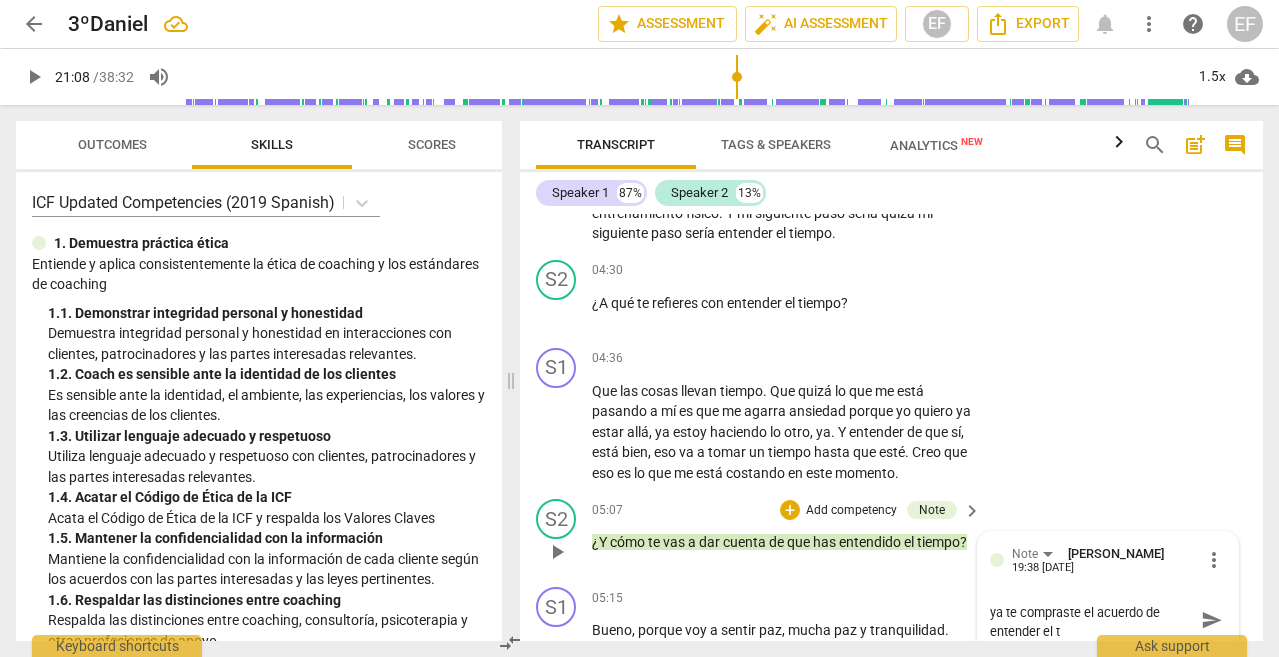 type on "[PERSON_NAME], aqui parece que ya te compraste el acuerdo de entender el ti" 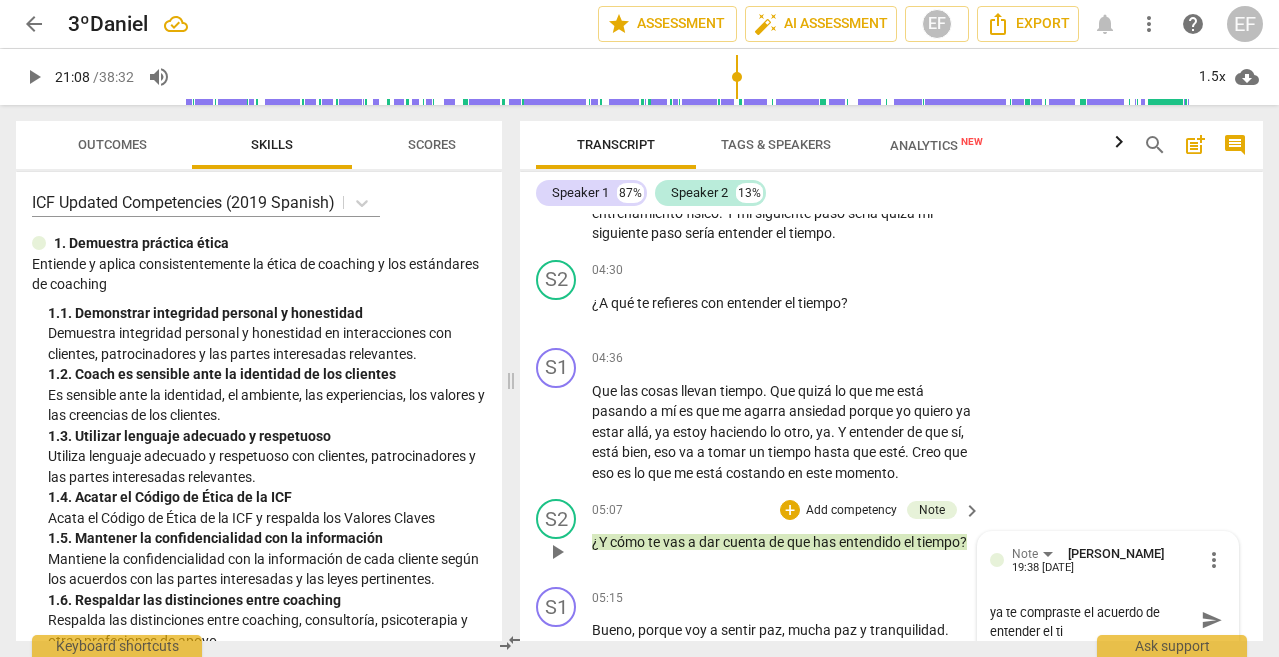 type on "[PERSON_NAME], aqui parece que ya te compraste el acuerdo de entender el tie" 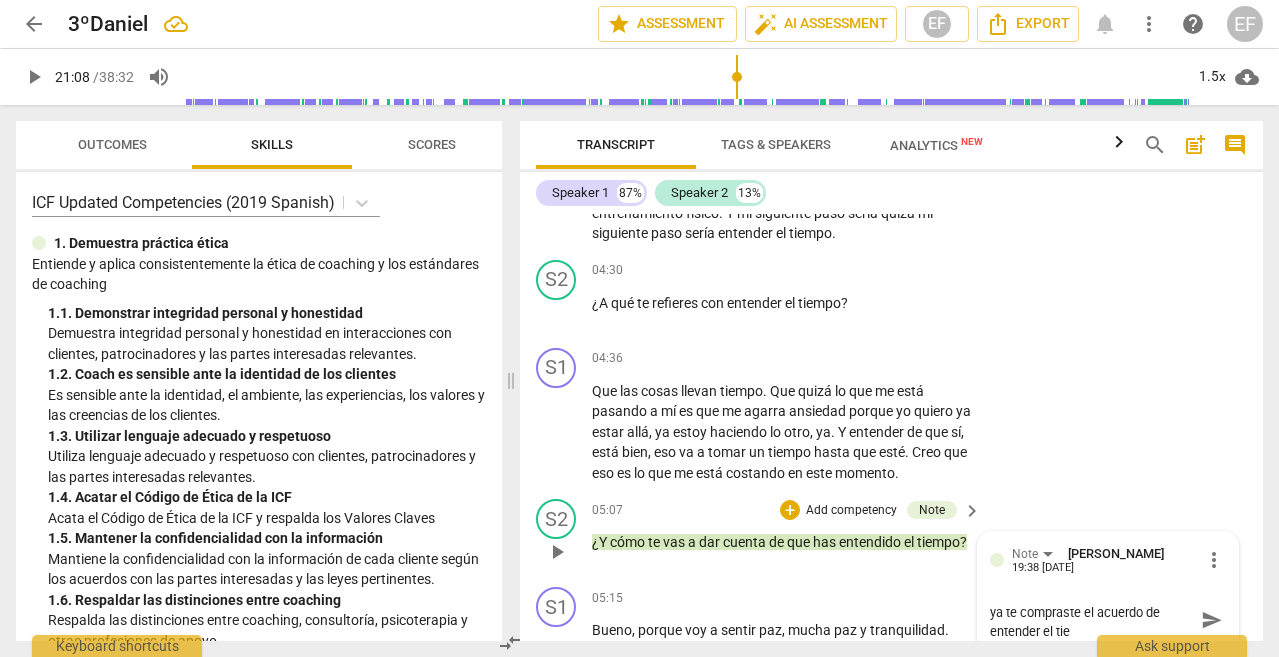 type on "[PERSON_NAME], aqui parece que ya te compraste el acuerdo de entender el tiem" 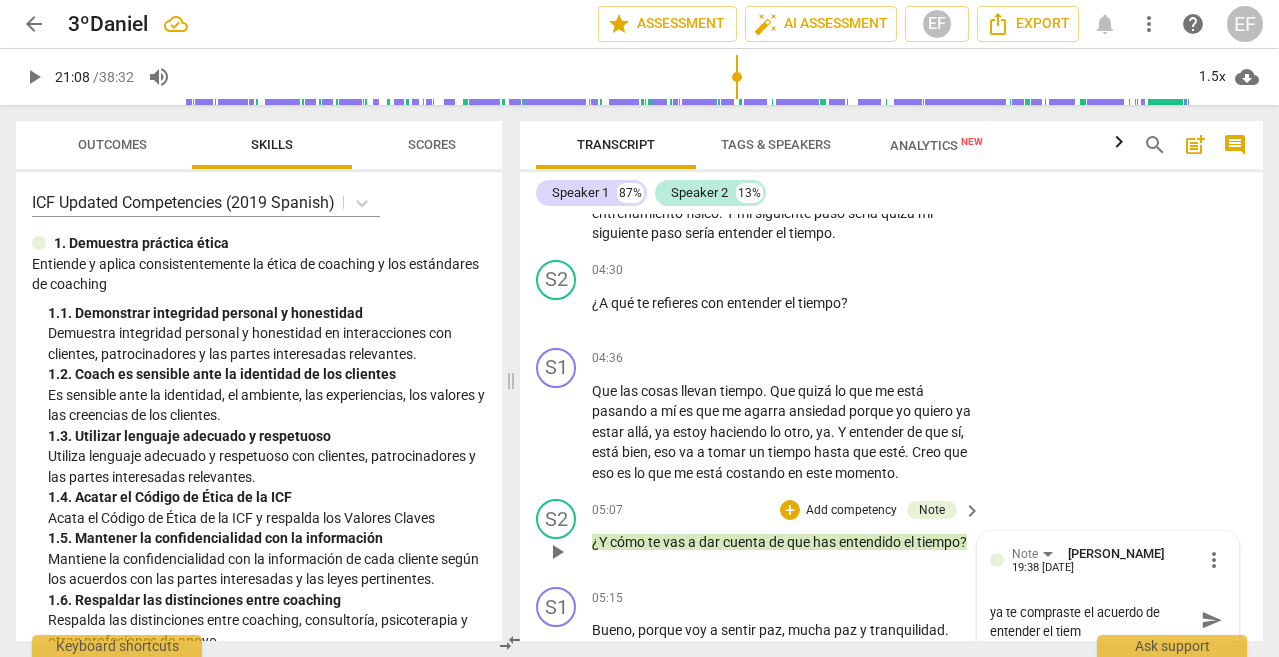 type on "[PERSON_NAME], aqui parece que ya te compraste el acuerdo de entender el tiemp" 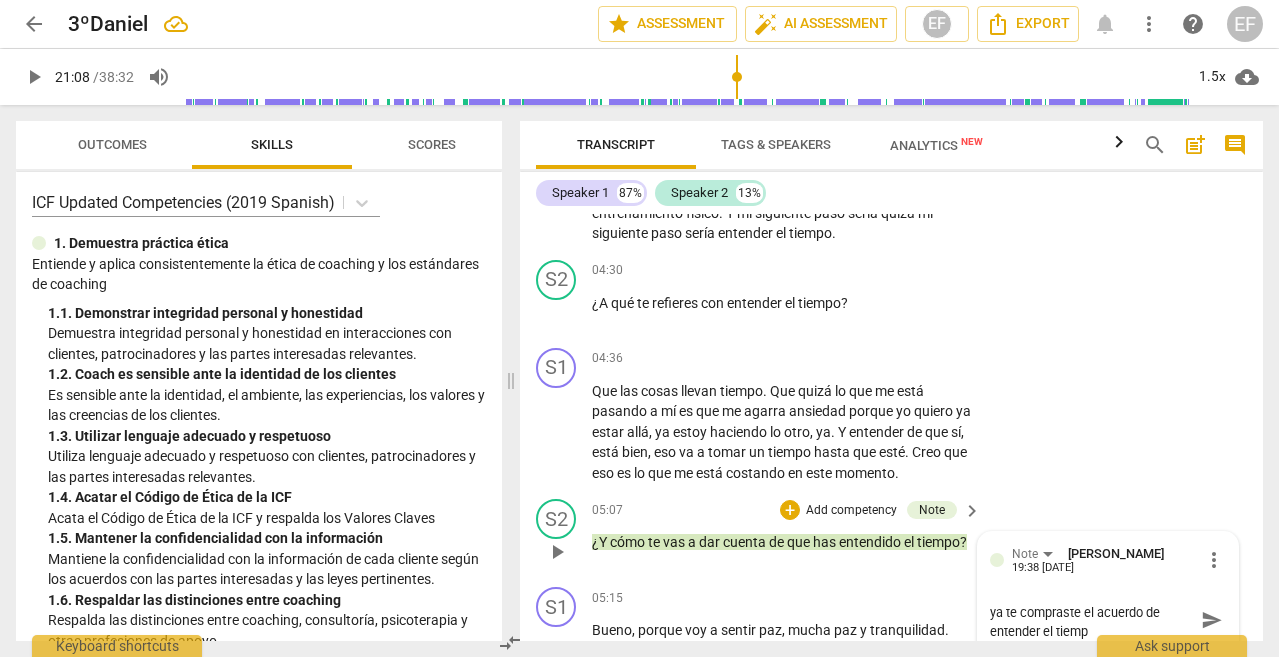 type on "[PERSON_NAME], aqui parece que ya te compraste el acuerdo de entender el tiempo" 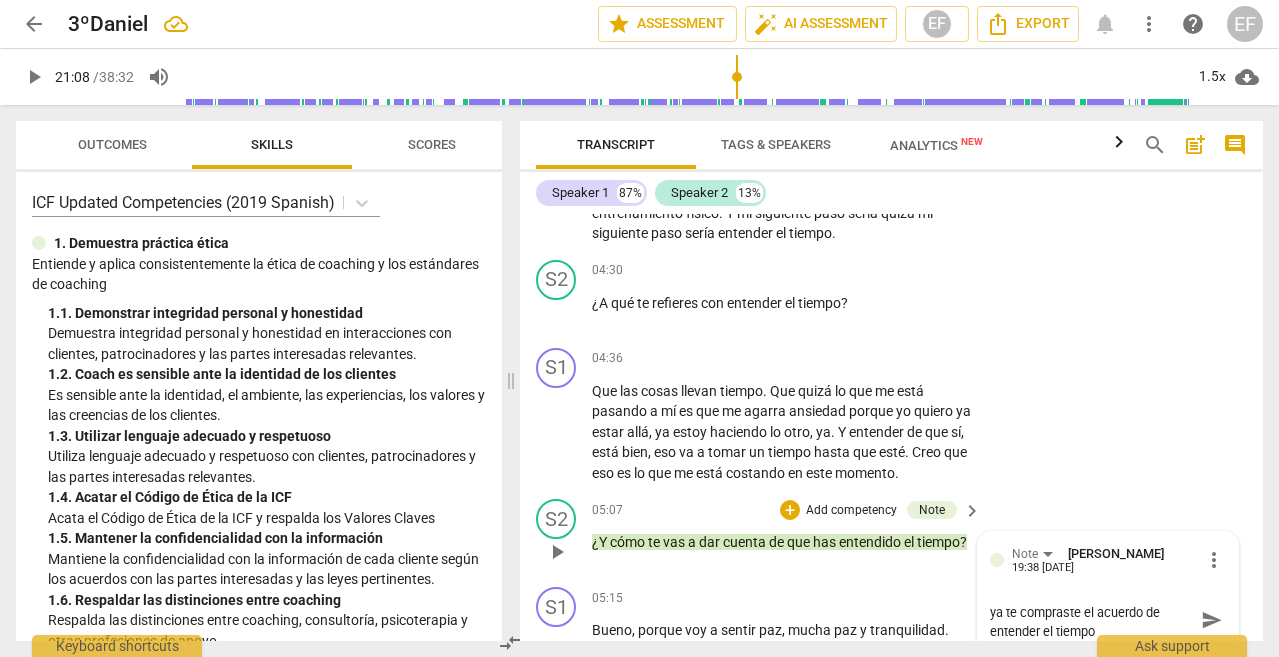 type on "[PERSON_NAME], aqui parece que ya te compraste el acuerdo de entender el tiempo." 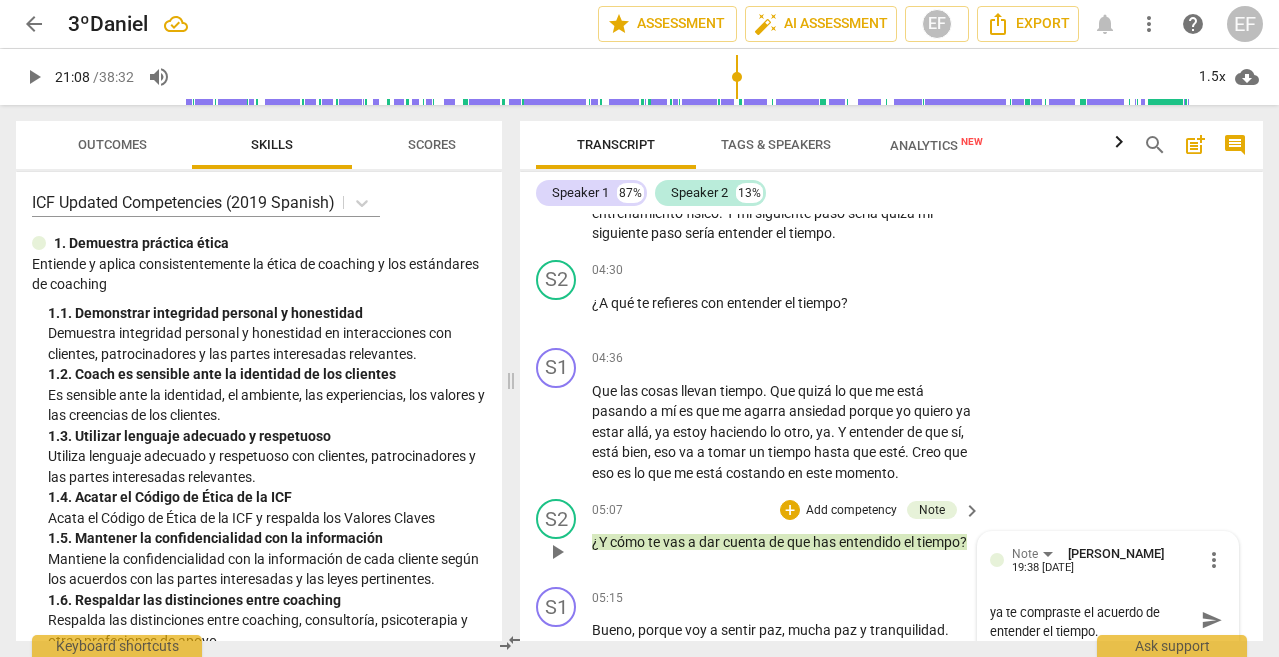 type on "[PERSON_NAME], aqui parece que ya te compraste el acuerdo de entender el tiempo." 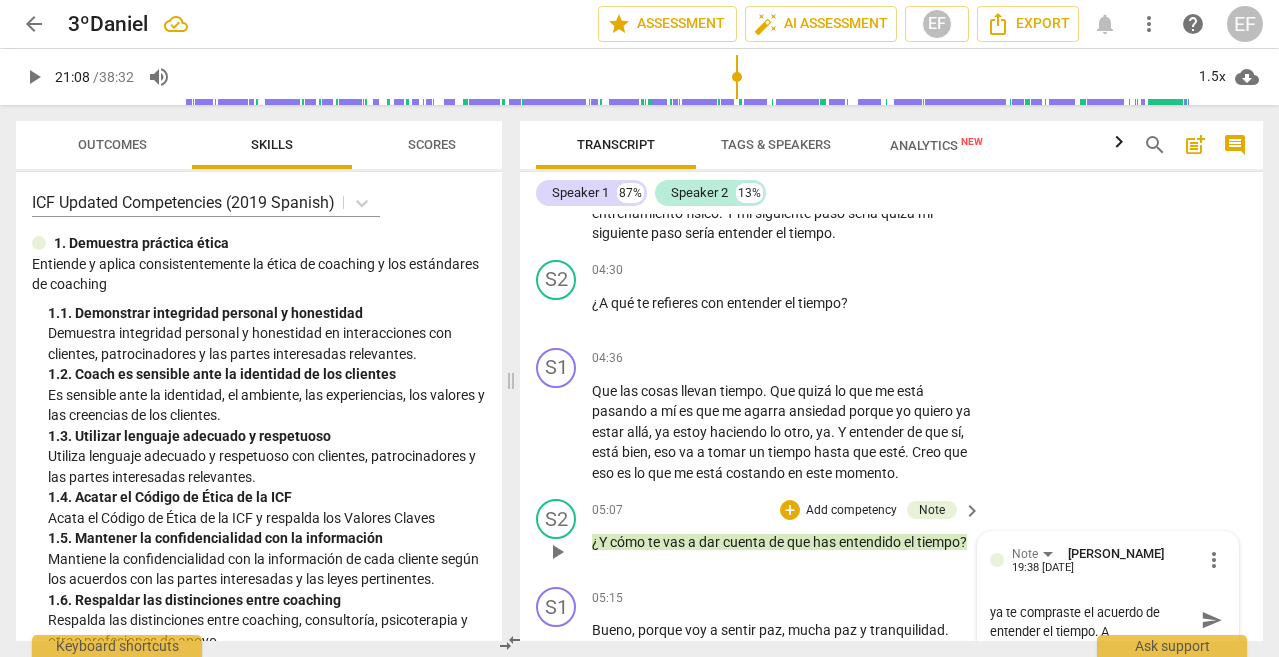 type on "[PERSON_NAME], aqui parece que ya te compraste el acuerdo de entender el tiempo. Al" 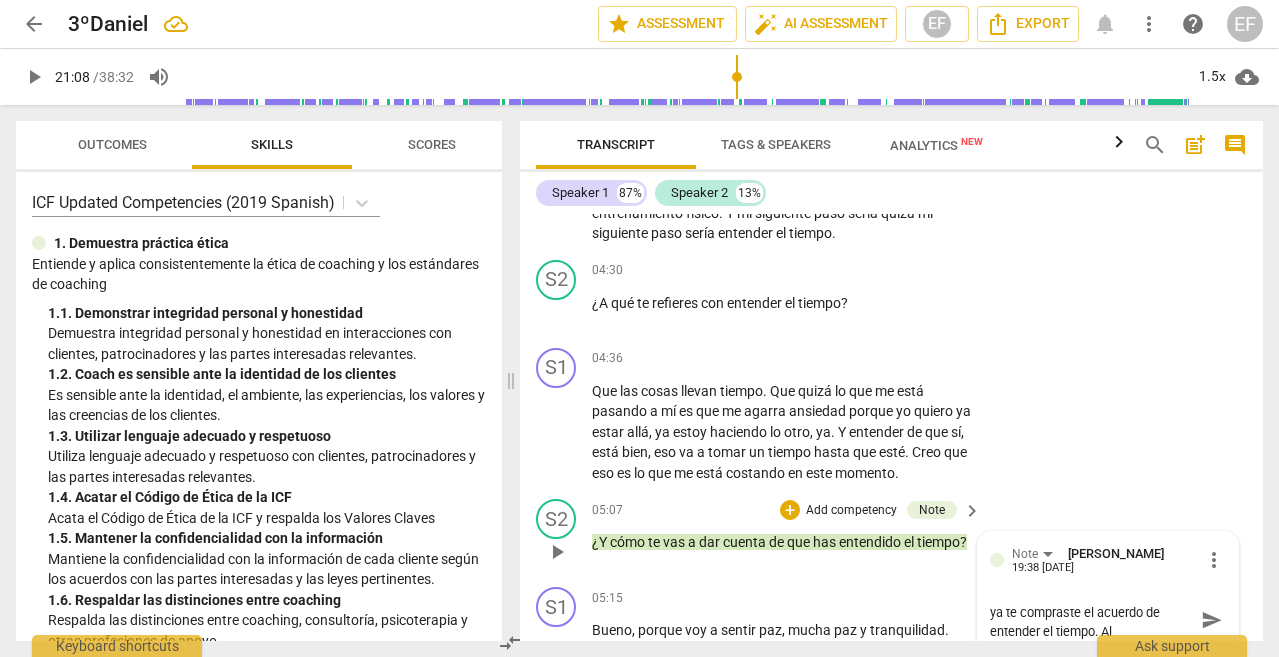 type on "[PERSON_NAME], aqui parece que ya te compraste el acuerdo de entender el tiempo. Al" 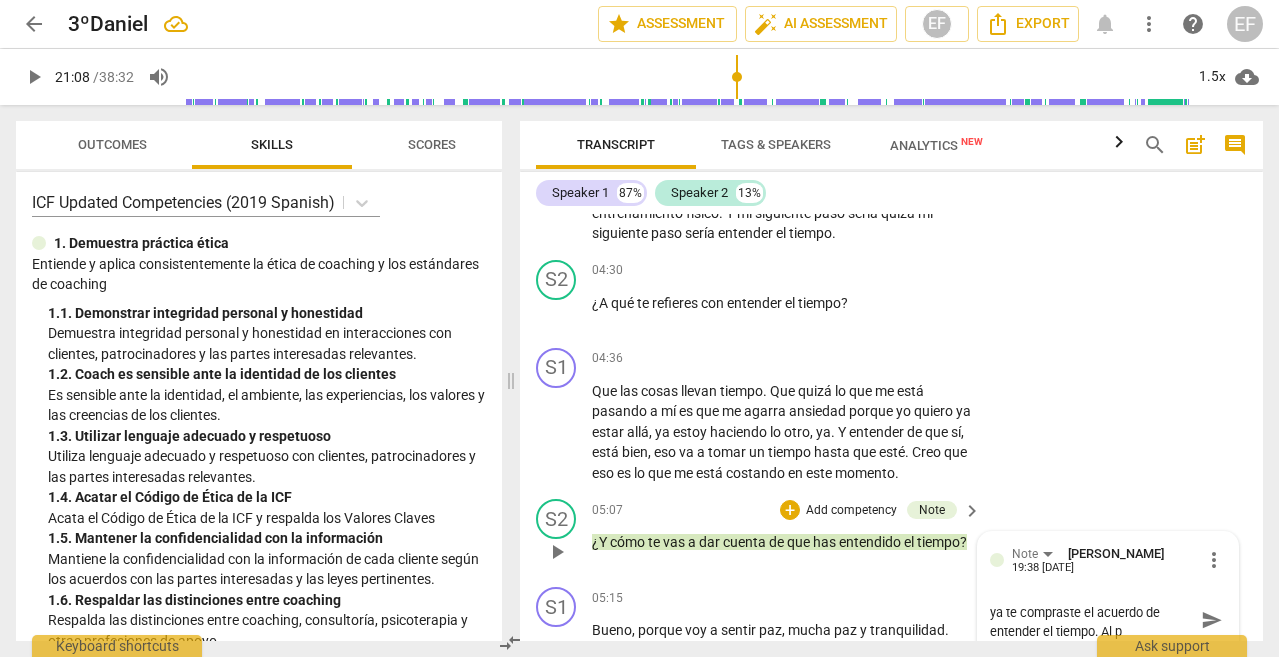 type on "[PERSON_NAME], aqui parece que ya te compraste el acuerdo de entender el tiempo. Al pr" 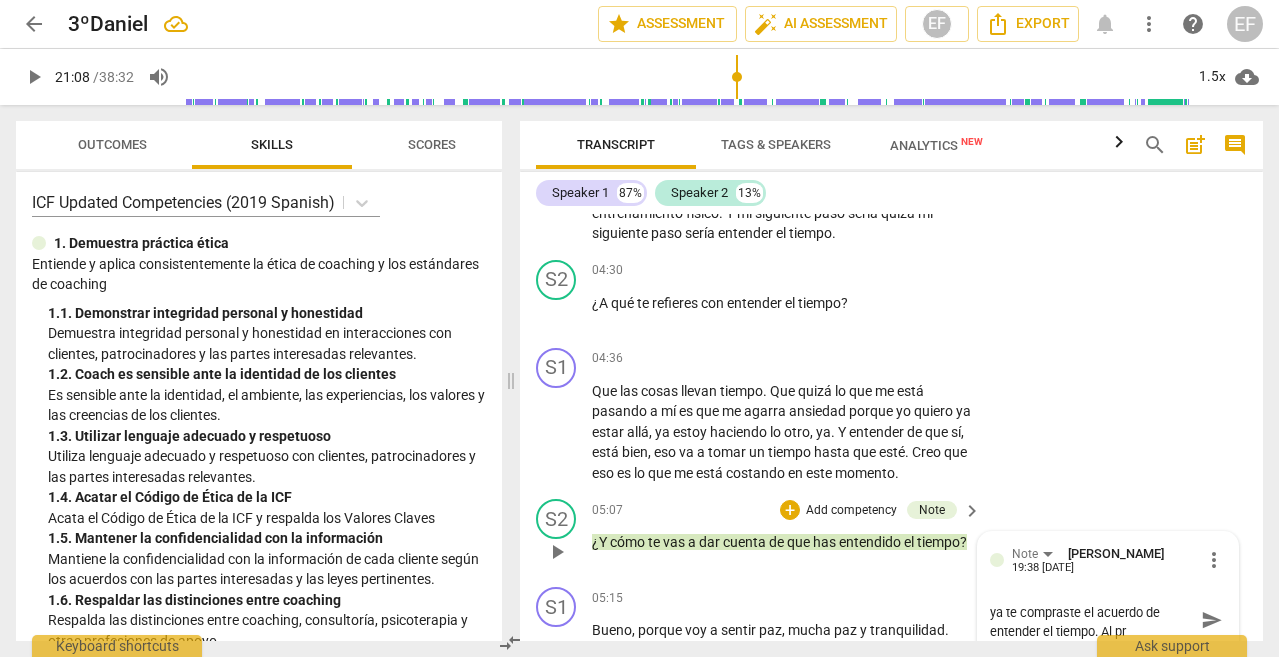 type on "[PERSON_NAME], aqui parece que ya te compraste el acuerdo de entender el tiempo. Al pre" 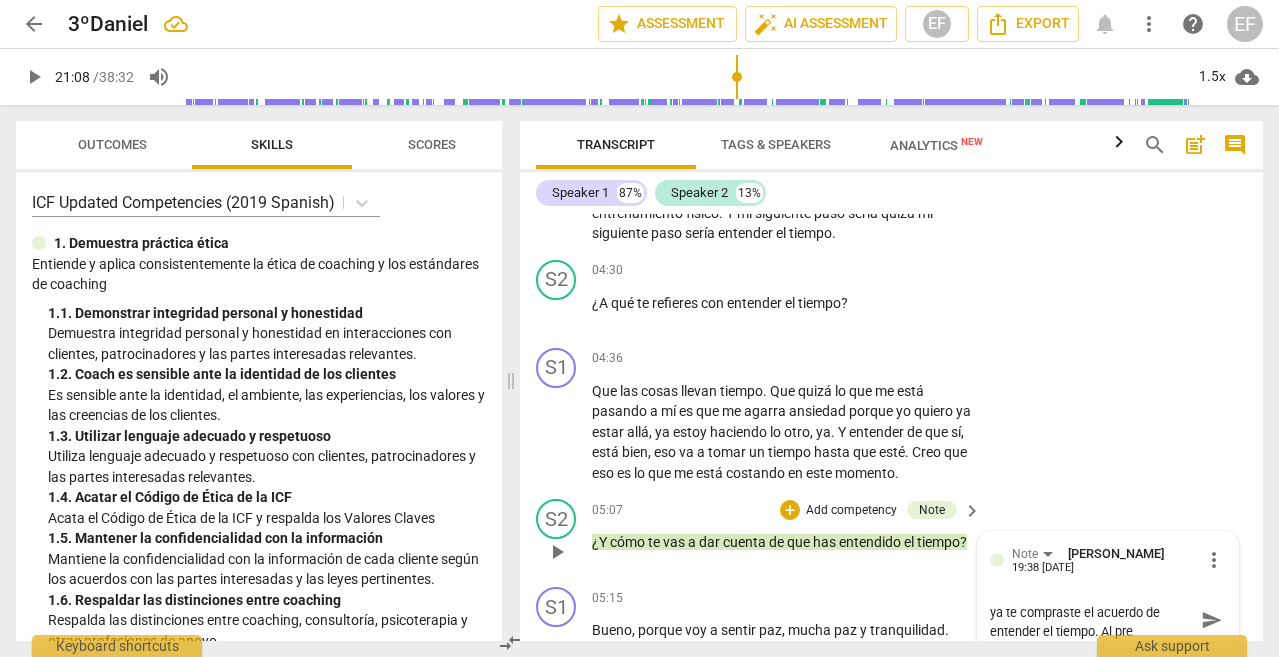 type on "[PERSON_NAME], aqui parece que ya te compraste el acuerdo de entender el tiempo. Al preg" 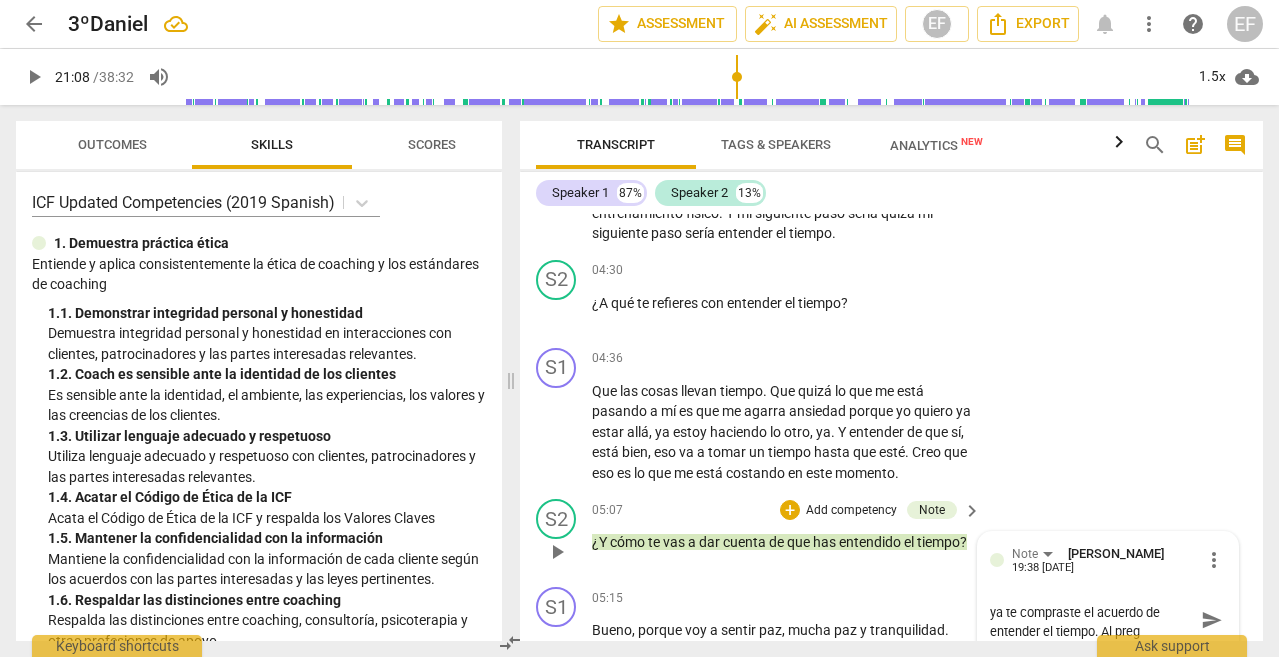 type on "[PERSON_NAME], aqui parece que ya te compraste el acuerdo de entender el tiempo. Al pregu" 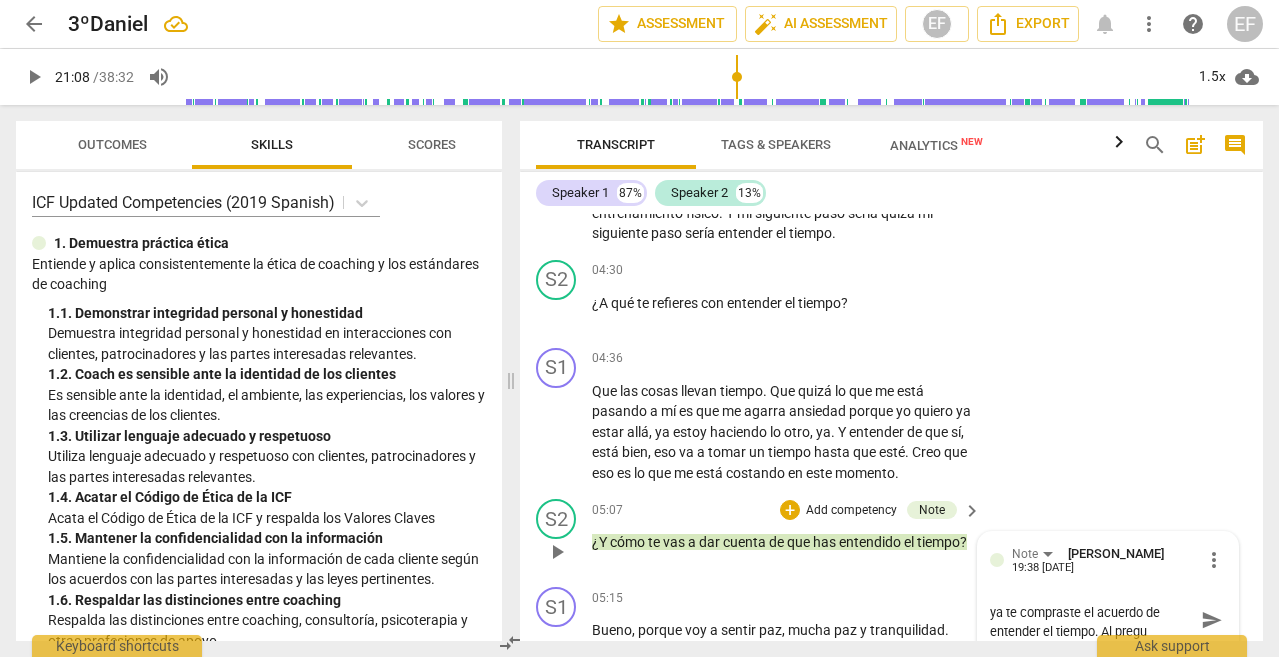 type on "[PERSON_NAME], aqui parece que ya te compraste el acuerdo de entender el tiempo. Al pregun" 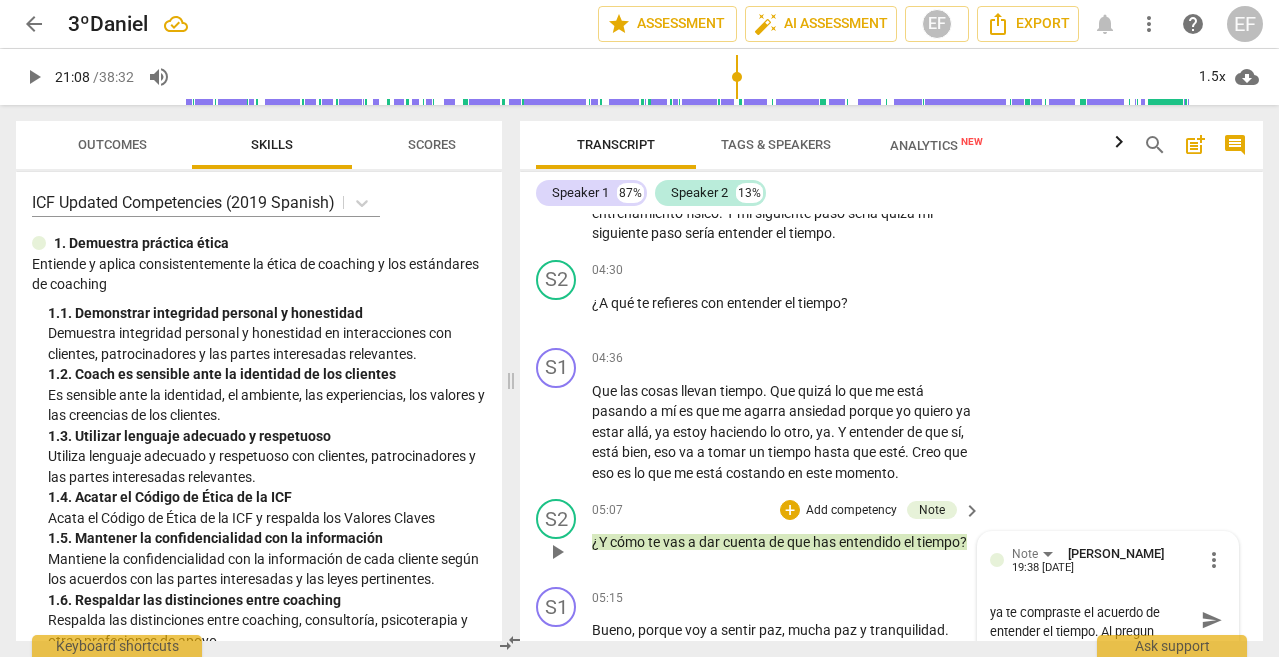 scroll, scrollTop: 0, scrollLeft: 0, axis: both 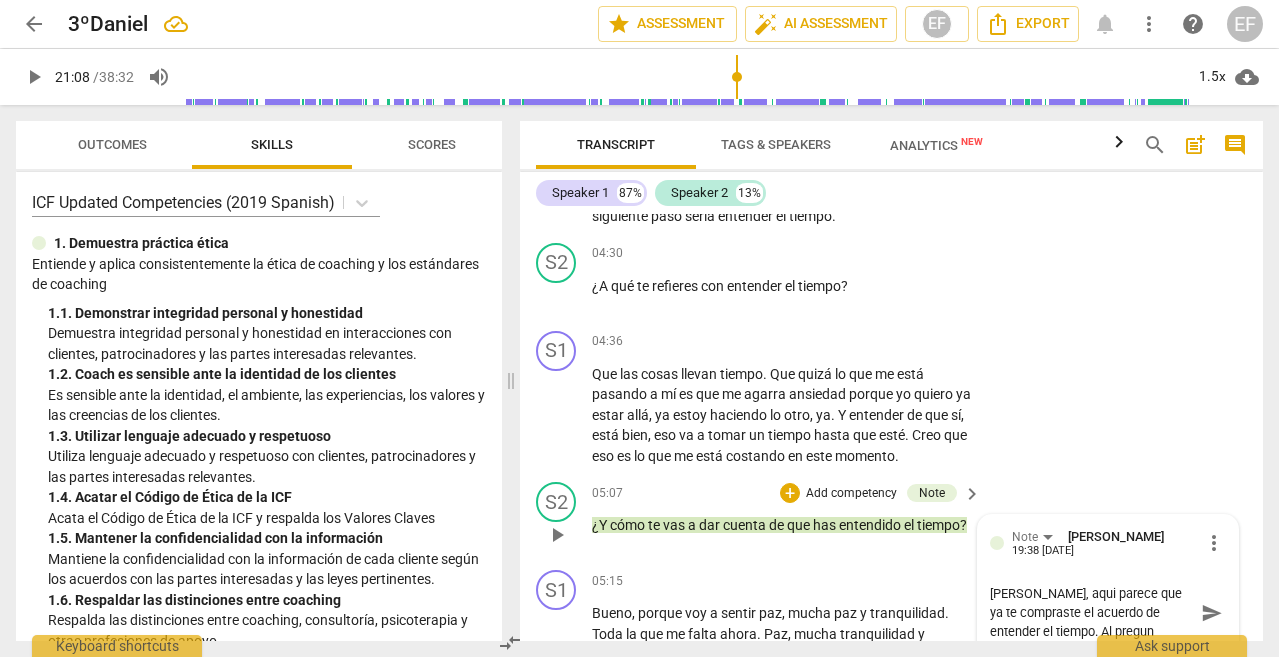 type on "[PERSON_NAME], aqui parece que ya te compraste el acuerdo de entender el tiempo. Al pregunt" 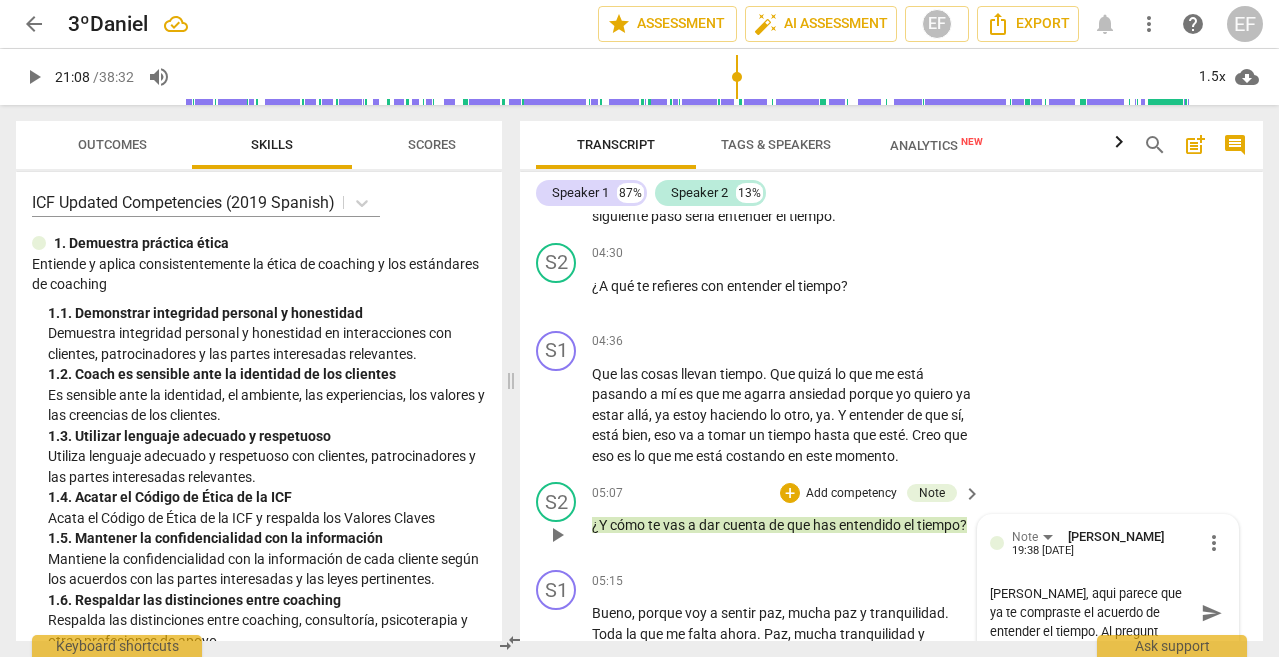 type on "[PERSON_NAME], aqui parece que ya te compraste el acuerdo de entender el tiempo. Al pregunta" 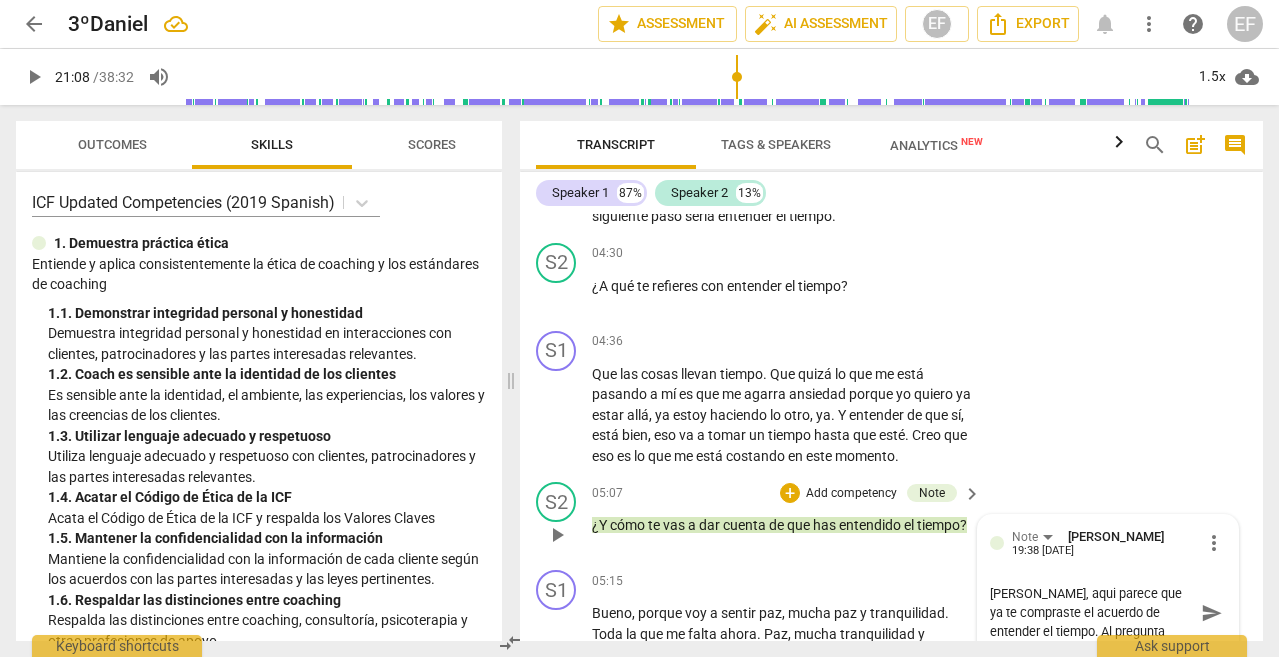 type on "[PERSON_NAME], aqui parece que ya te compraste el acuerdo de entender el tiempo. Al preguntar" 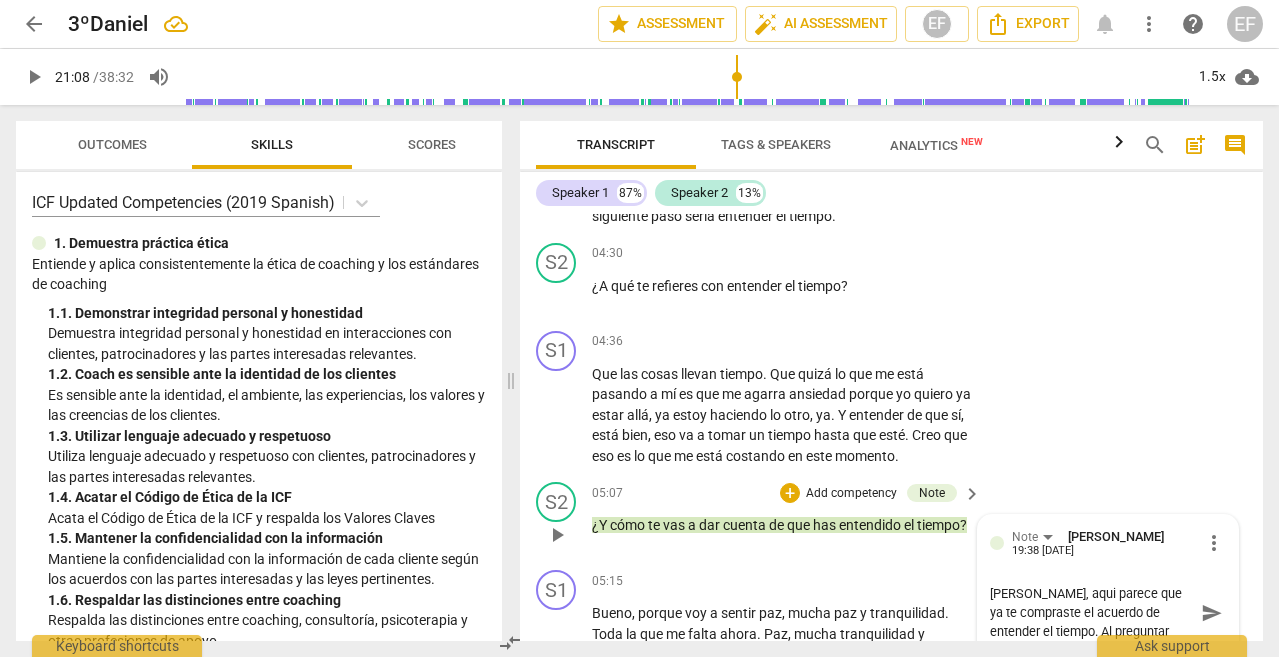 type on "[PERSON_NAME], aqui parece que ya te compraste el acuerdo de entender el tiempo. Al preguntar" 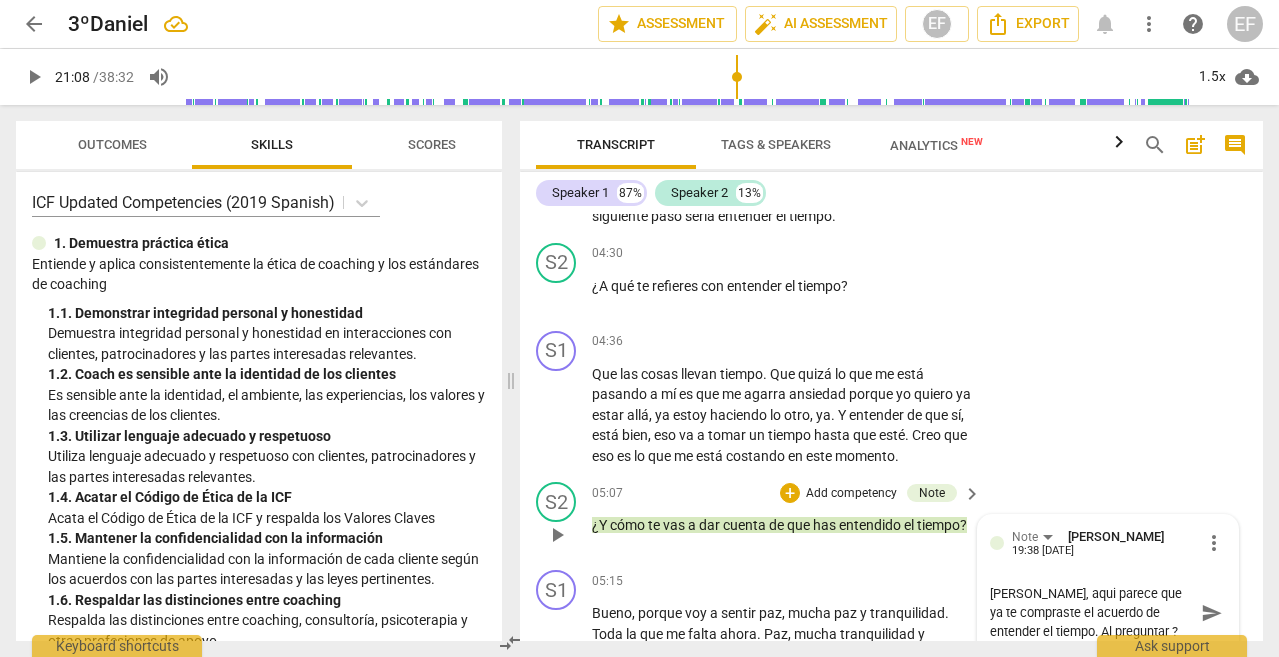 type on "[PERSON_NAME], aqui parece que ya te compraste el acuerdo de entender el tiempo. Al preguntar" 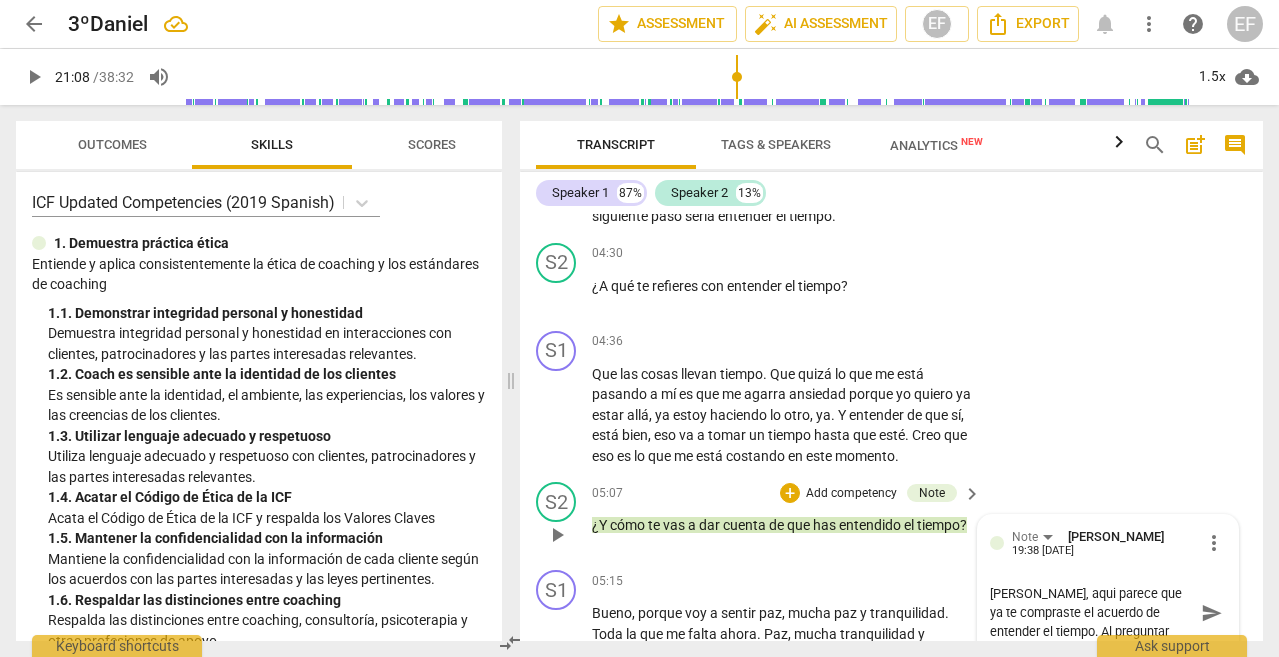 type on "[PERSON_NAME], aqui parece que ya te compraste el acuerdo de entender el tiempo. Al preguntar ¿" 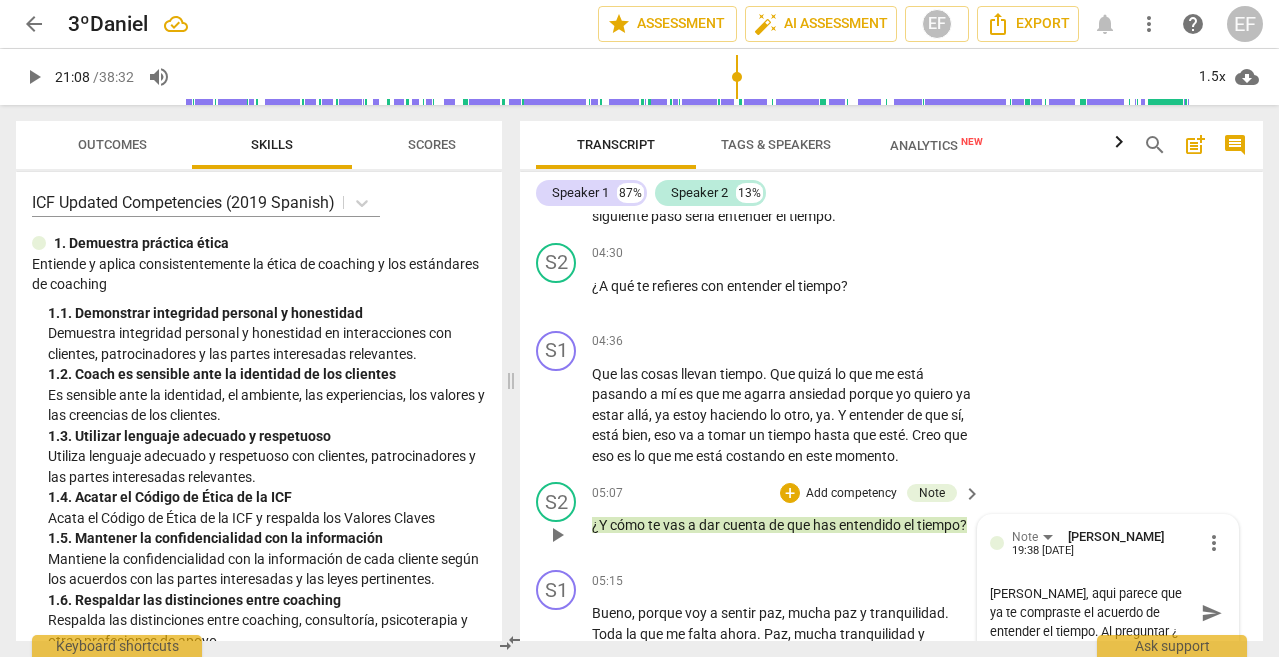 type on "[PERSON_NAME], aqui parece que ya te compraste el acuerdo de entender el tiempo. Al preguntar ¿Y" 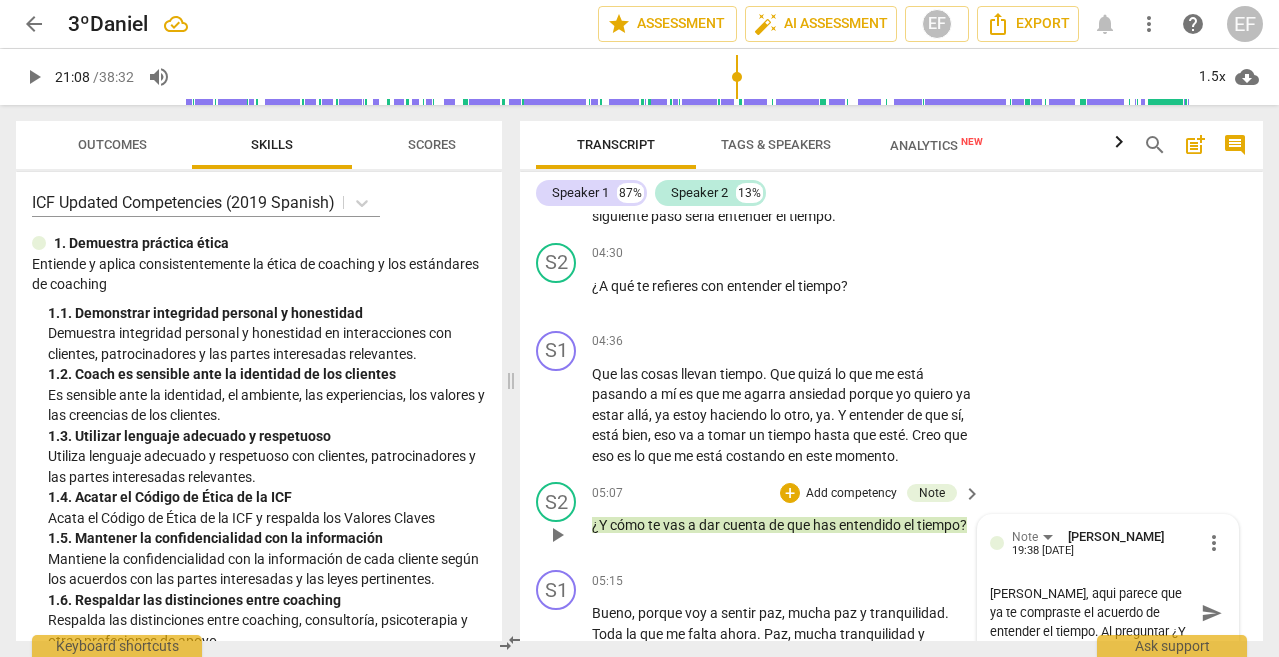 type on "[PERSON_NAME], aqui parece que ya te compraste el acuerdo de entender el tiempo. Al preguntar ¿Y" 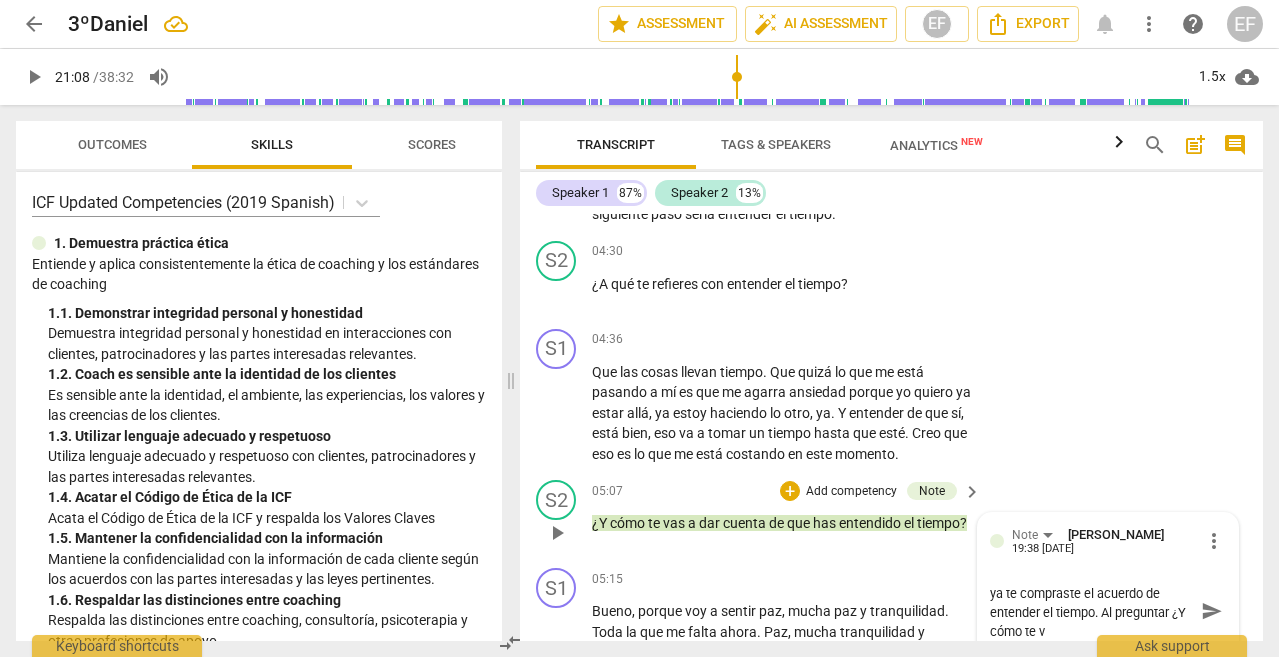 type on "[PERSON_NAME], aqui parece que ya te compraste el acuerdo de entender el tiempo. Al preguntar ¿Y cómo te va" 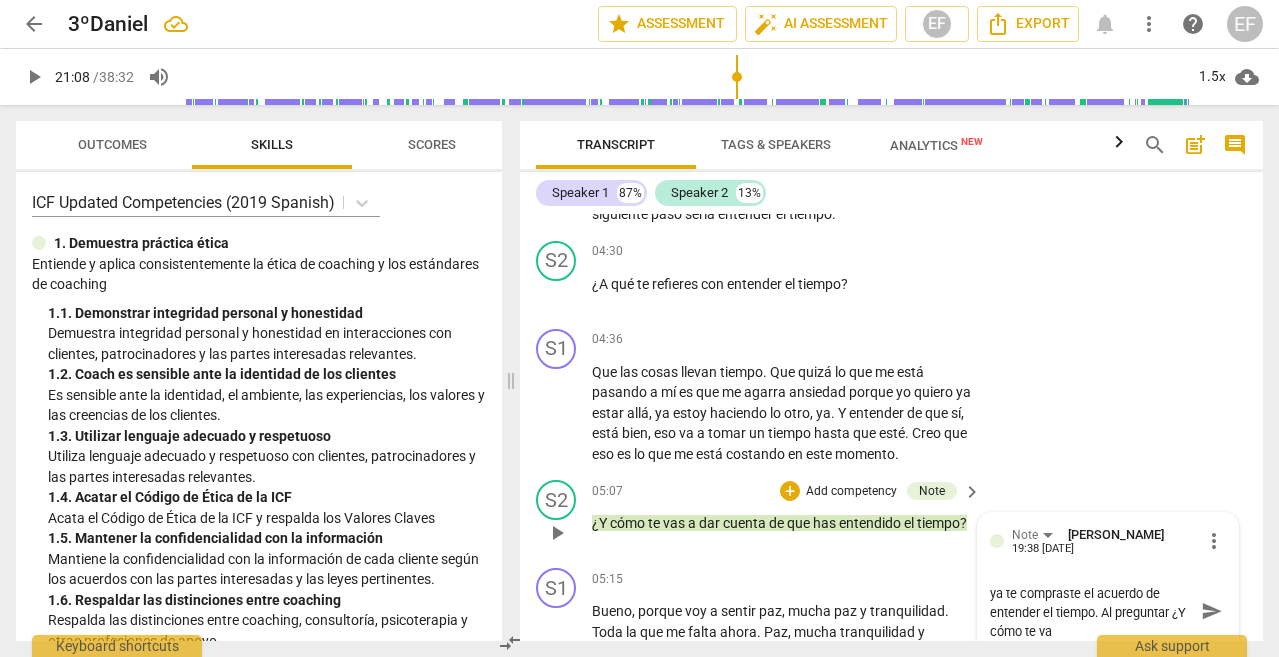 type on "[PERSON_NAME], aqui parece que ya te compraste el acuerdo de entender el tiempo. Al preguntar ¿Y cómo te vas" 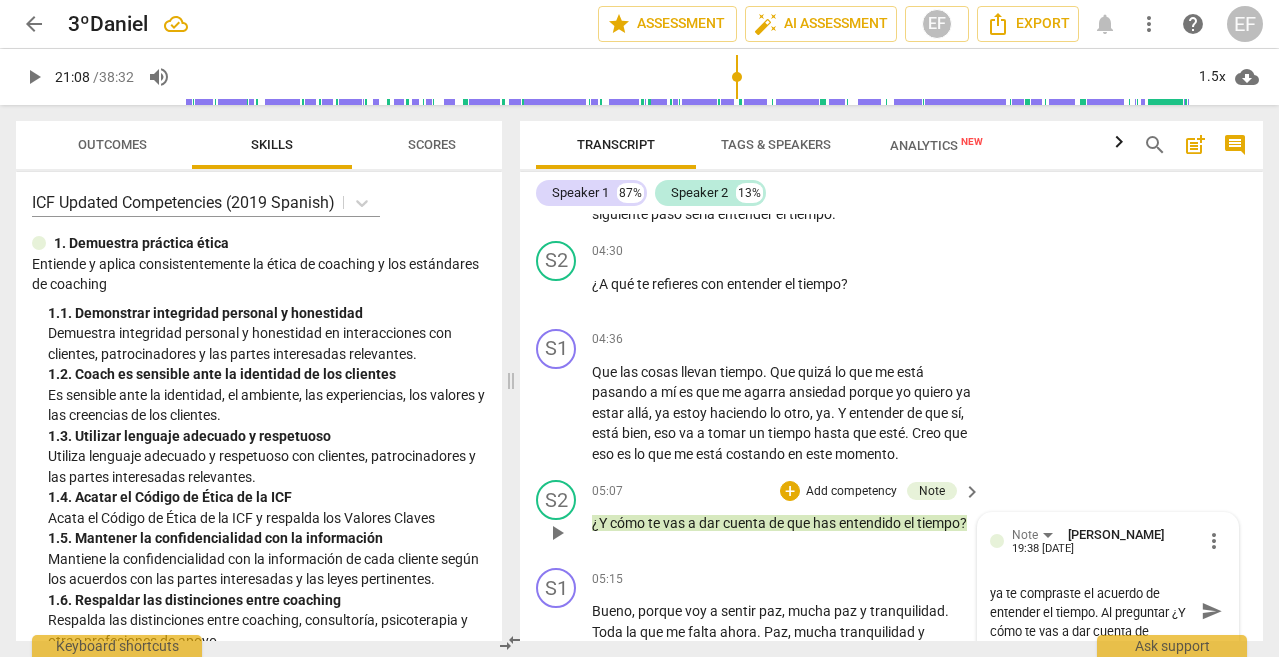scroll, scrollTop: 0, scrollLeft: 0, axis: both 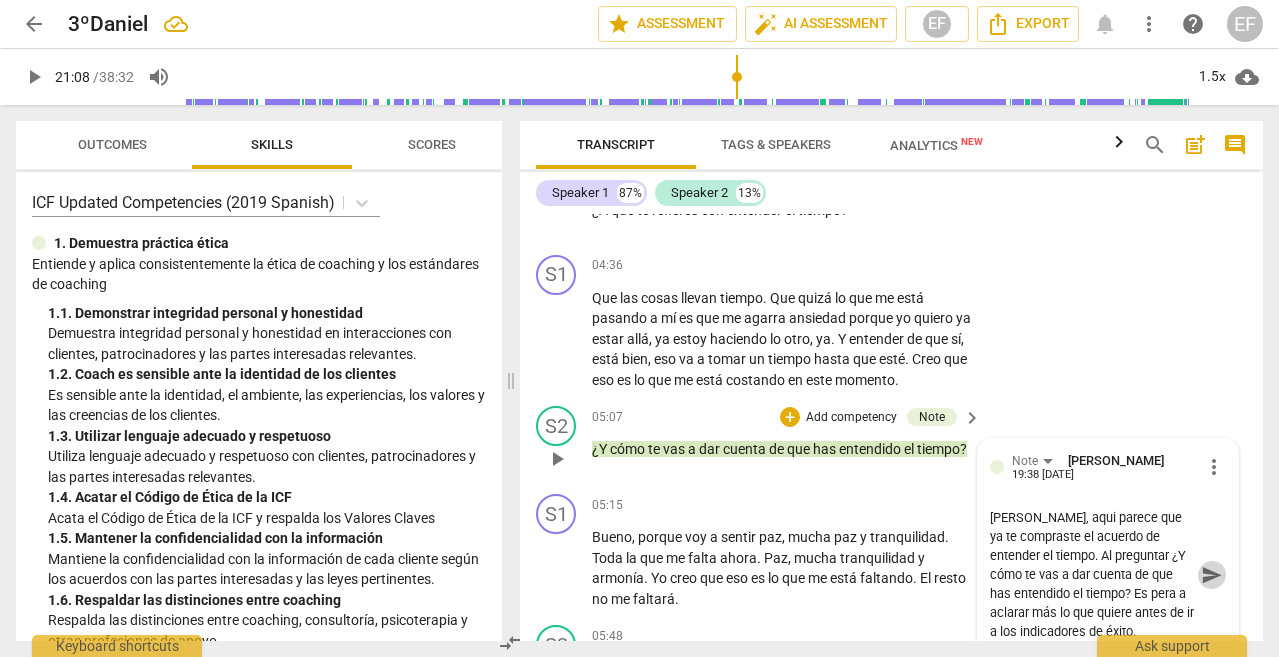 click on "send" at bounding box center [1212, 575] 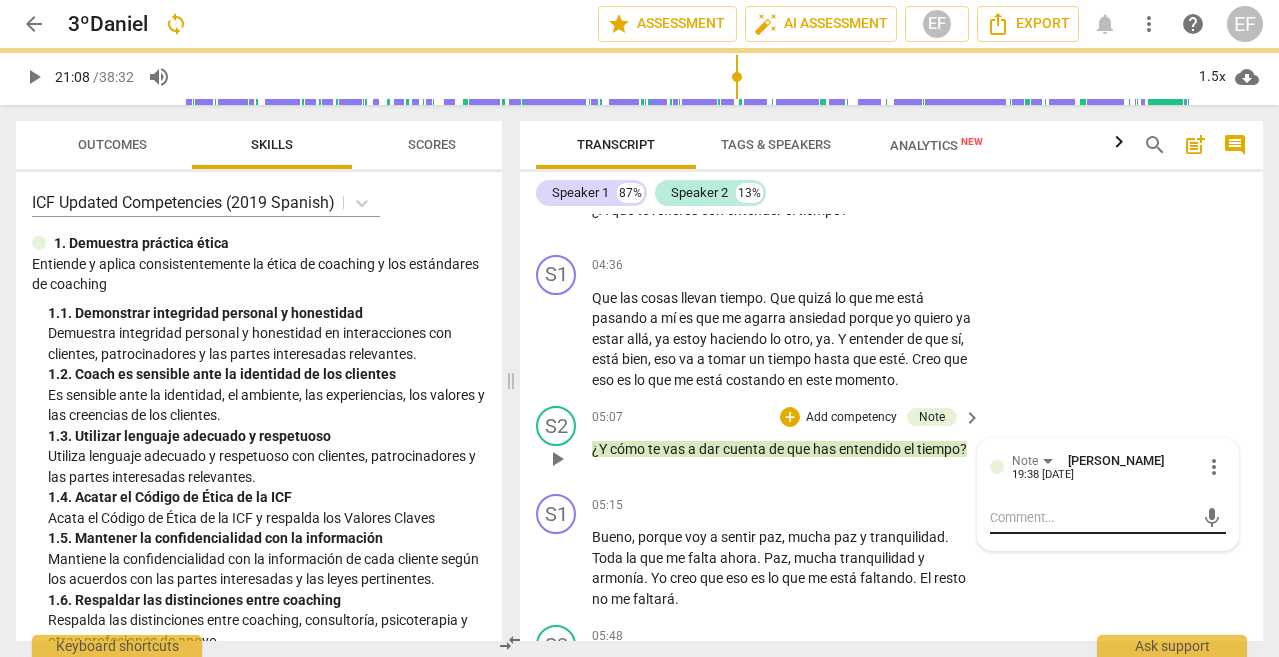 scroll, scrollTop: 0, scrollLeft: 0, axis: both 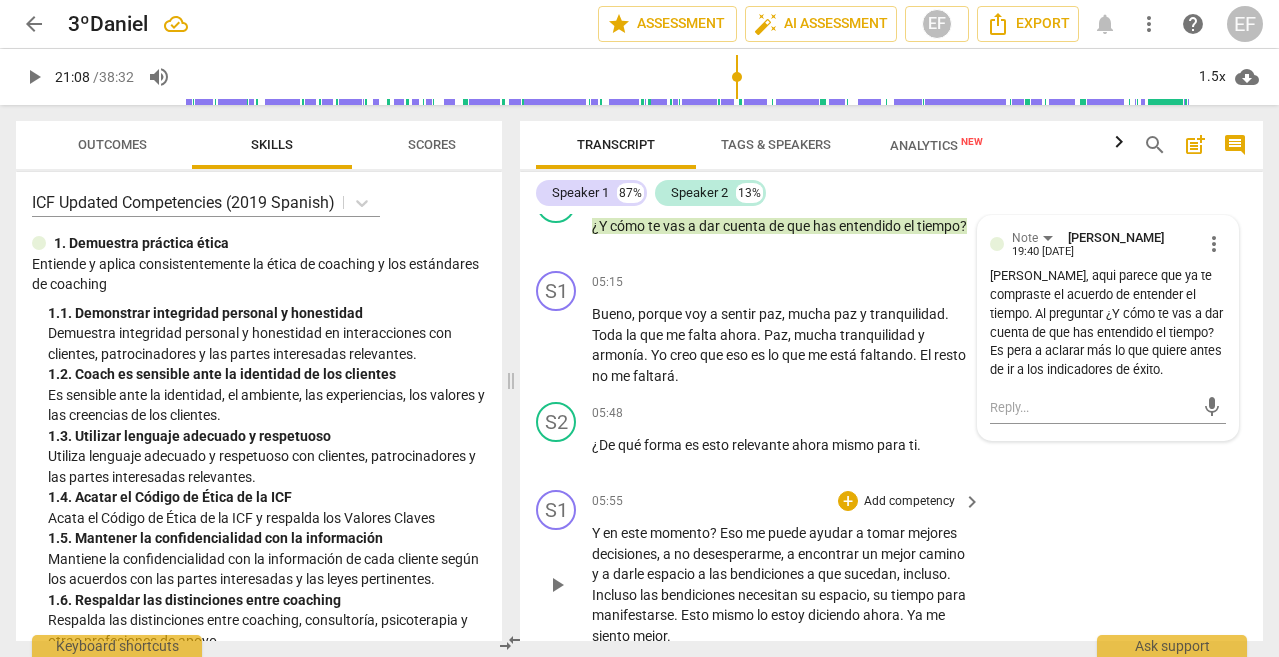click on "Add competency" at bounding box center (909, 502) 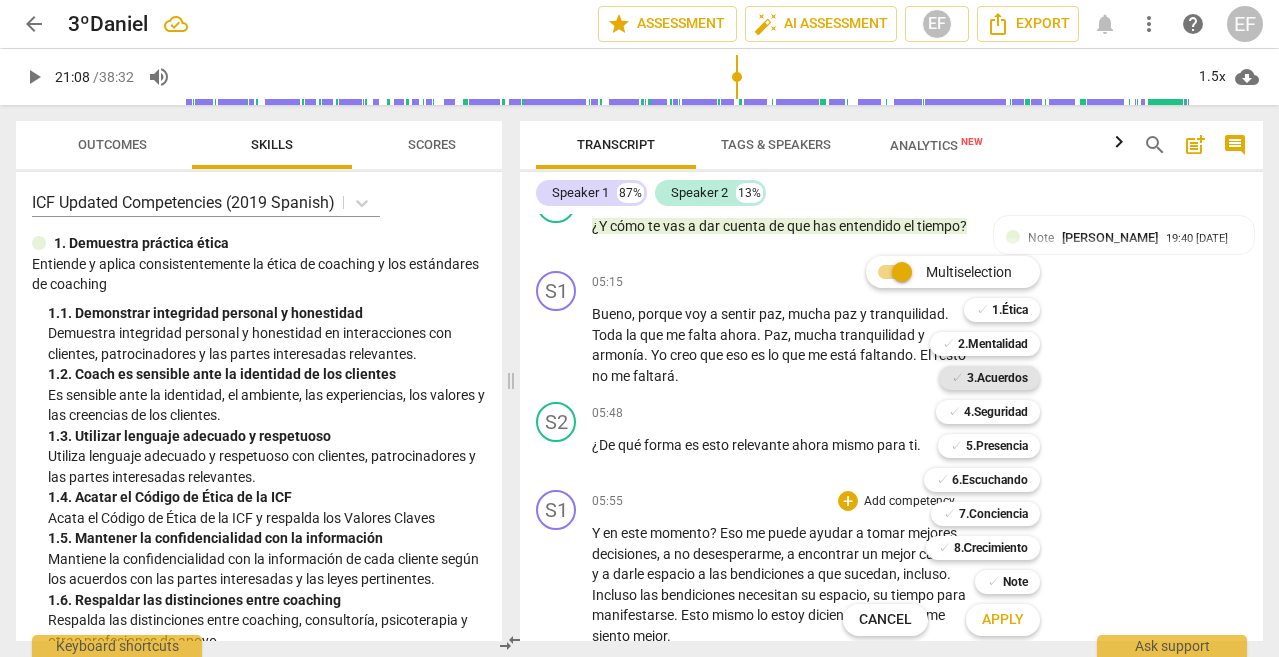 click on "3.Acuerdos" at bounding box center (997, 378) 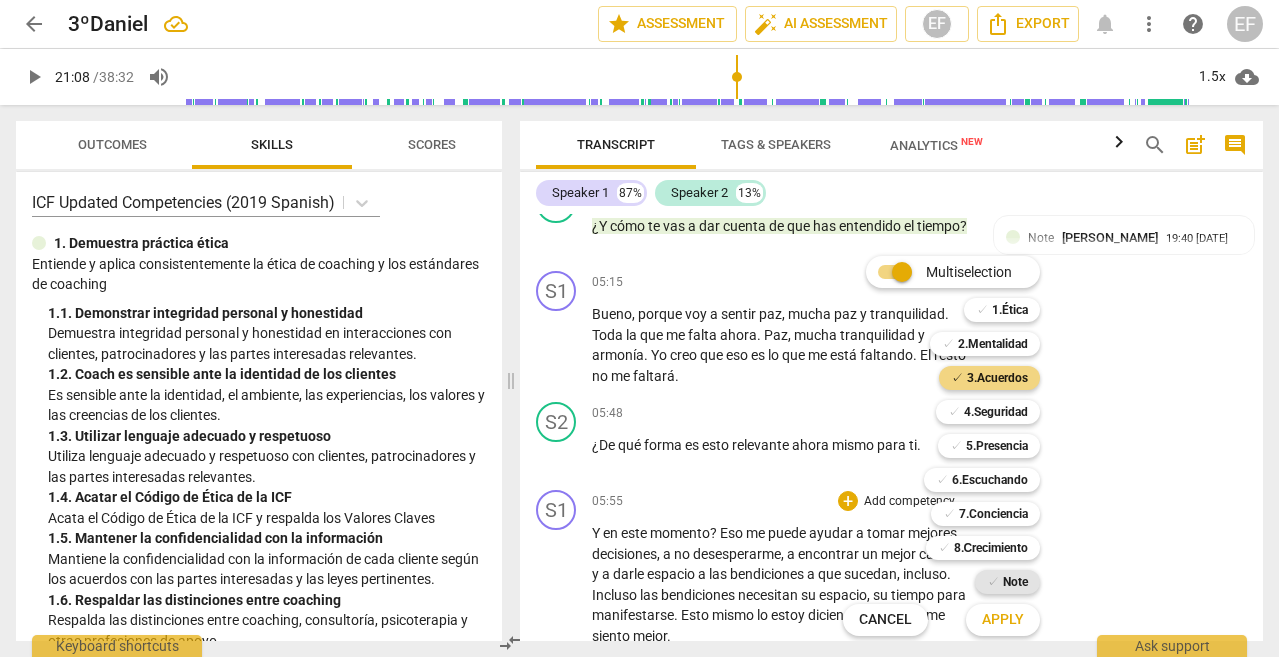 click on "Note" at bounding box center [1015, 582] 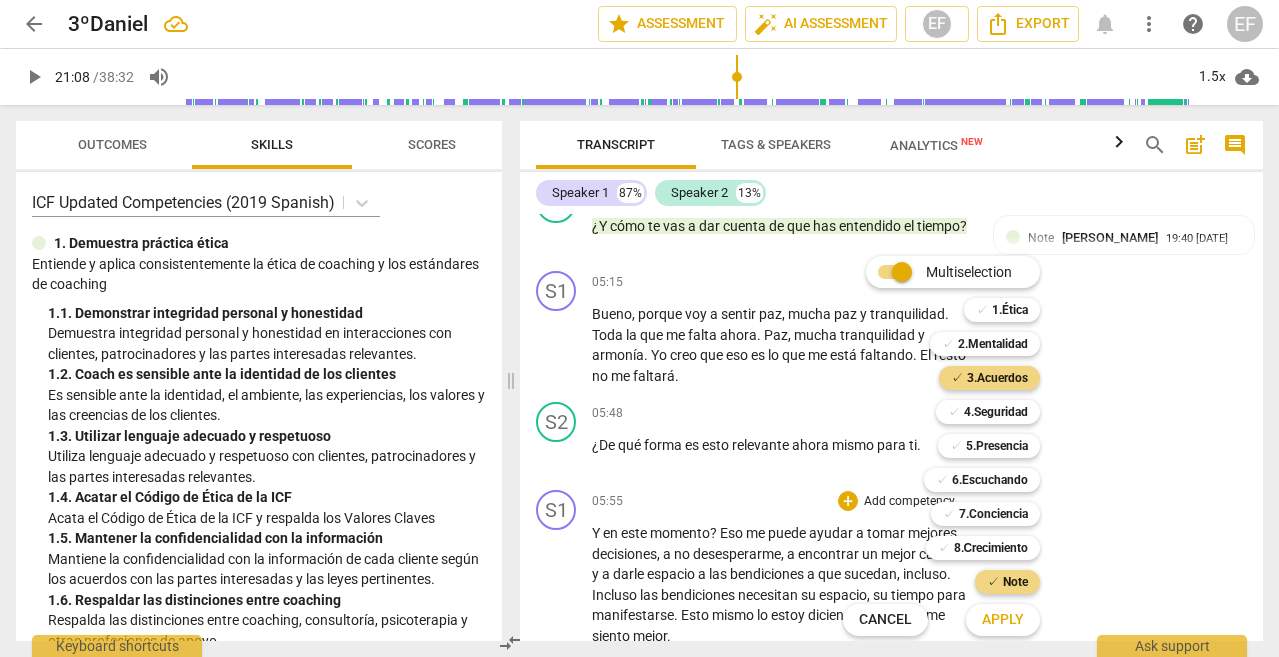 click on "Apply" at bounding box center (1003, 620) 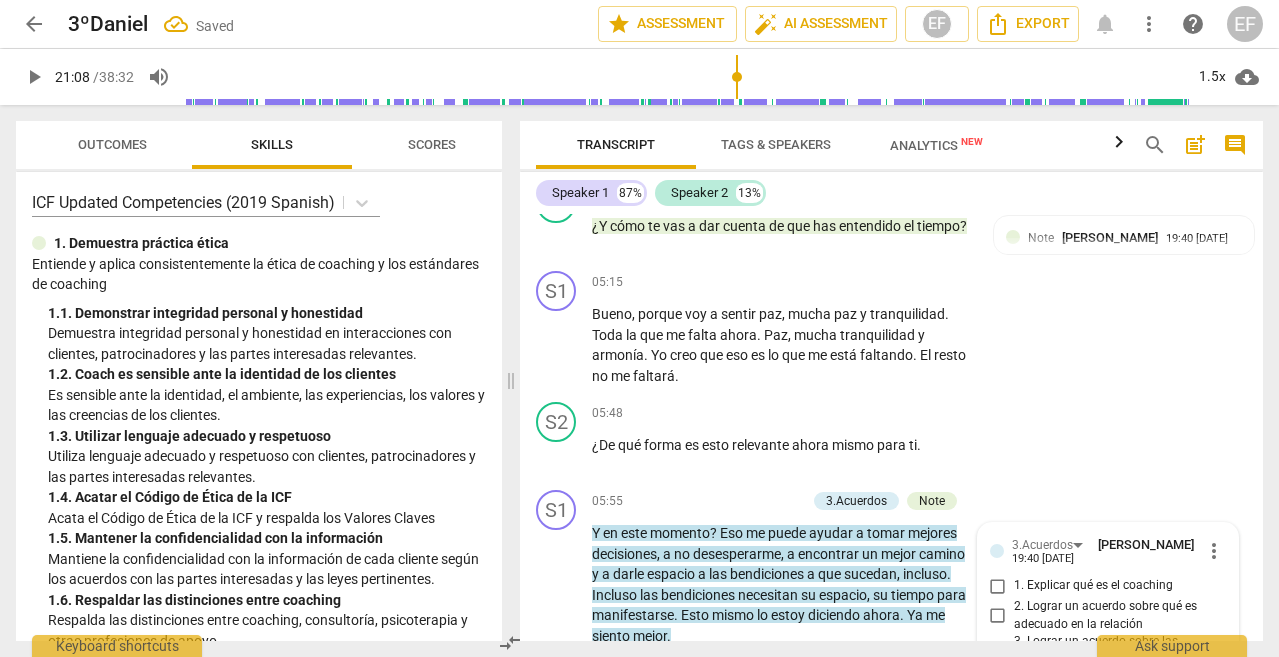 scroll, scrollTop: 2005, scrollLeft: 0, axis: vertical 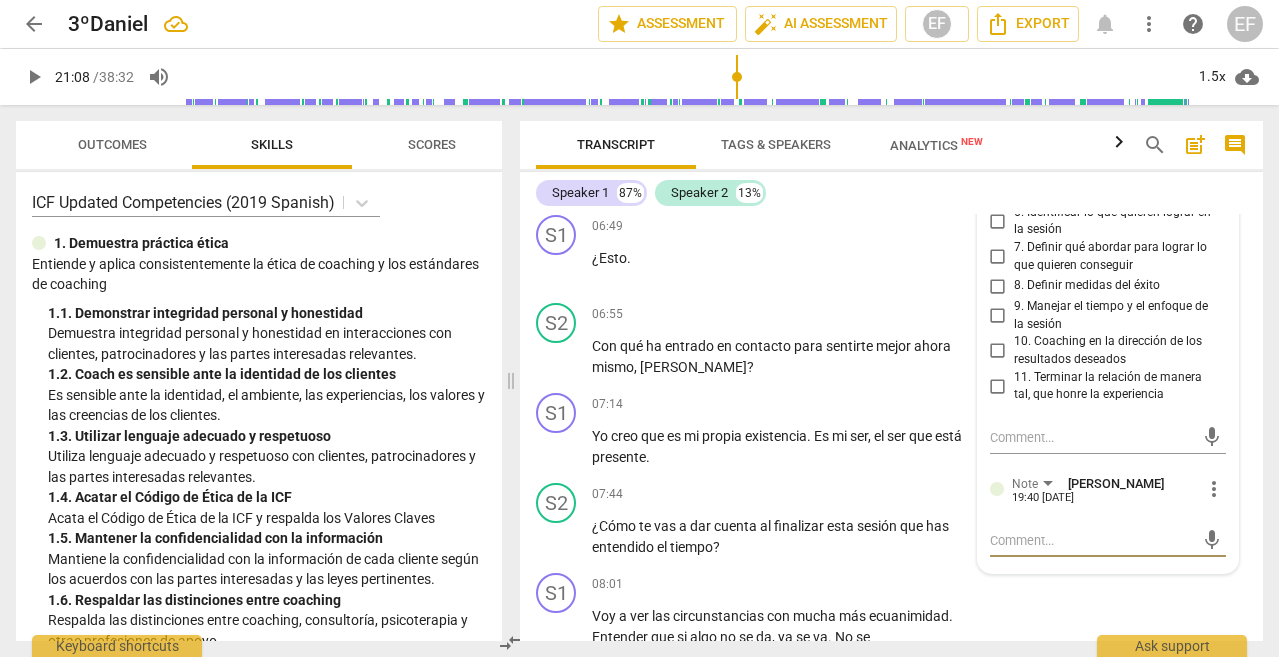 click at bounding box center (1092, 540) 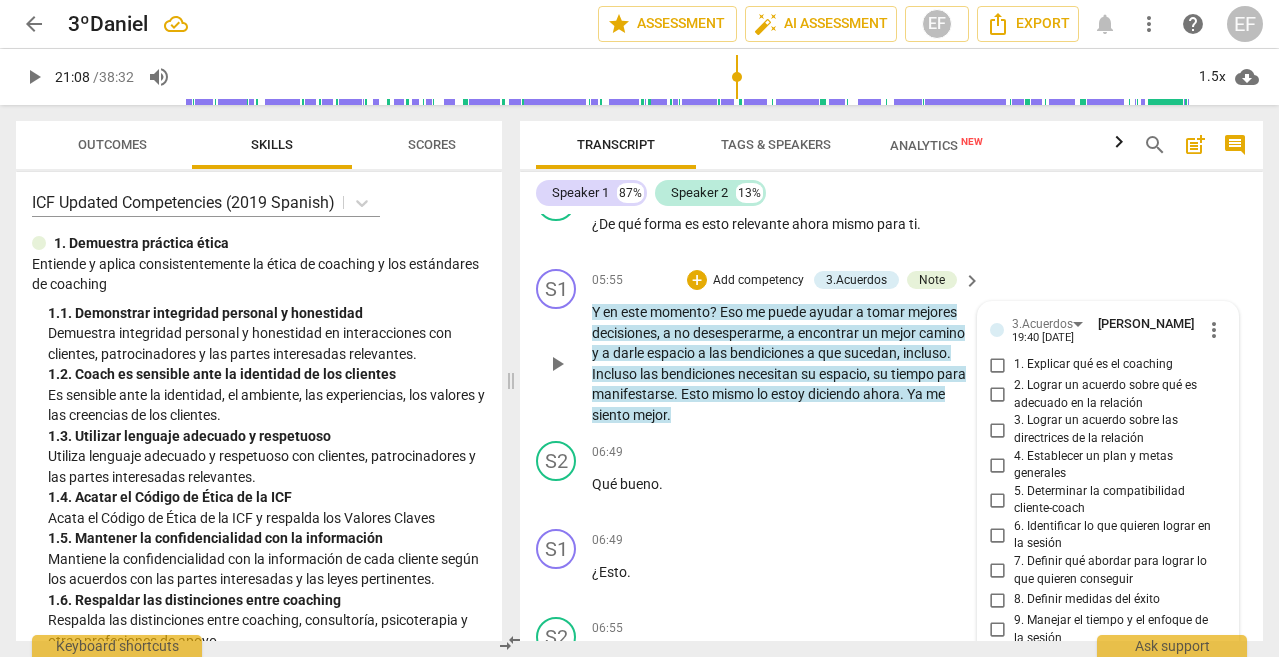 scroll, scrollTop: 1680, scrollLeft: 0, axis: vertical 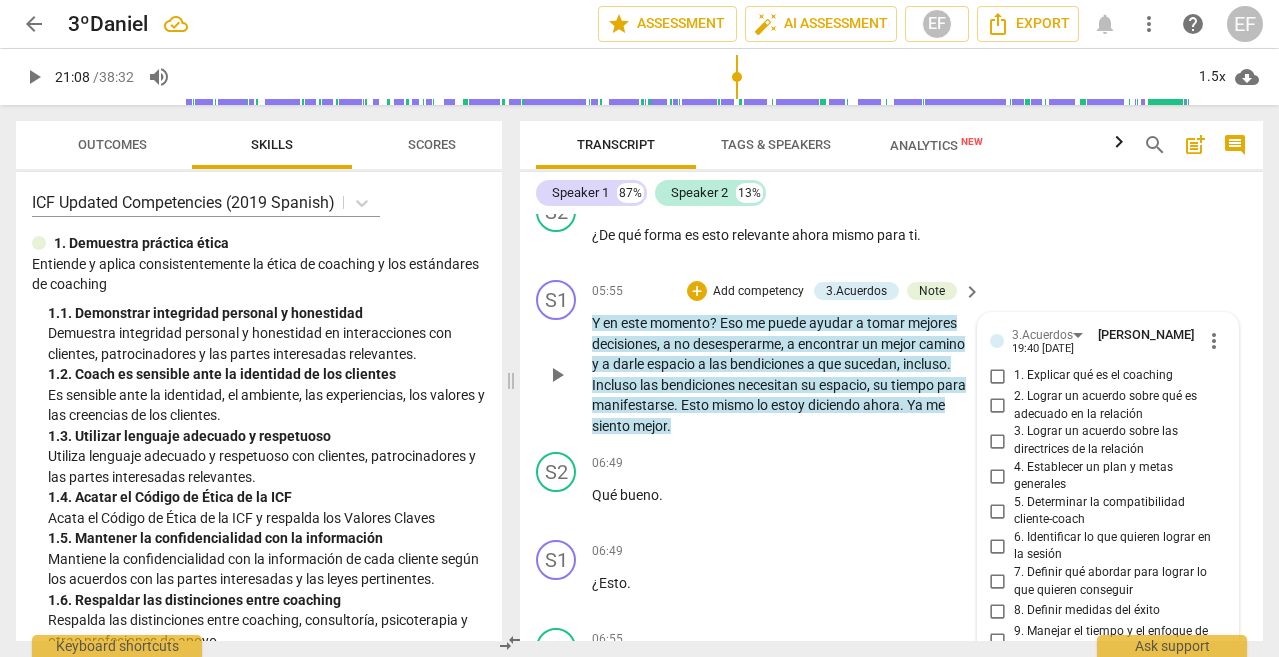 click on "more_vert" at bounding box center [1214, 341] 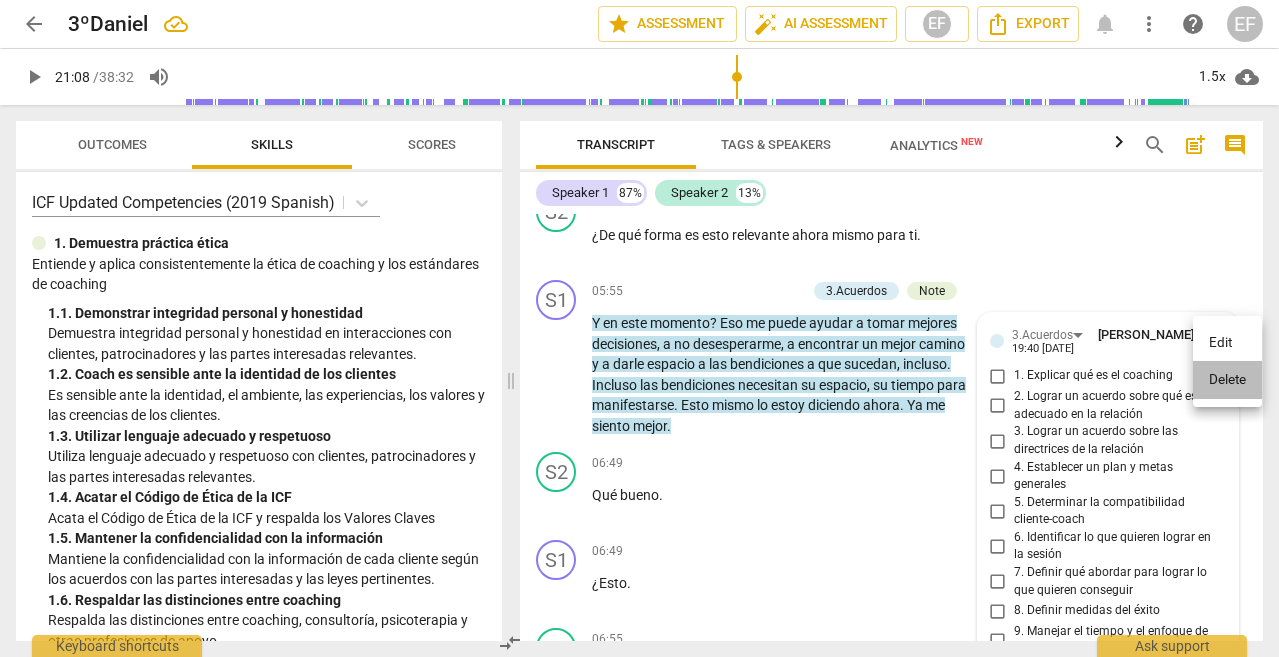 click on "Delete" at bounding box center [1227, 380] 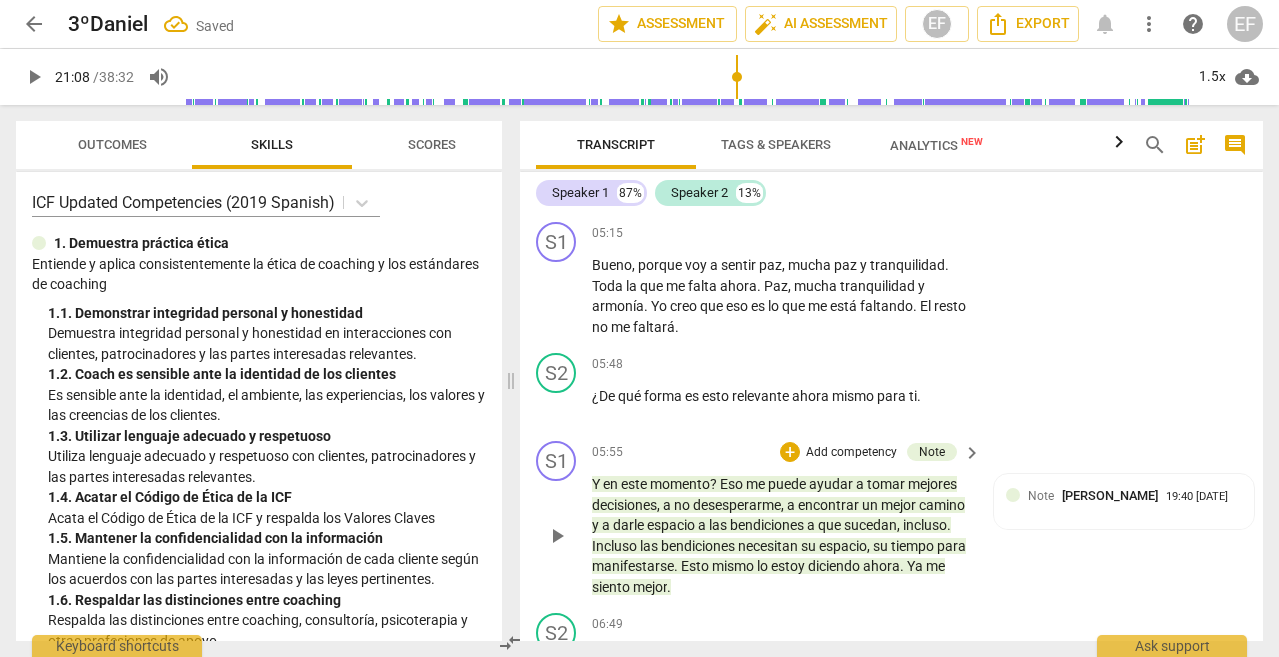 scroll, scrollTop: 1518, scrollLeft: 0, axis: vertical 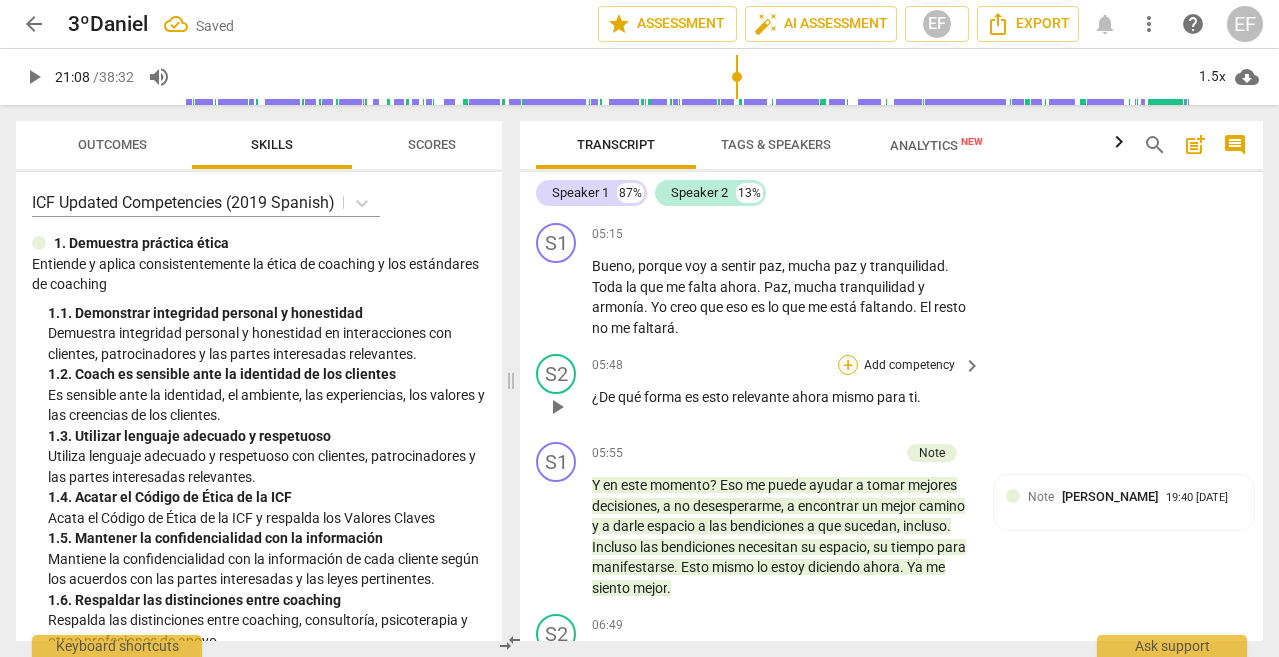 click on "+" at bounding box center [848, 365] 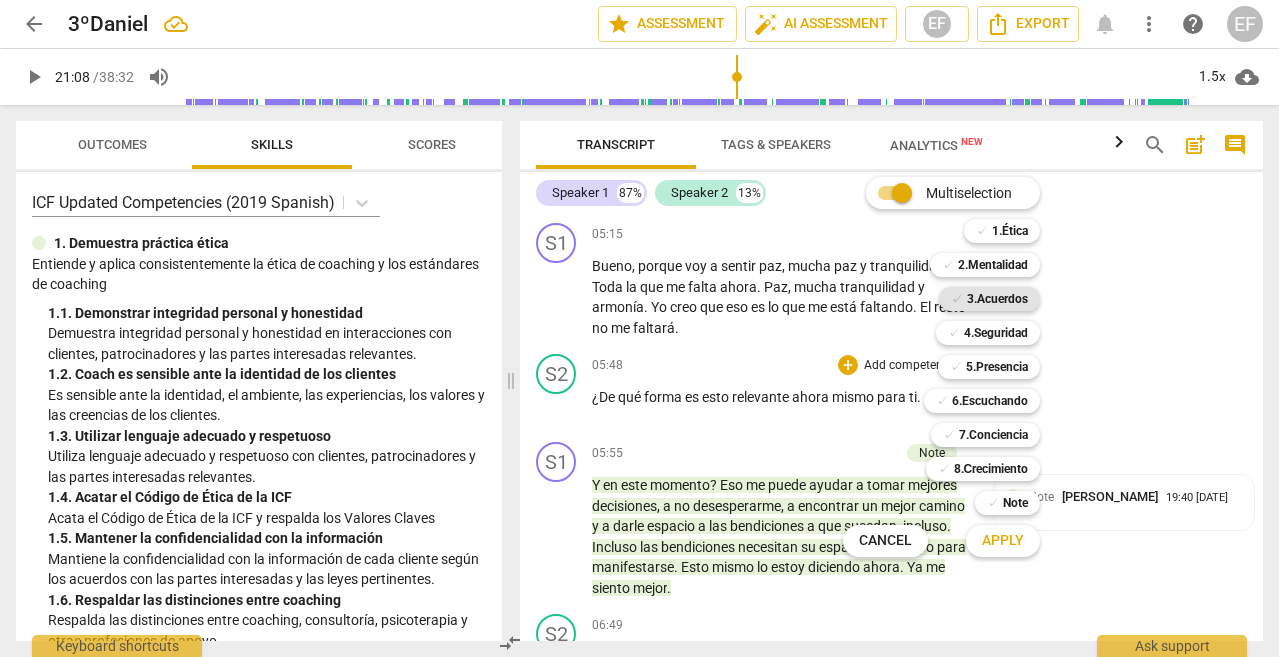 click on "3.Acuerdos" at bounding box center [997, 299] 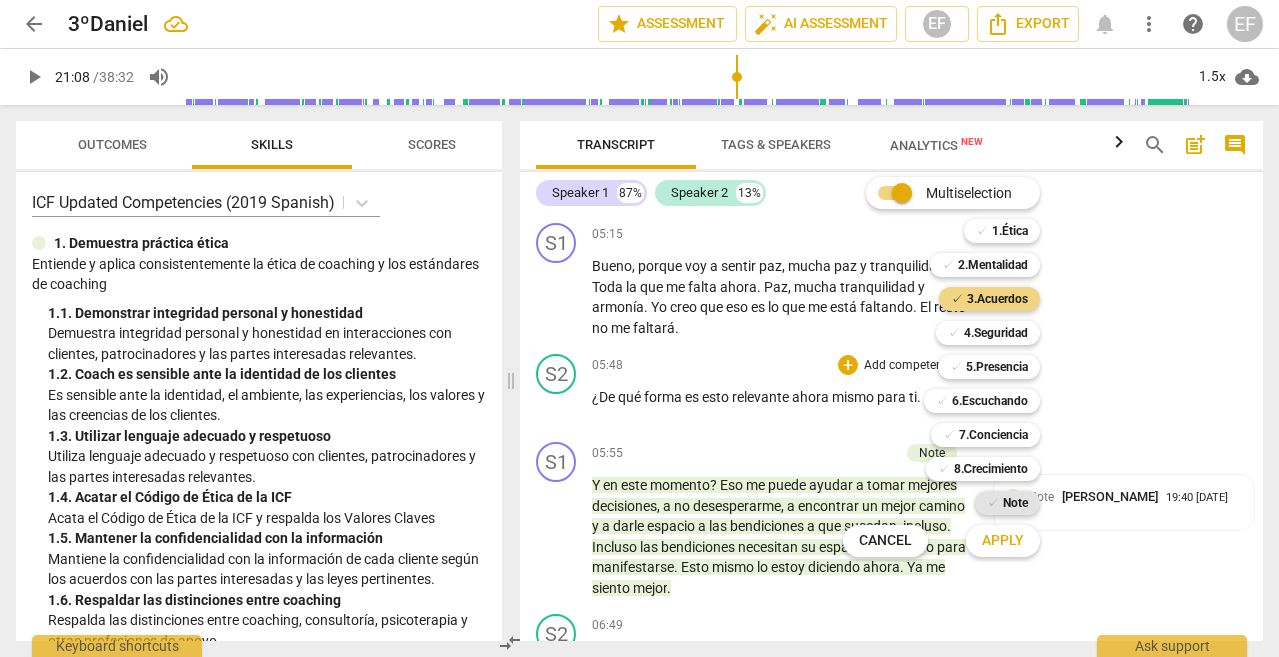 click on "Note" at bounding box center (1015, 503) 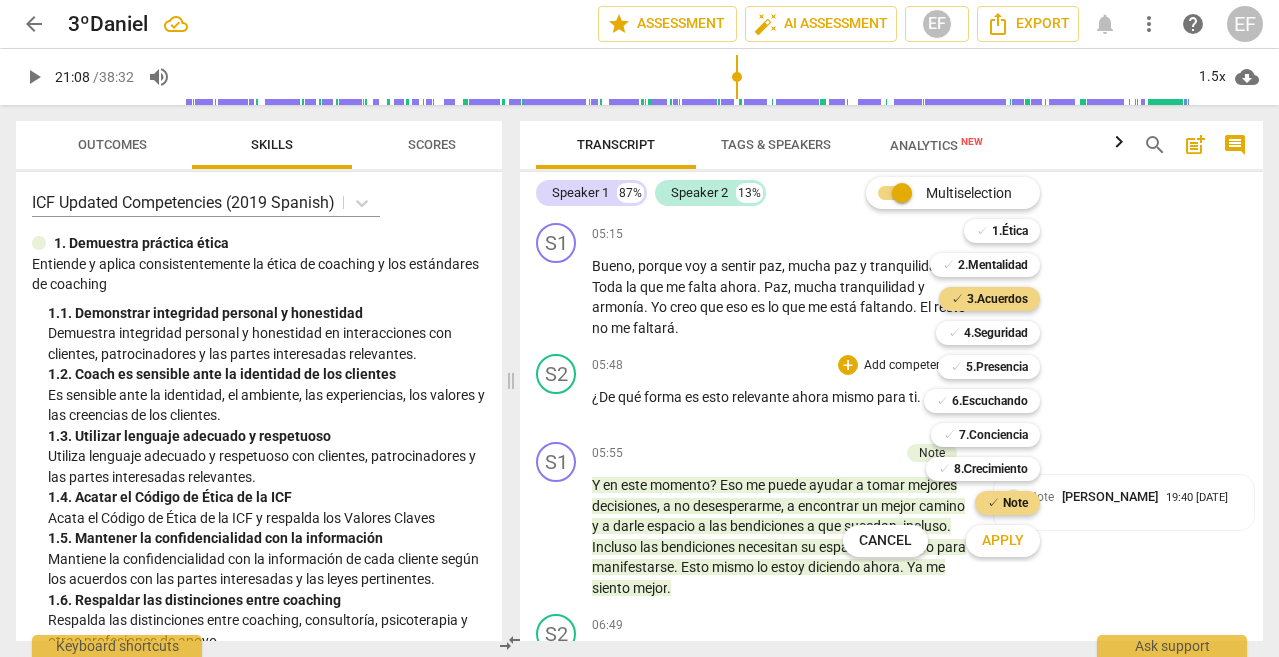 click on "Apply" at bounding box center [1003, 541] 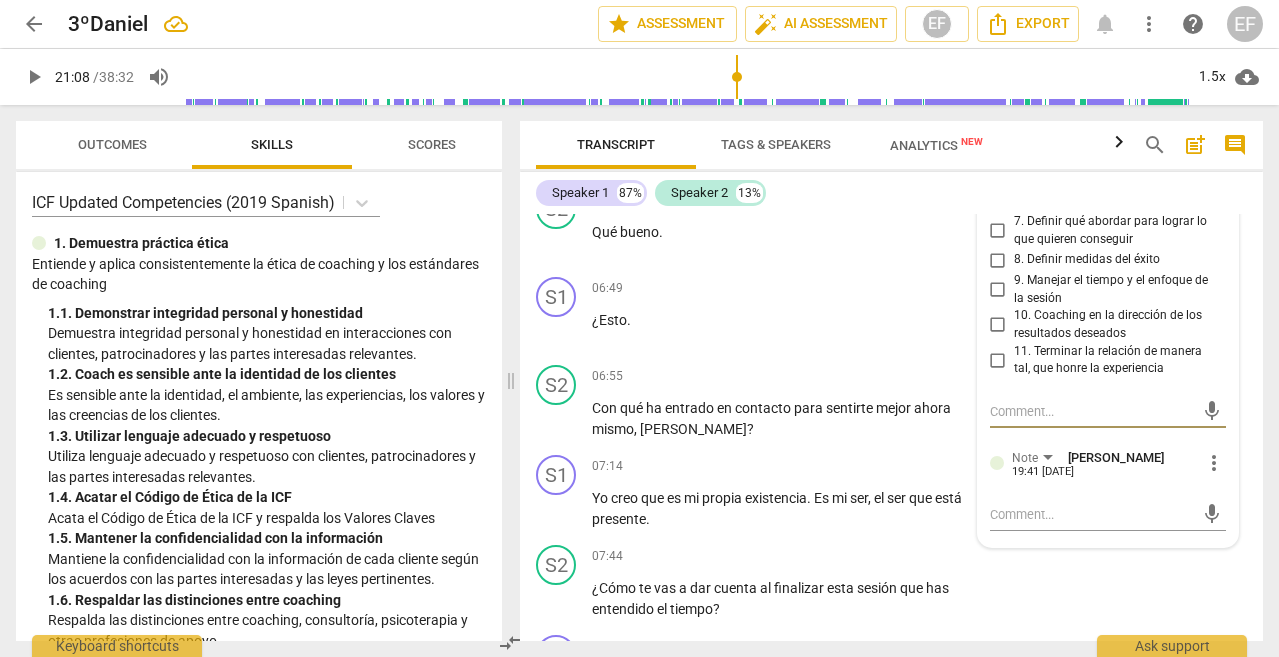 scroll, scrollTop: 1961, scrollLeft: 0, axis: vertical 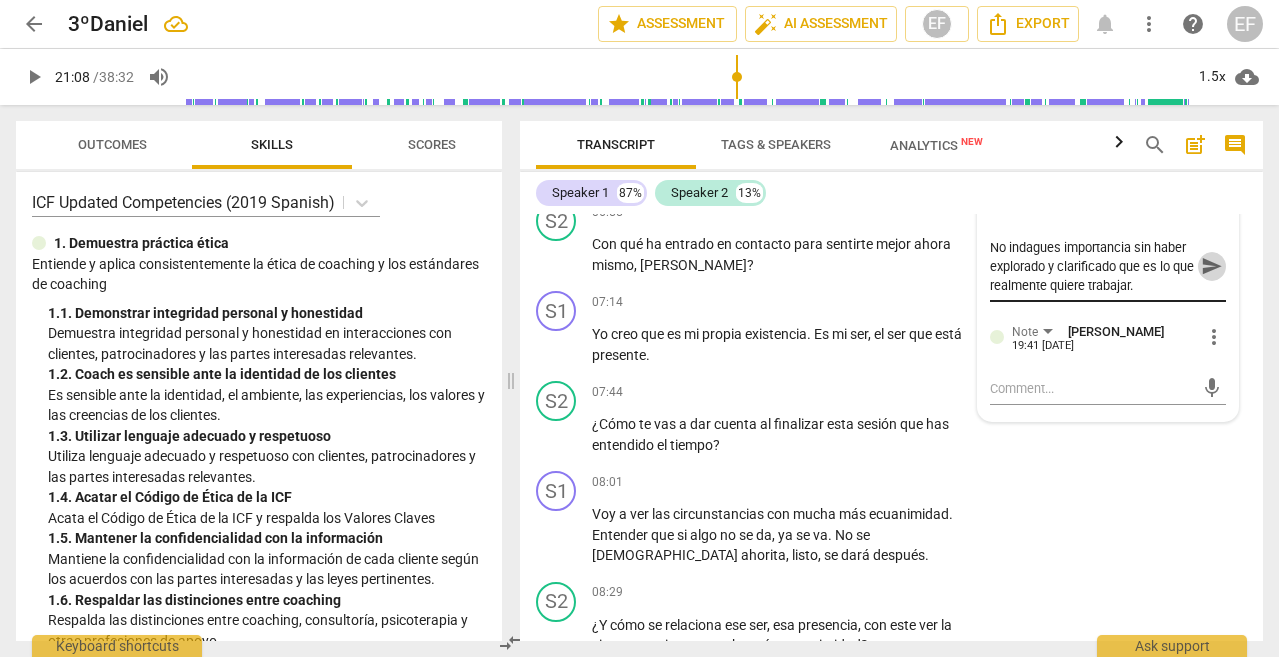 click on "send" at bounding box center (1212, 266) 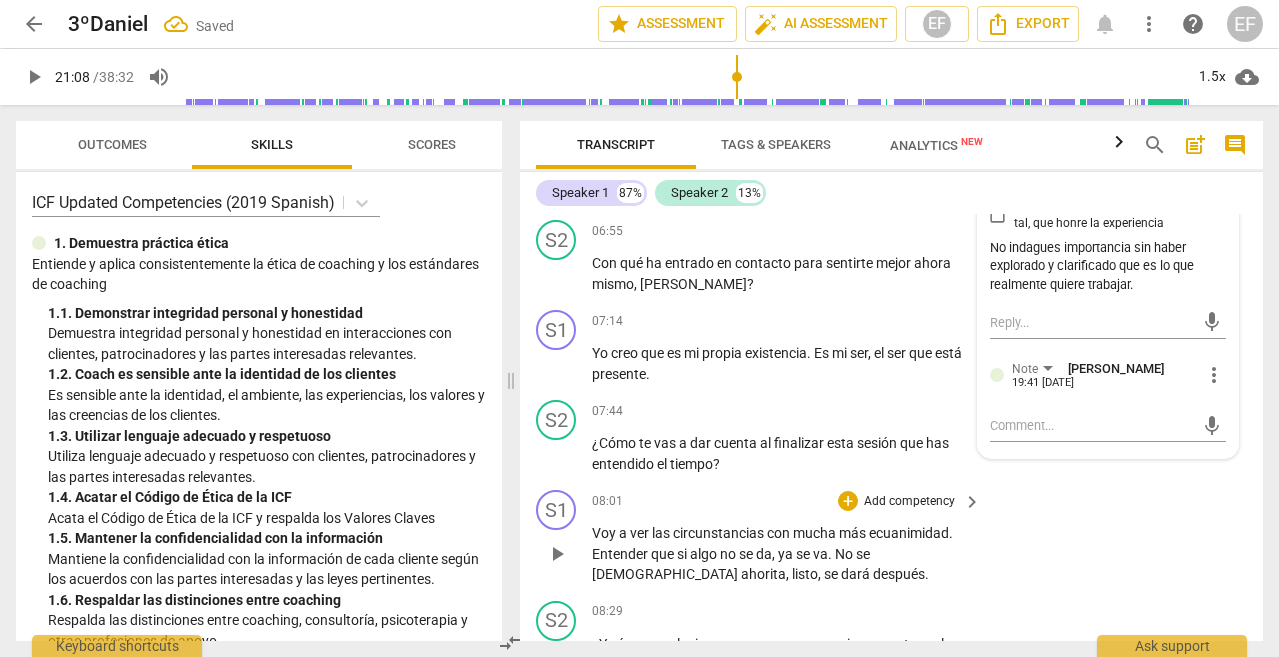 scroll, scrollTop: 2026, scrollLeft: 0, axis: vertical 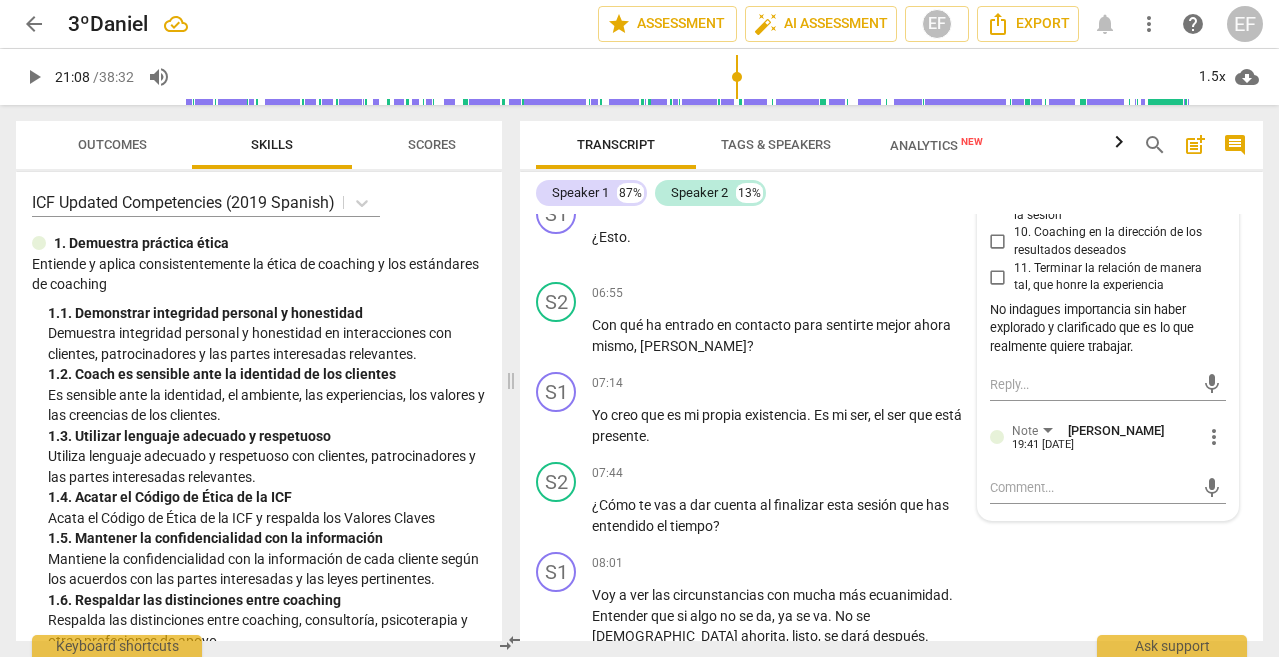 click on "Note [PERSON_NAME]" at bounding box center [1092, 430] 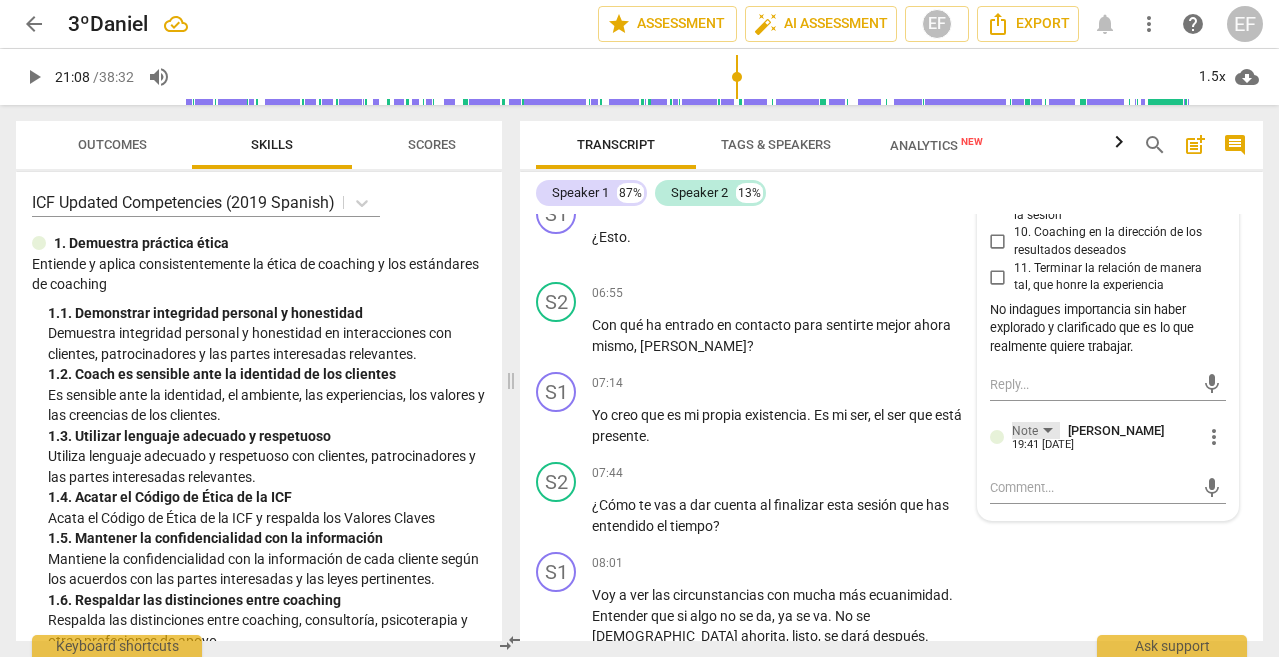 click on "Note" at bounding box center [1036, 430] 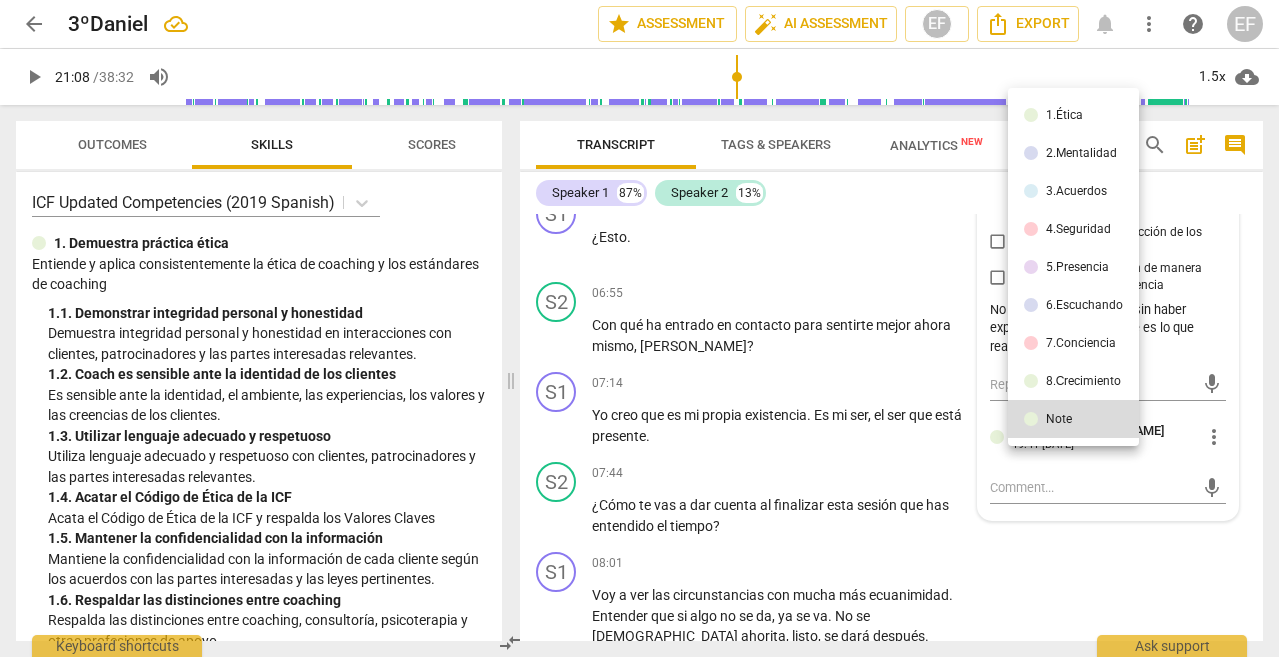 click at bounding box center (639, 328) 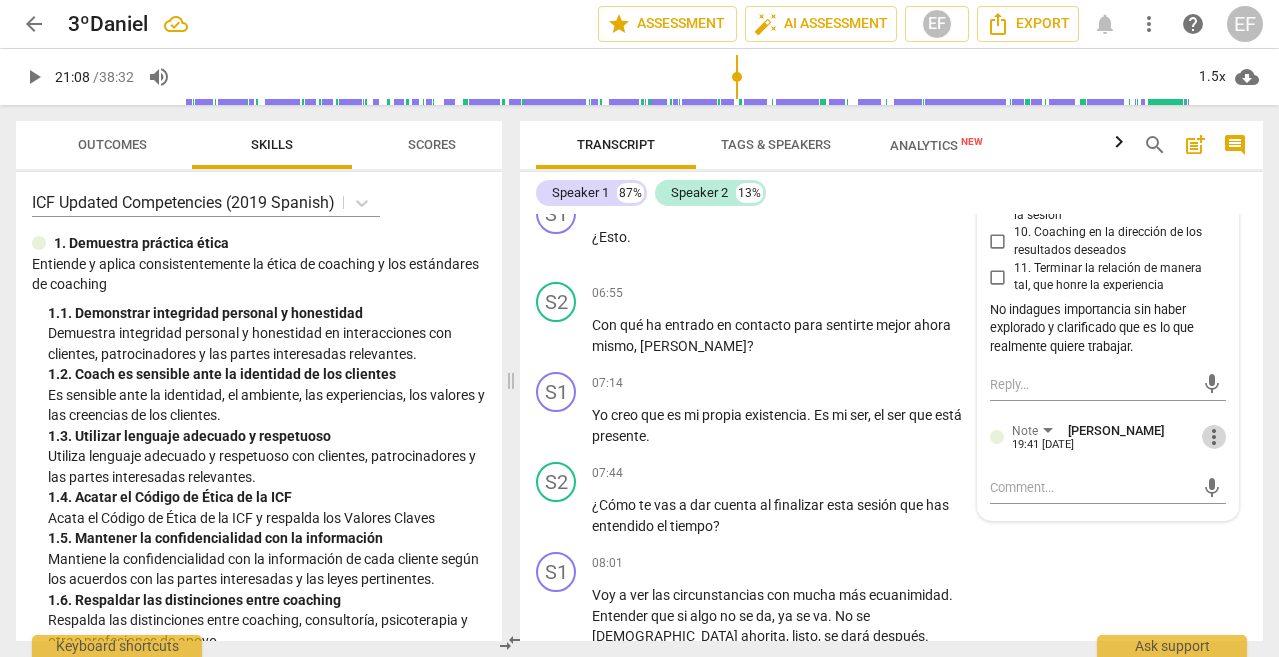 click on "more_vert" at bounding box center (1214, 437) 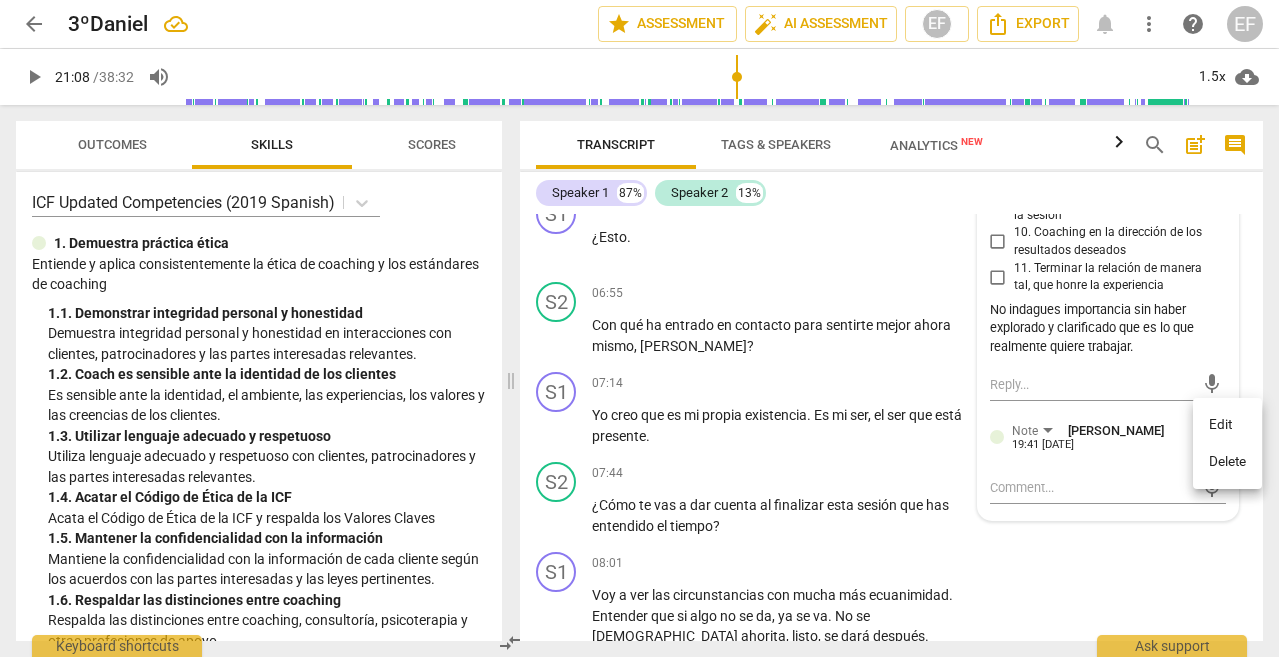 click at bounding box center [639, 328] 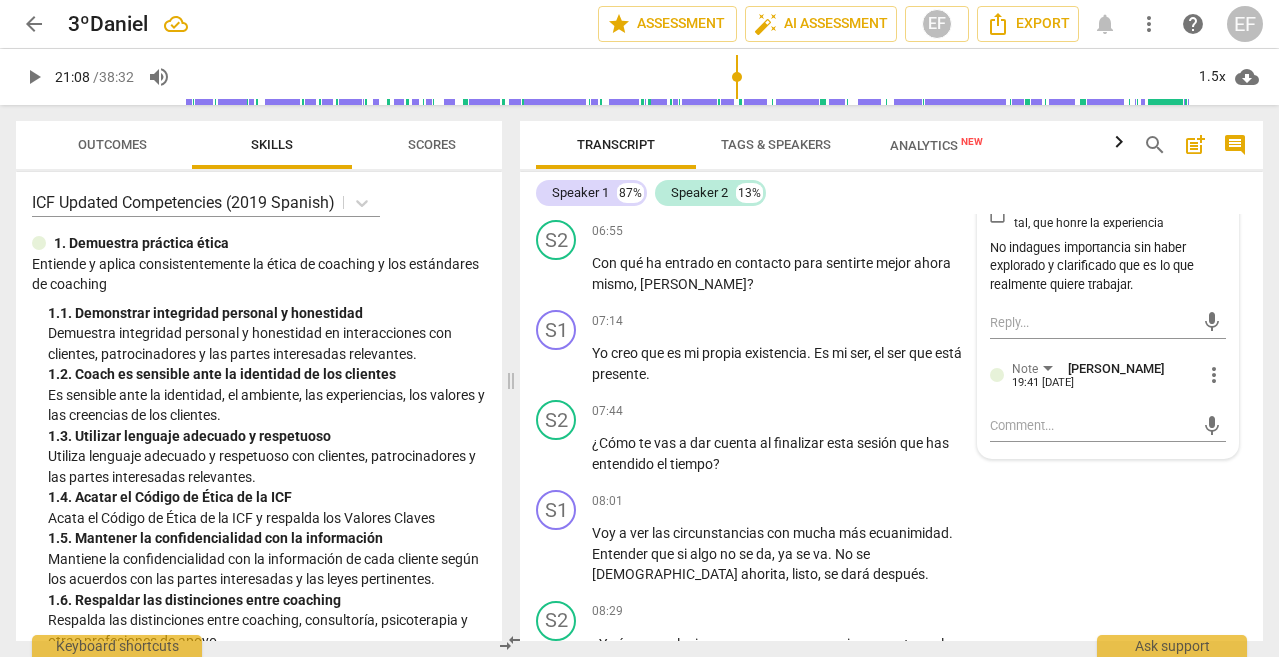 scroll, scrollTop: 2086, scrollLeft: 0, axis: vertical 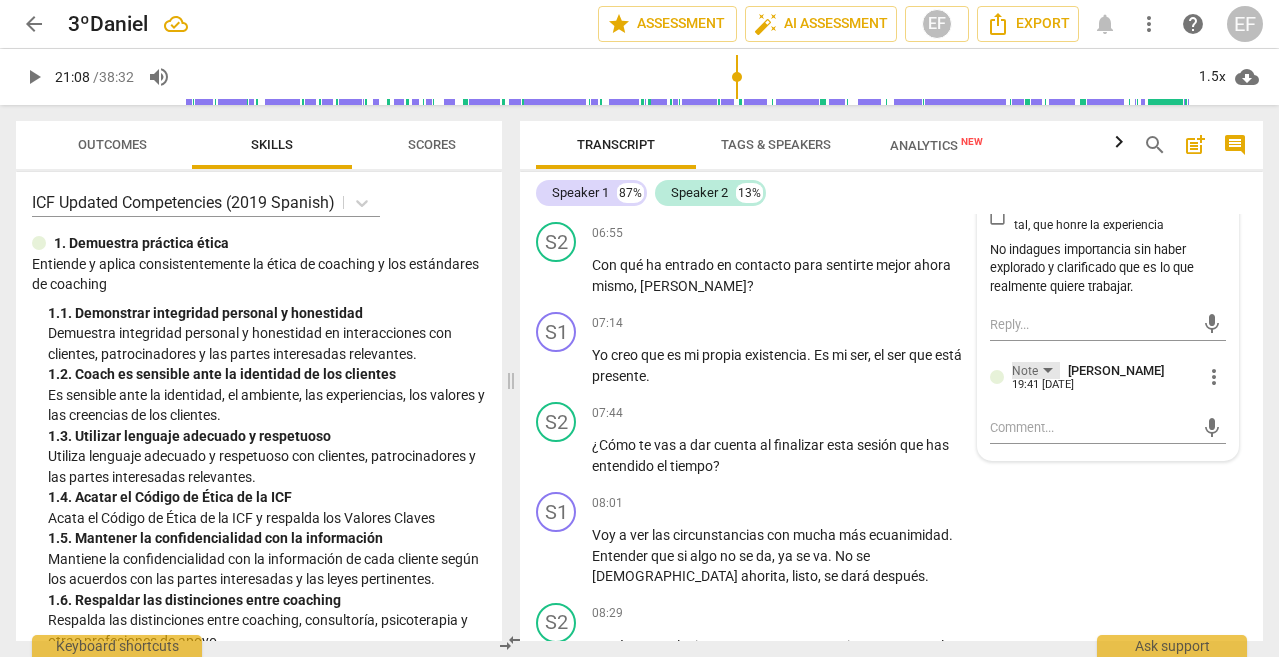 click on "Note" at bounding box center (1036, 370) 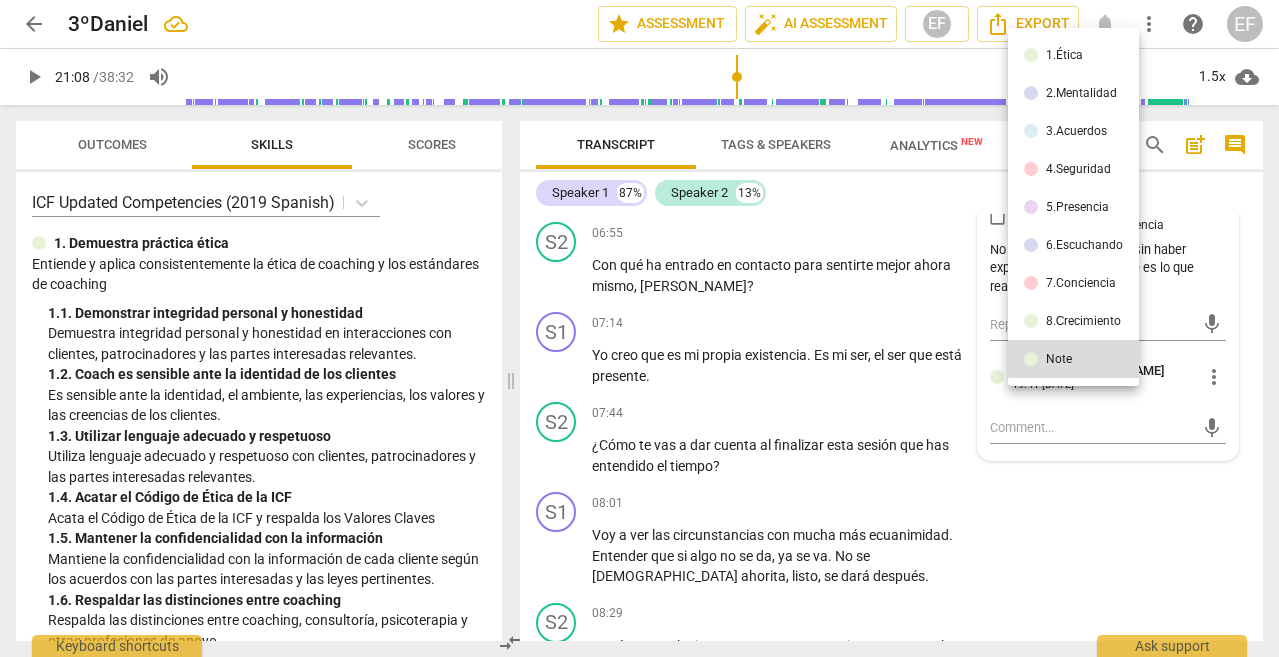 click at bounding box center (639, 328) 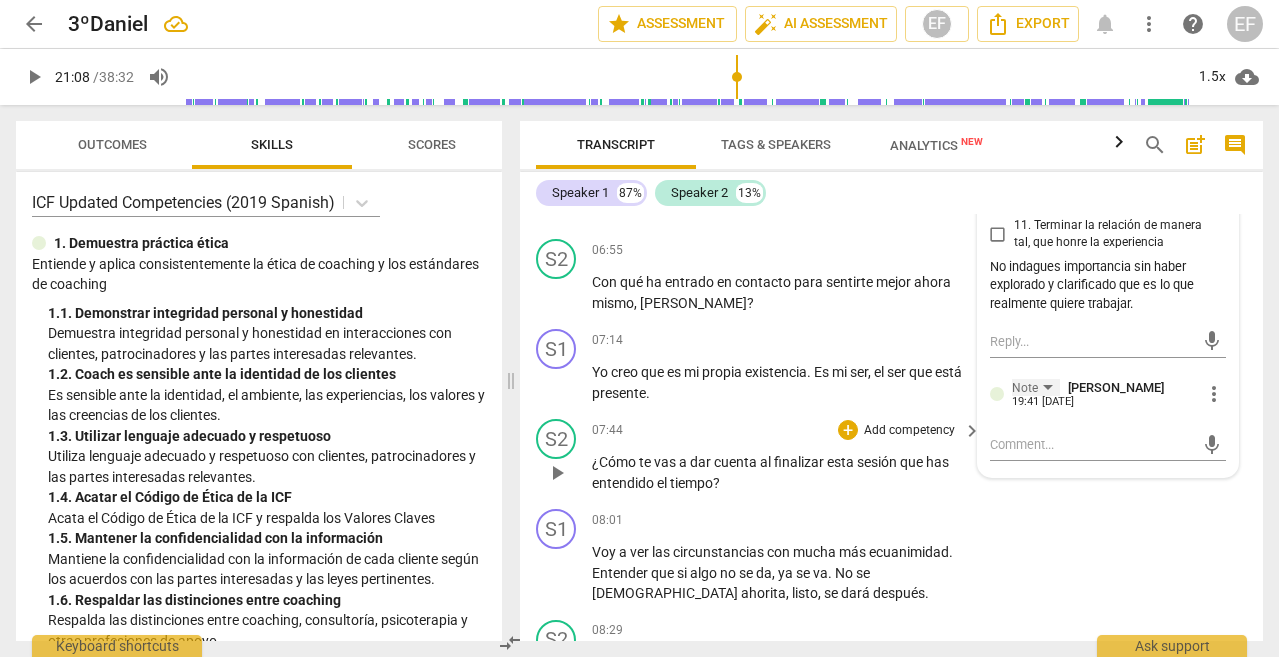 scroll, scrollTop: 2068, scrollLeft: 0, axis: vertical 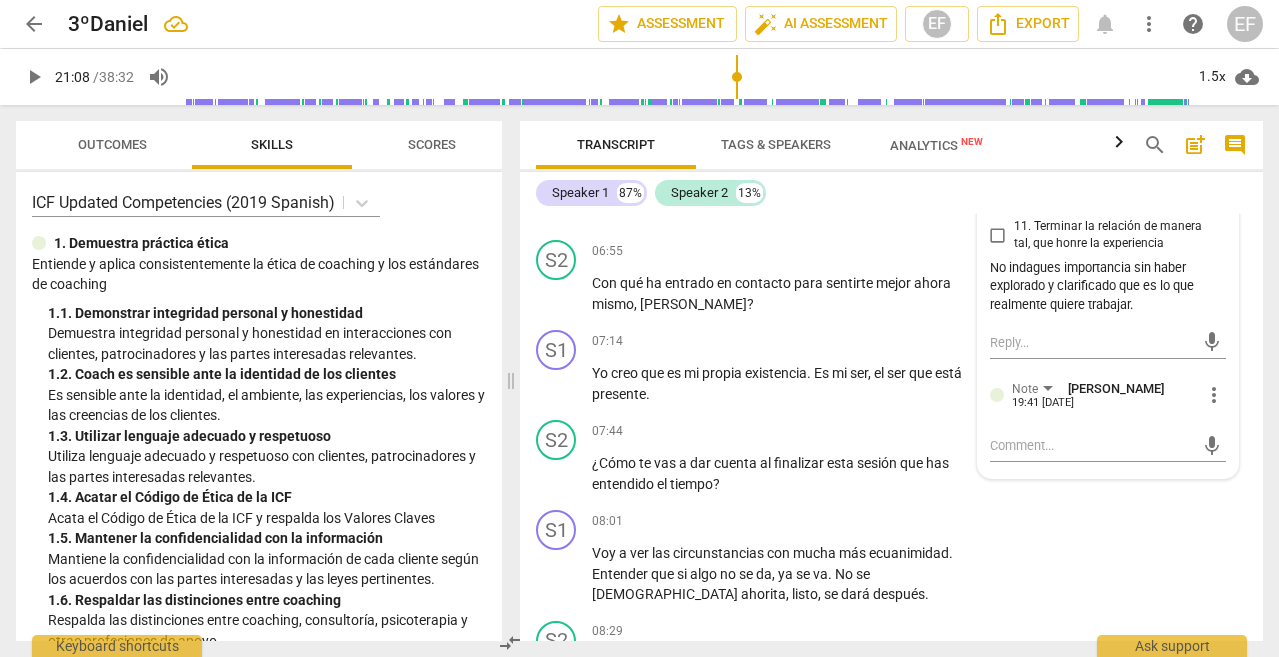 click on "more_vert" at bounding box center [1214, 395] 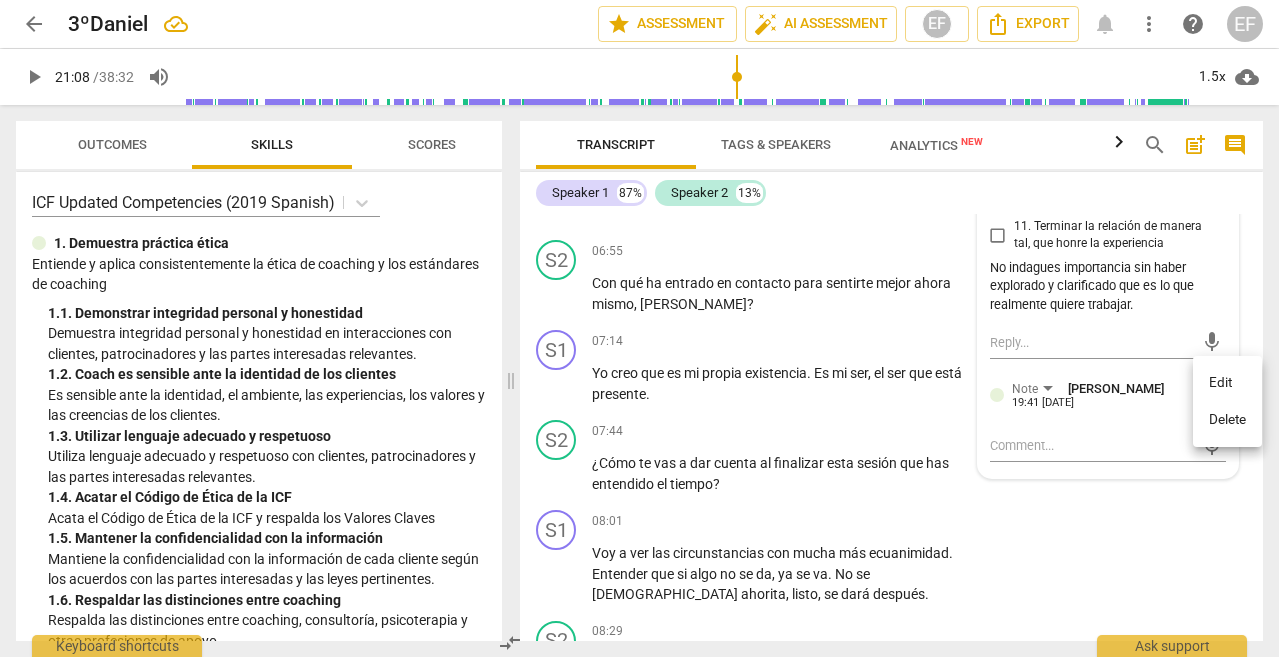 click on "Delete" at bounding box center [1227, 420] 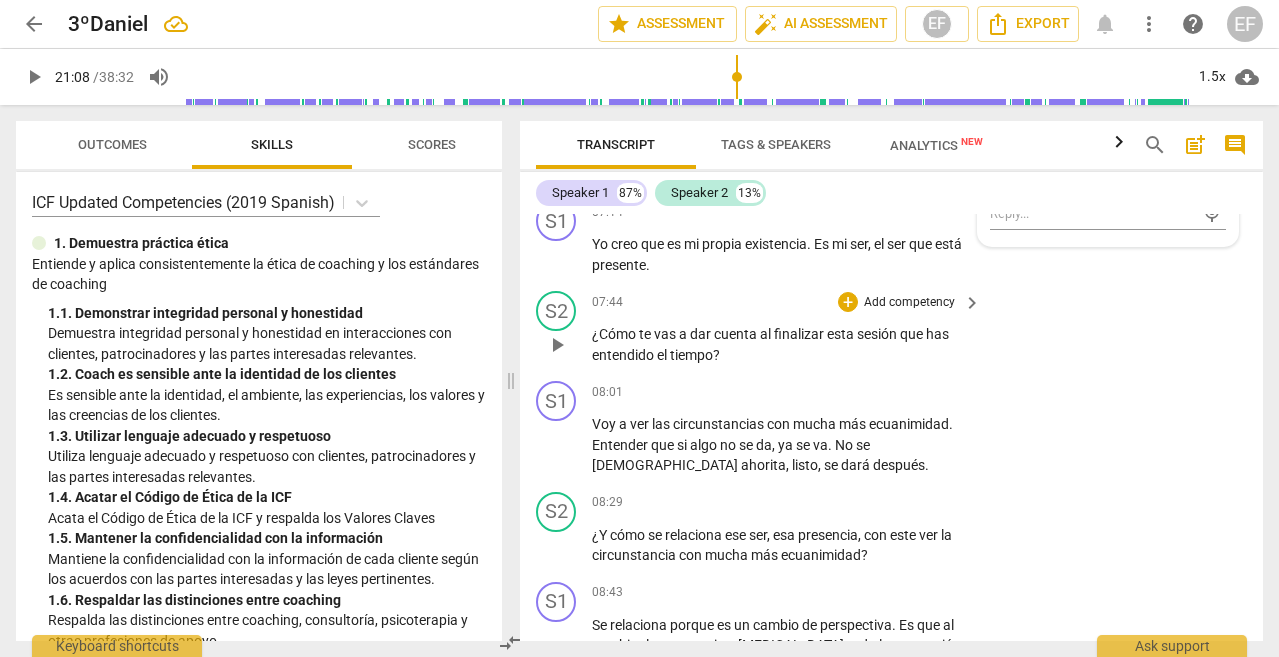 scroll, scrollTop: 2202, scrollLeft: 0, axis: vertical 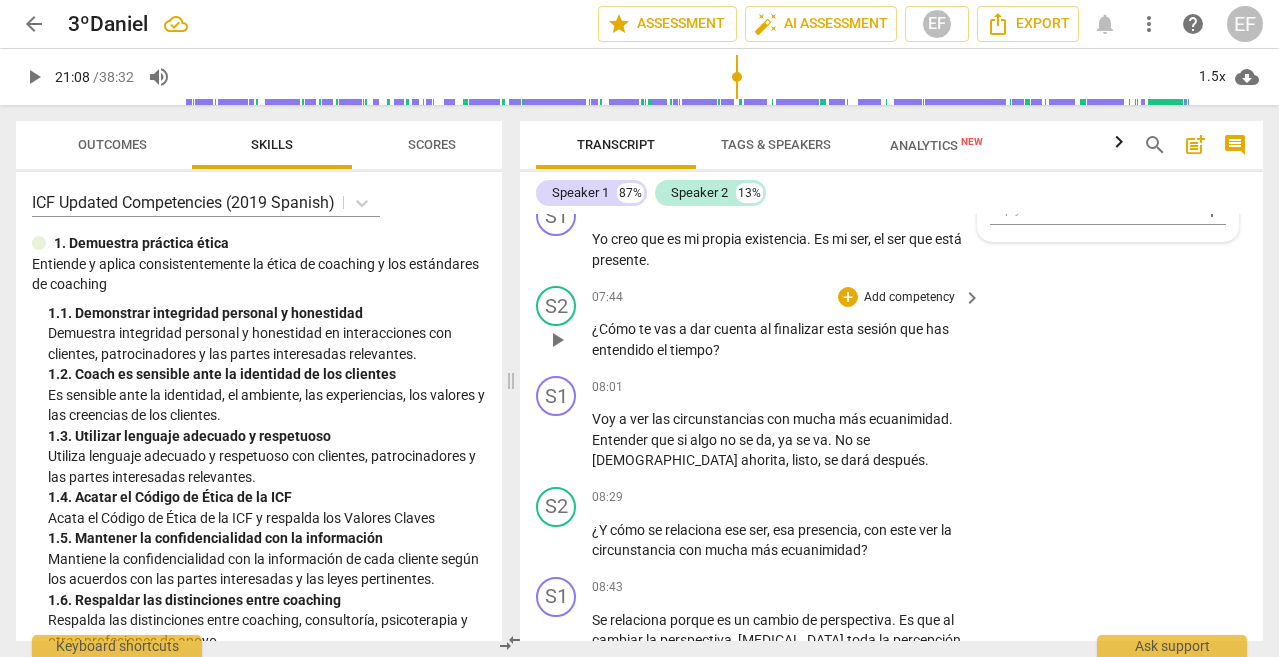 drag, startPoint x: 939, startPoint y: 296, endPoint x: 921, endPoint y: 296, distance: 18 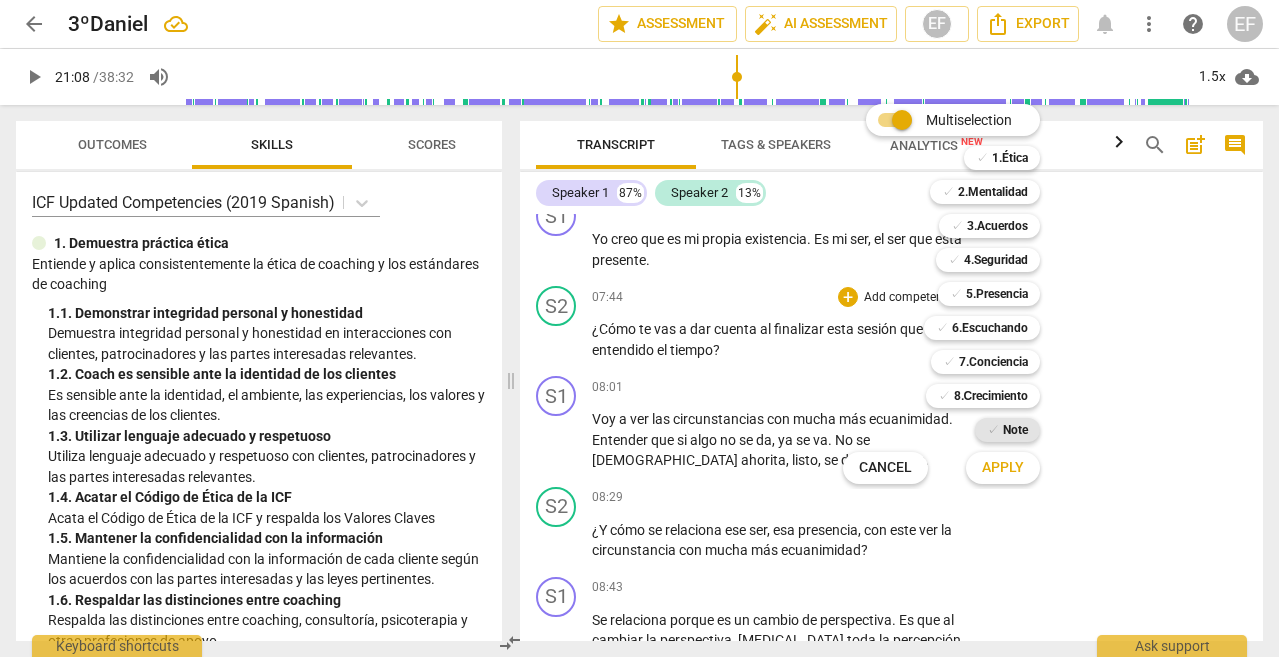 click on "Note" at bounding box center [1015, 430] 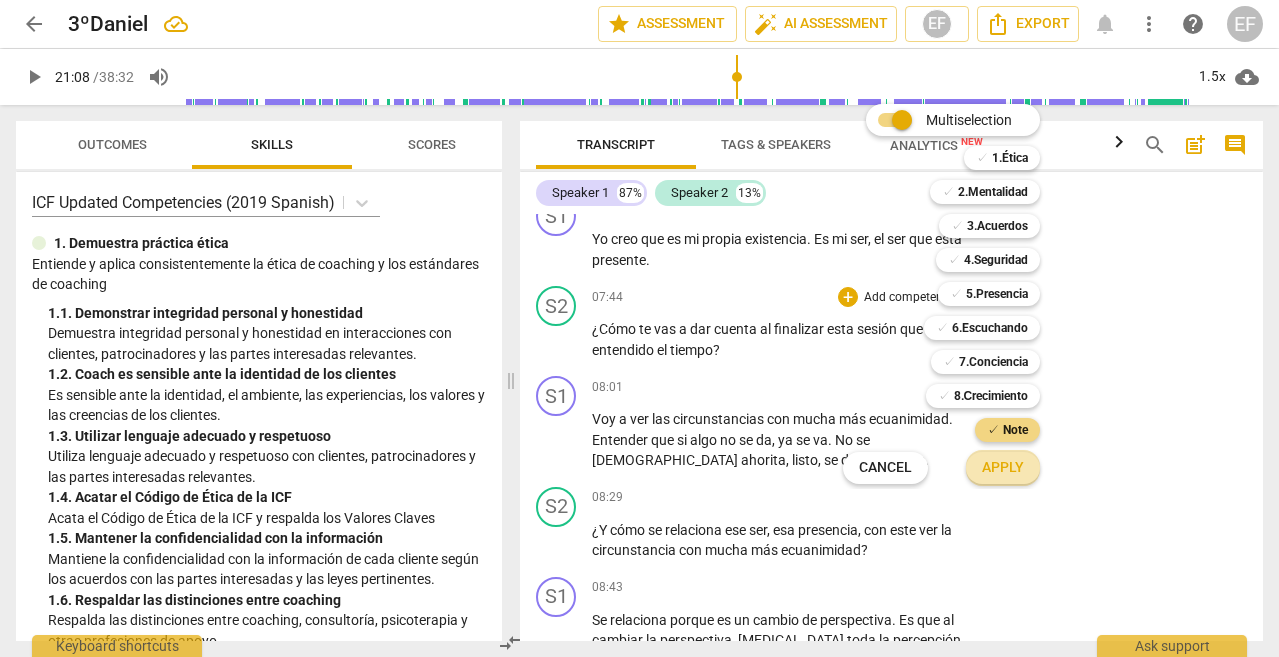 click on "Apply" at bounding box center (1003, 468) 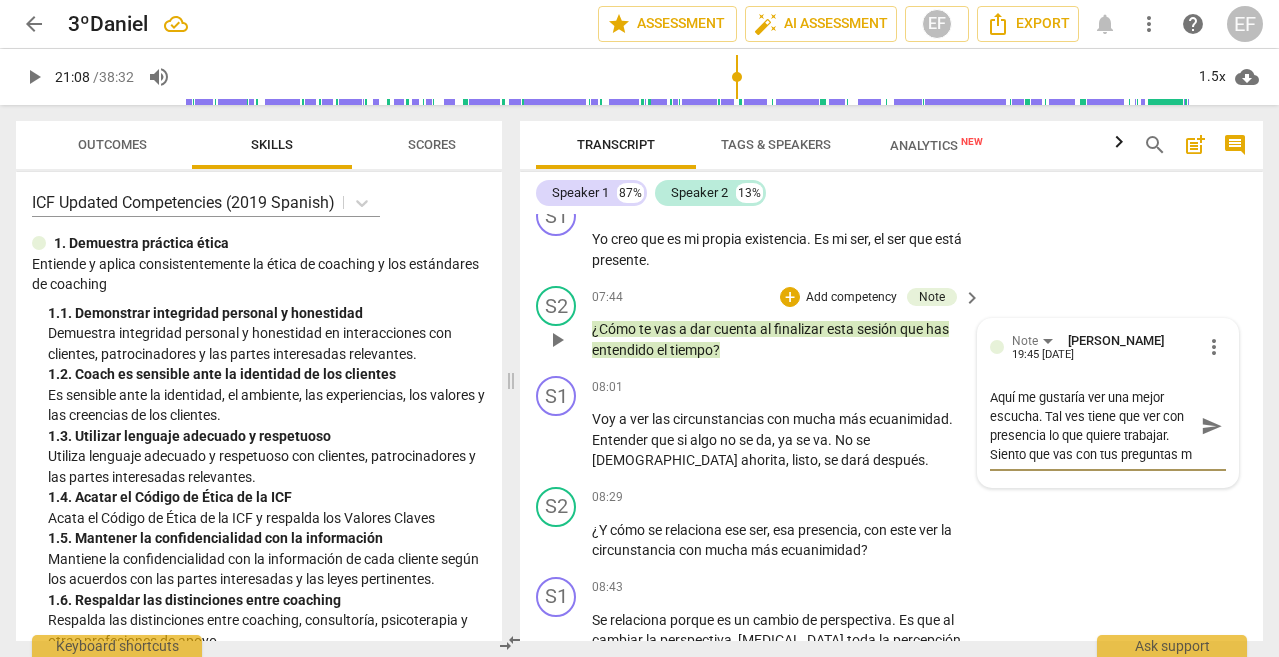 scroll, scrollTop: 17, scrollLeft: 0, axis: vertical 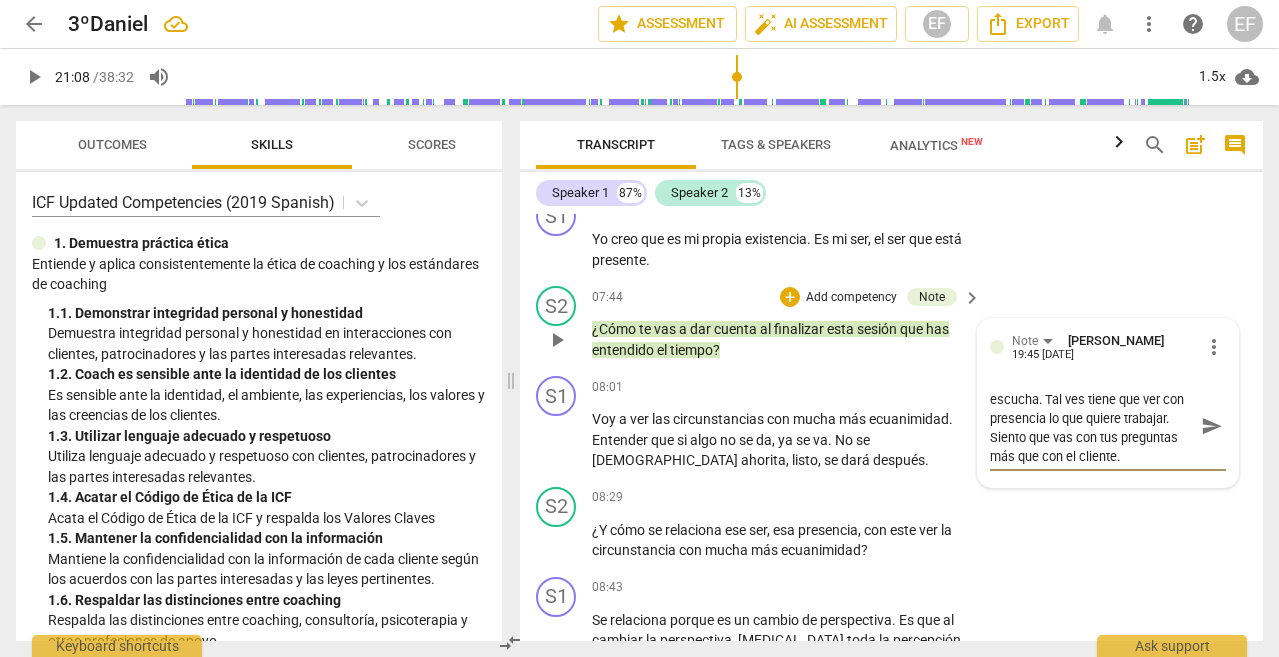 click on "send" at bounding box center (1212, 426) 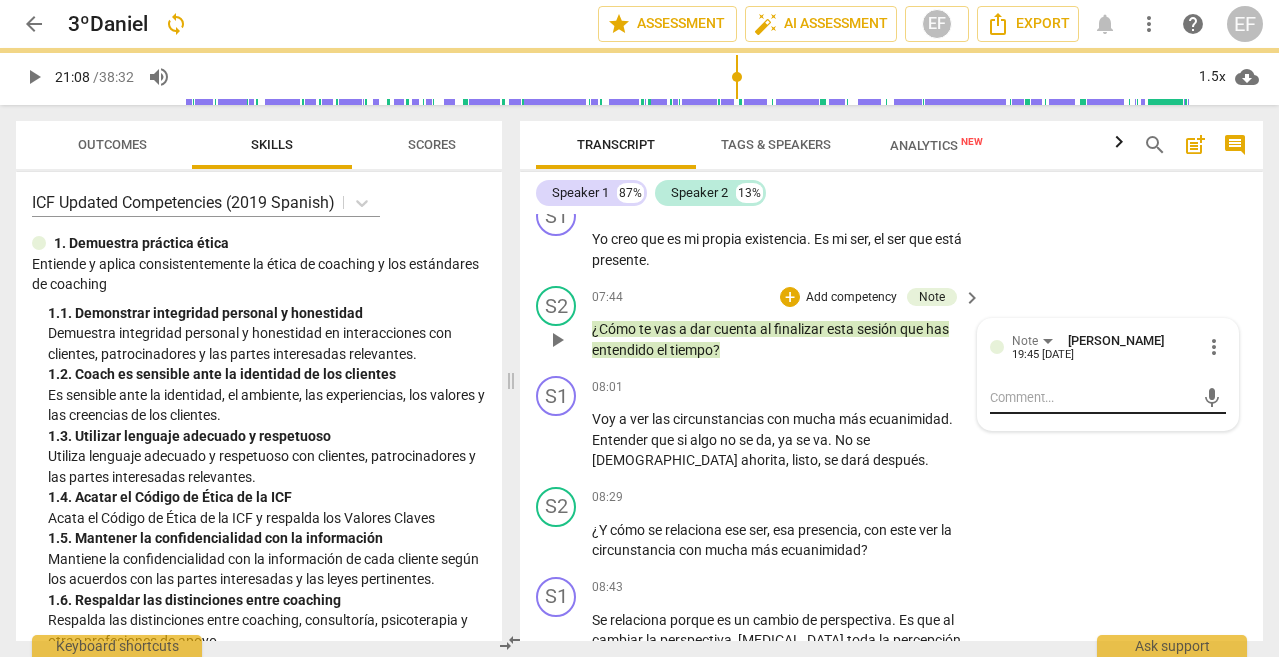 scroll, scrollTop: 0, scrollLeft: 0, axis: both 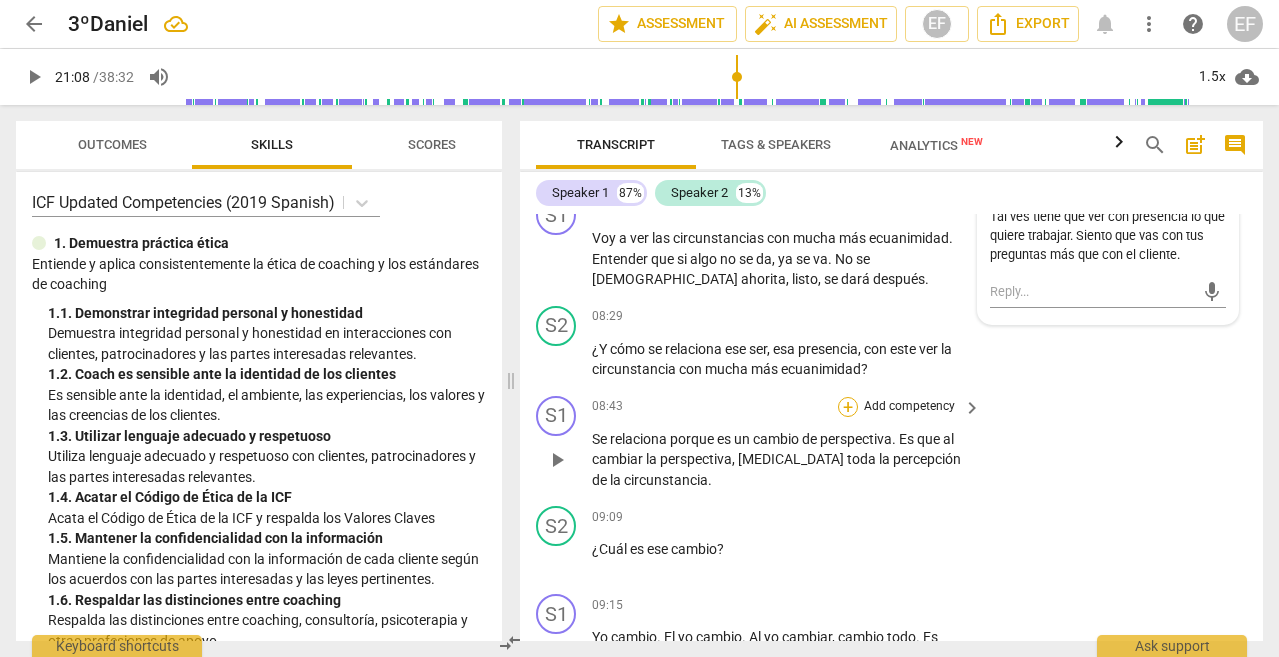 click on "+" at bounding box center (848, 407) 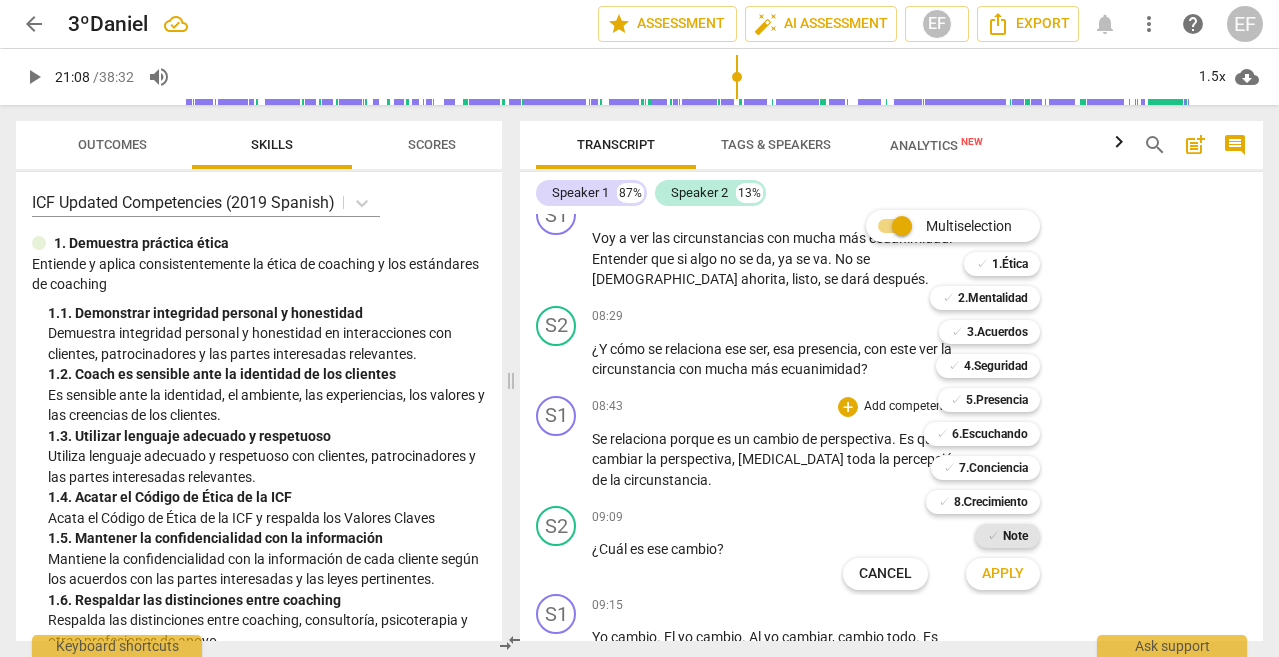 click on "Note" at bounding box center [1015, 536] 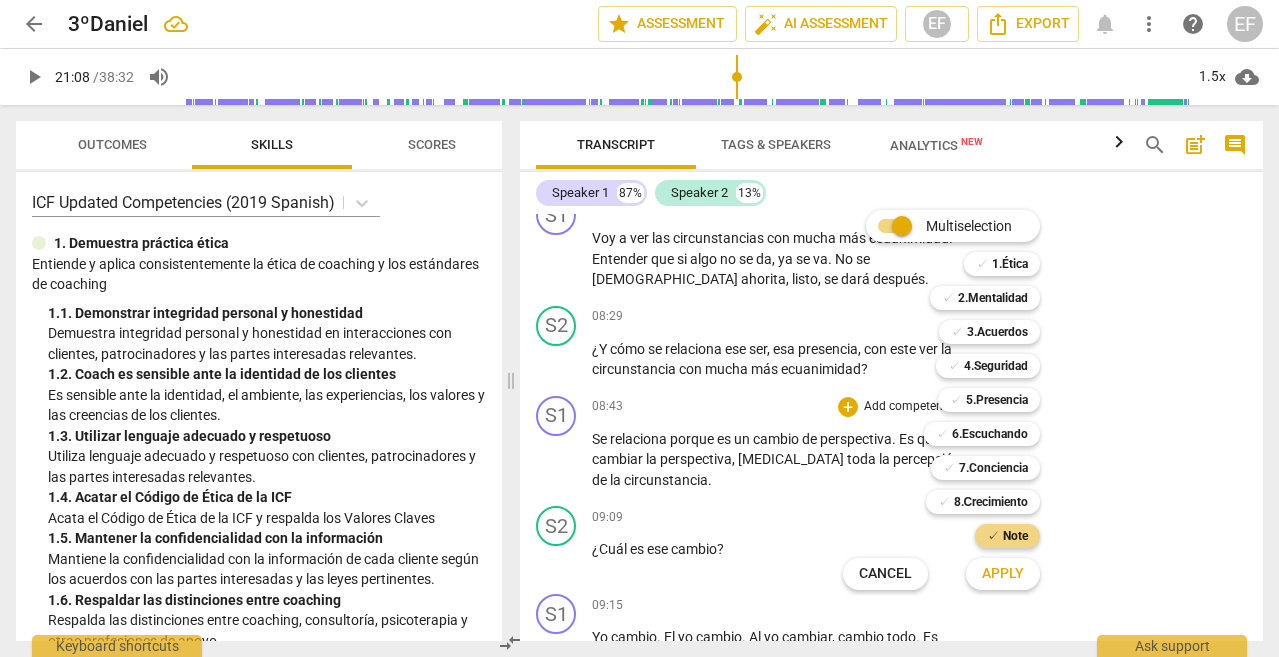 click on "Apply" at bounding box center [1003, 574] 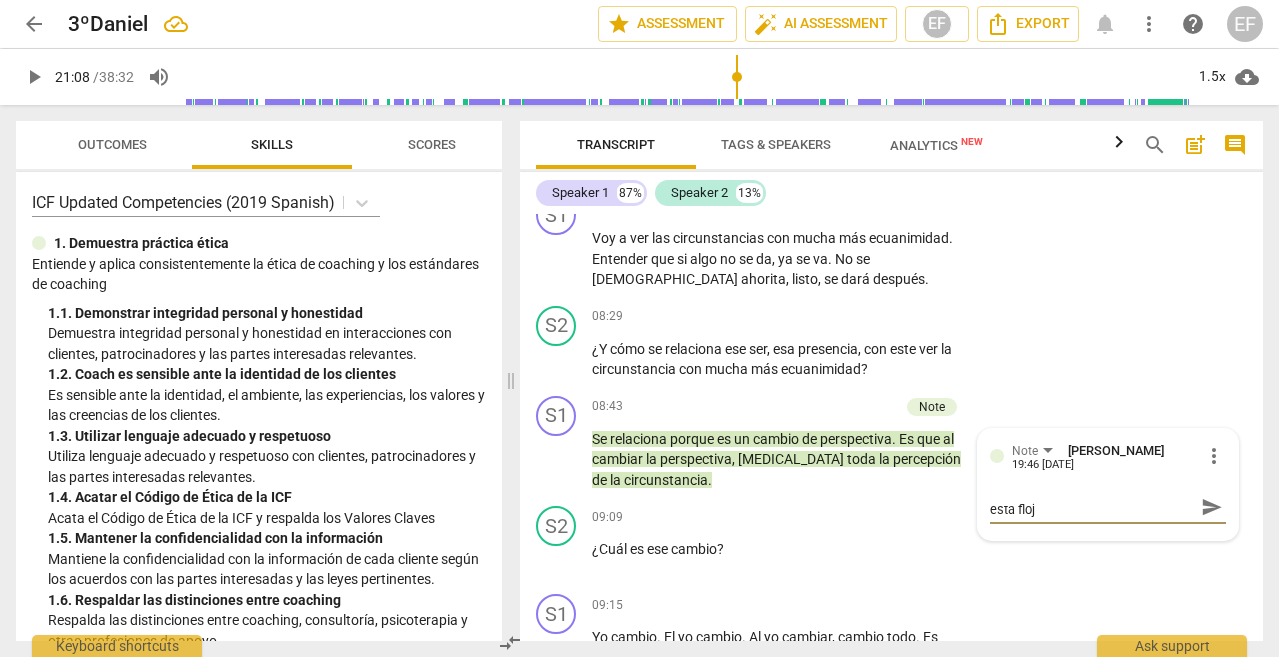 scroll, scrollTop: 0, scrollLeft: 0, axis: both 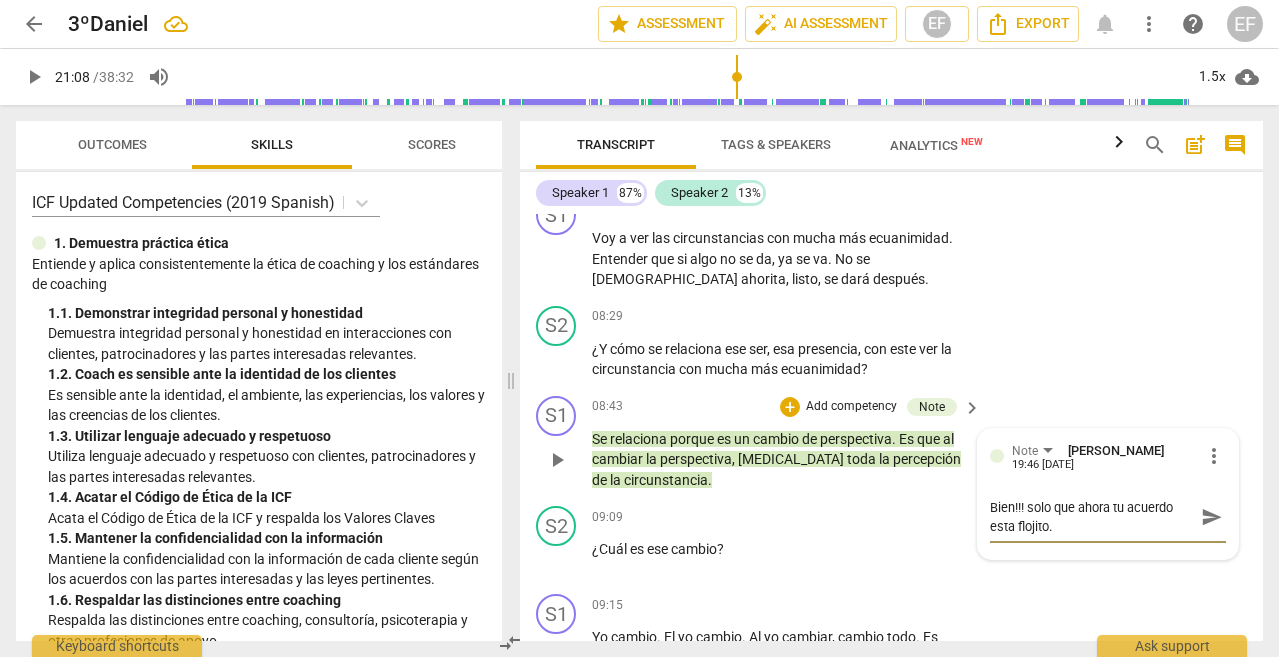 click on "send" at bounding box center [1212, 517] 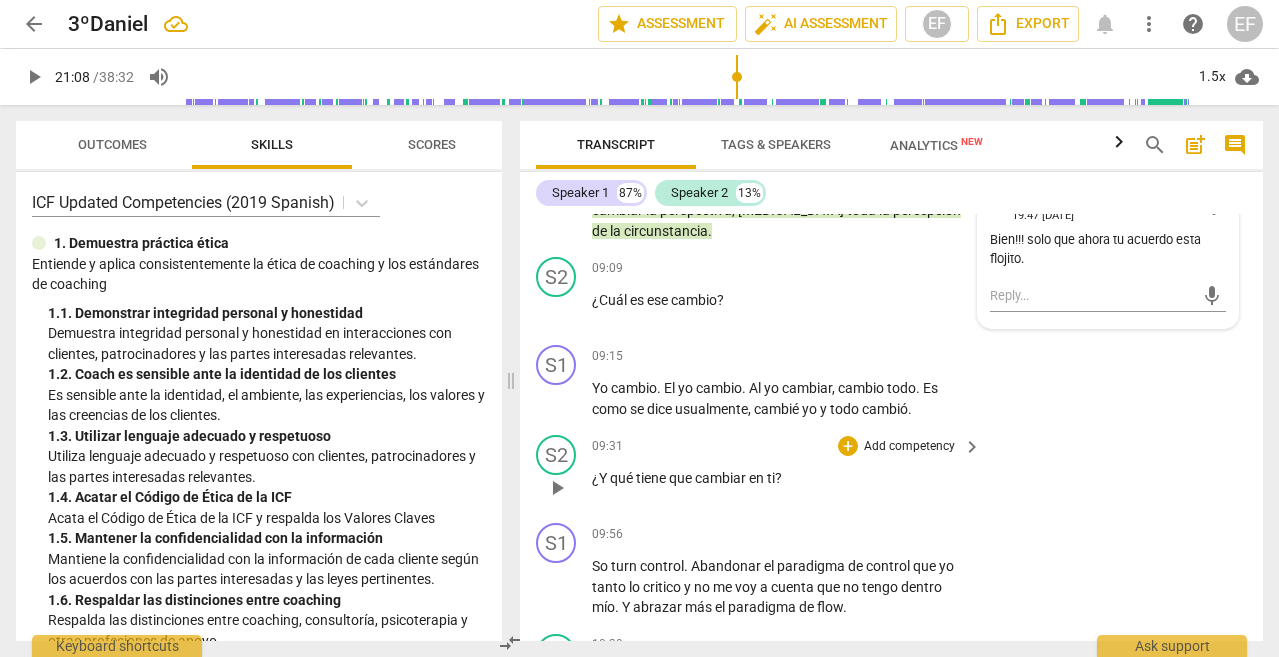 scroll, scrollTop: 2643, scrollLeft: 0, axis: vertical 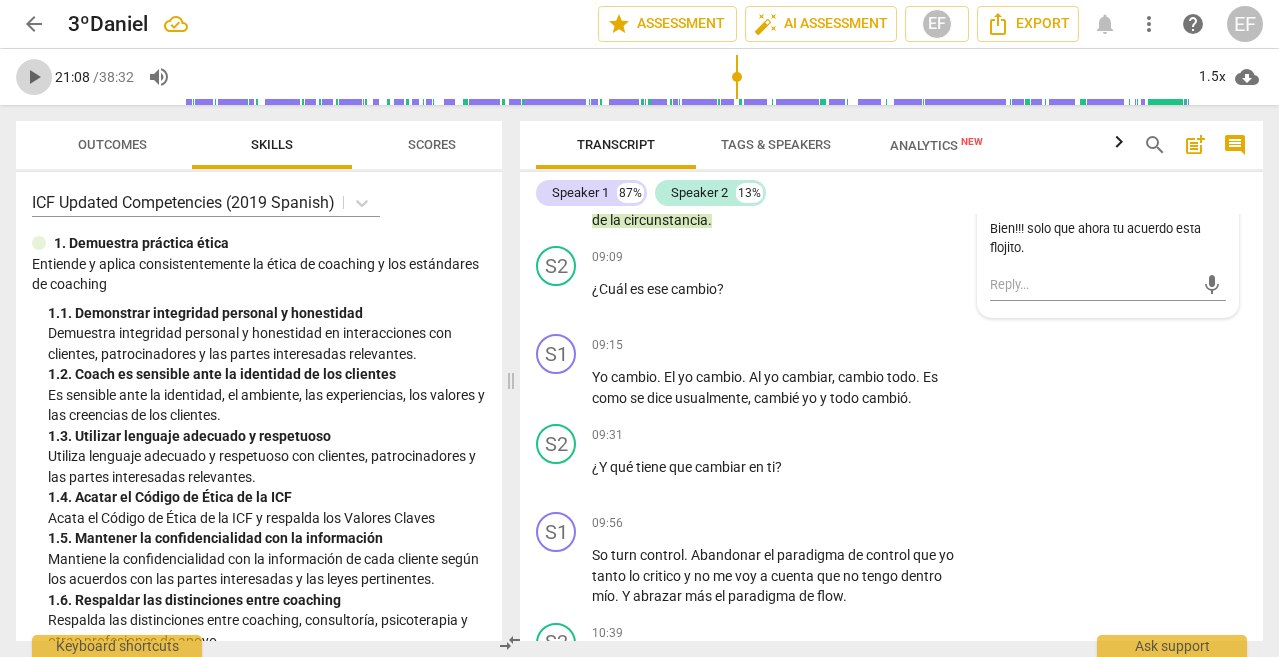 click on "play_arrow" at bounding box center [34, 77] 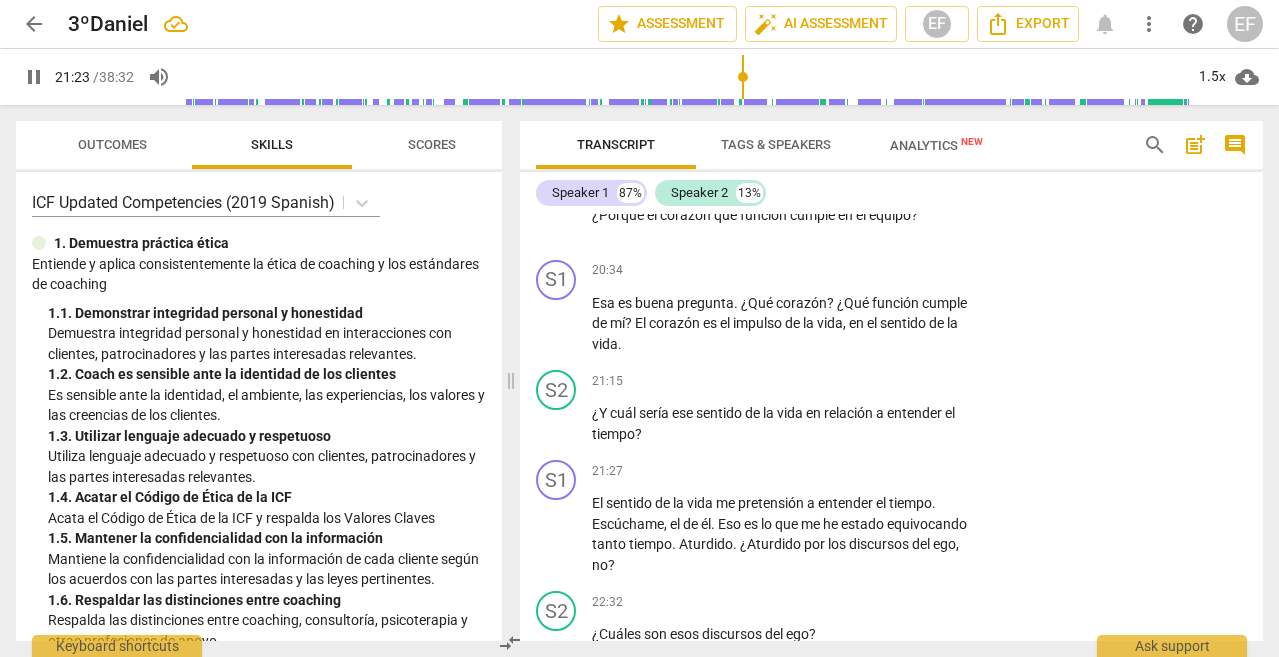 scroll, scrollTop: 5527, scrollLeft: 0, axis: vertical 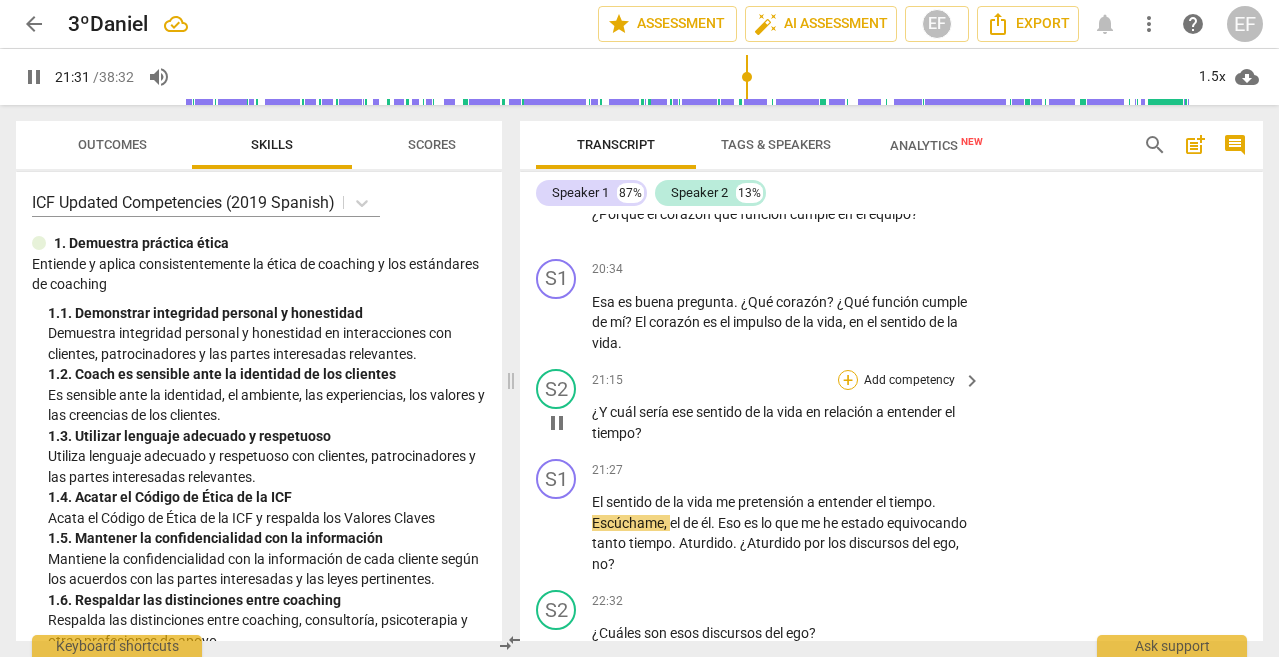 click on "+" at bounding box center (848, 380) 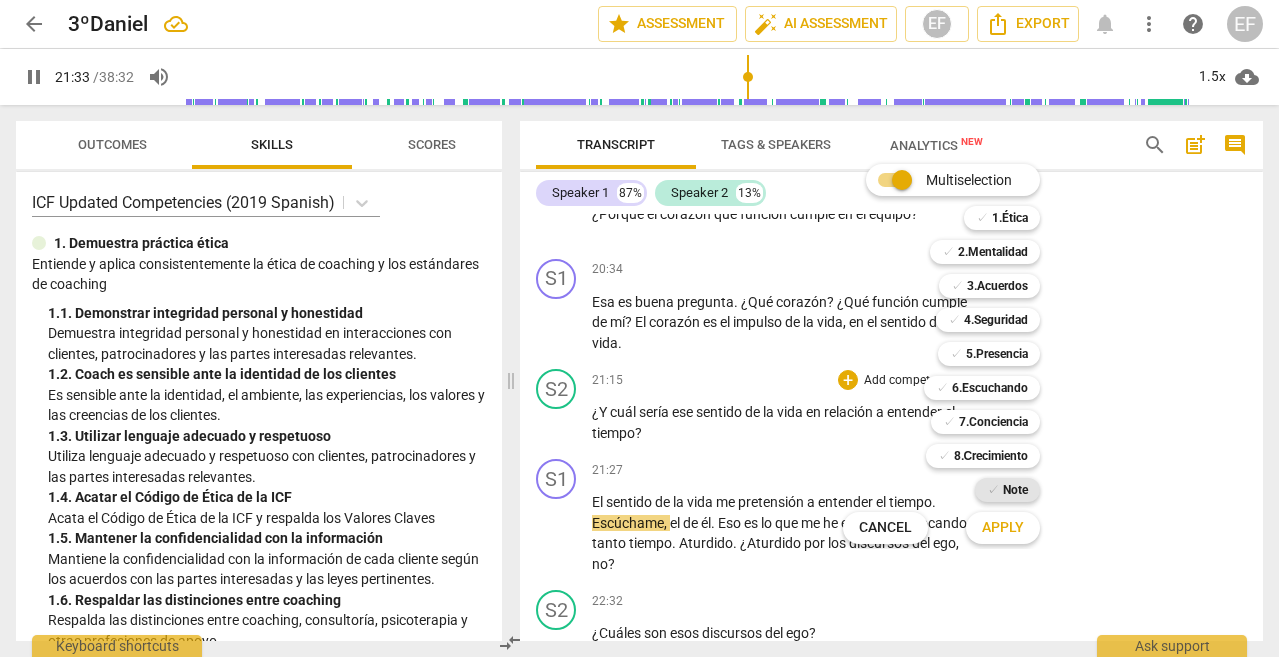 click on "Note" at bounding box center (1015, 490) 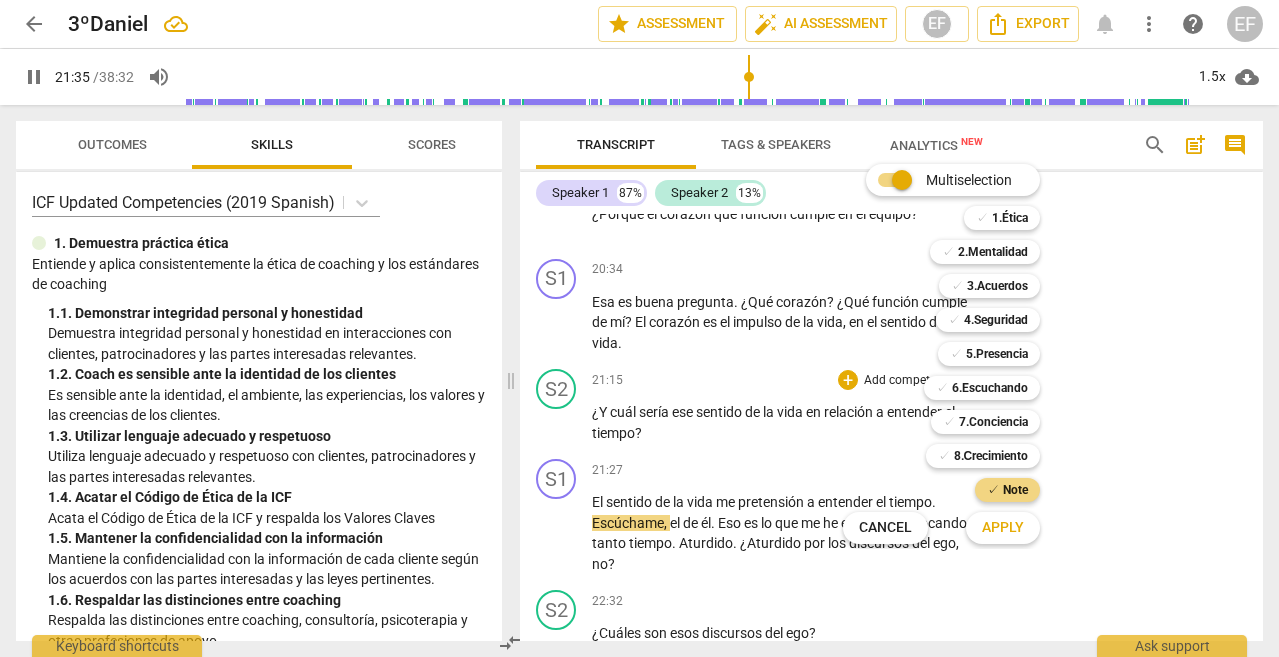 click on "Apply" at bounding box center [1003, 528] 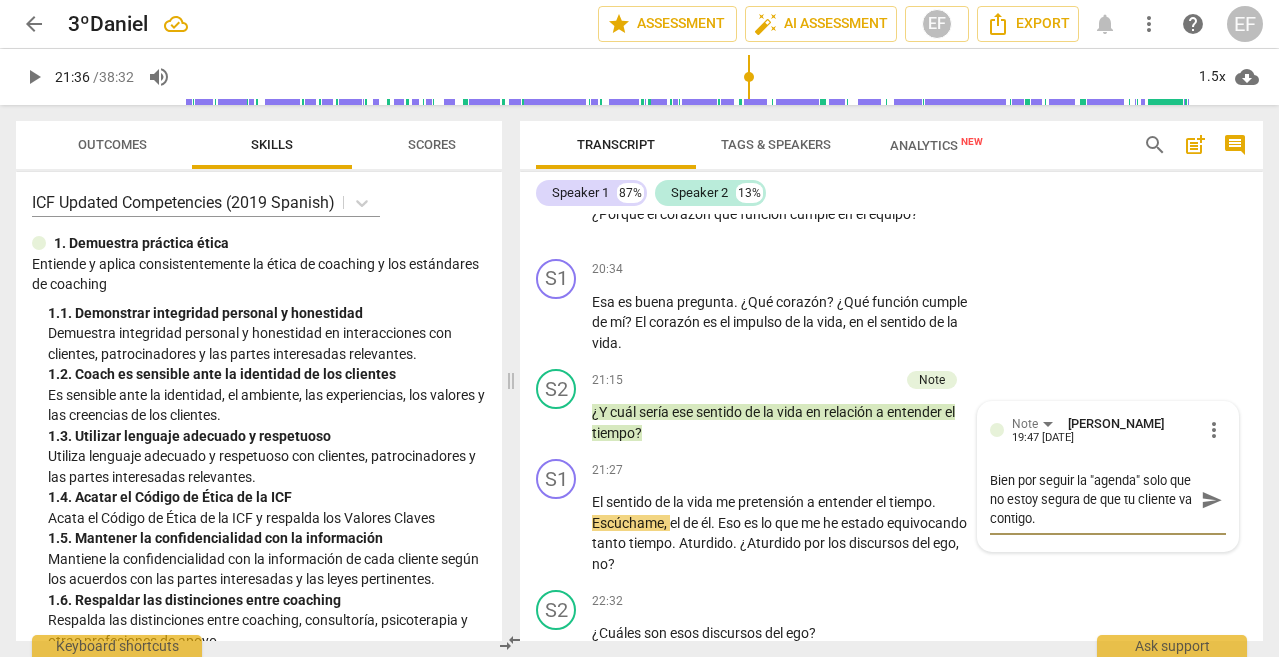 scroll, scrollTop: 0, scrollLeft: 0, axis: both 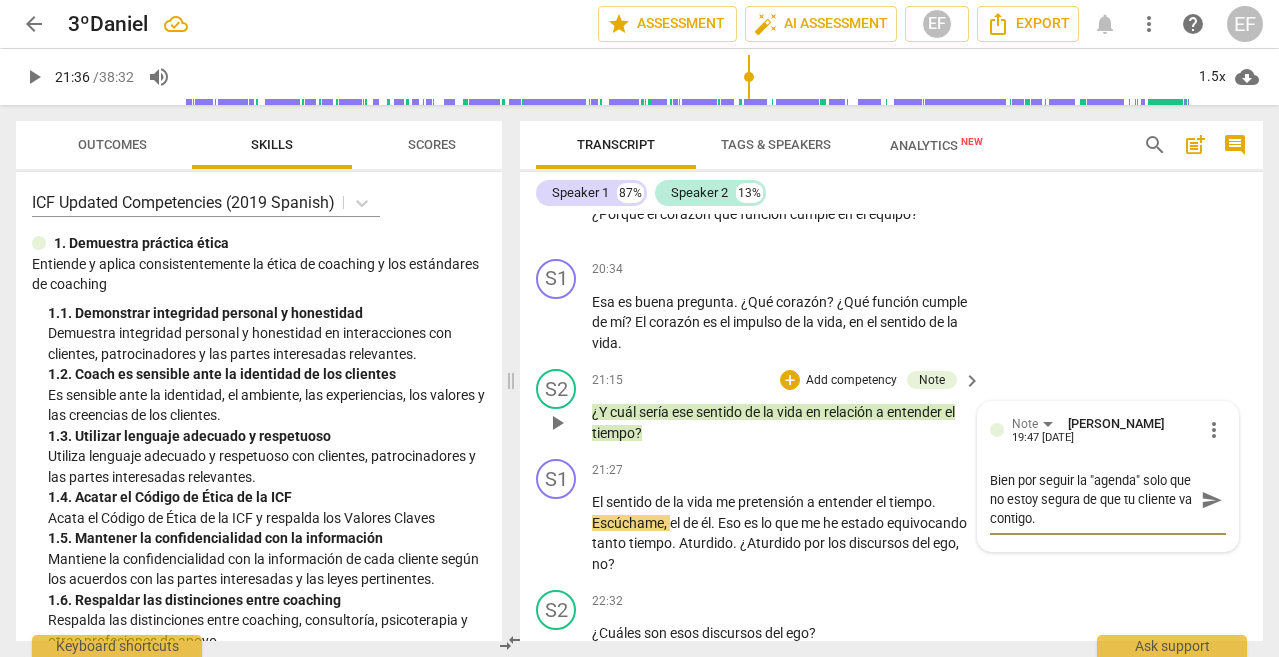 click on "send" at bounding box center [1212, 500] 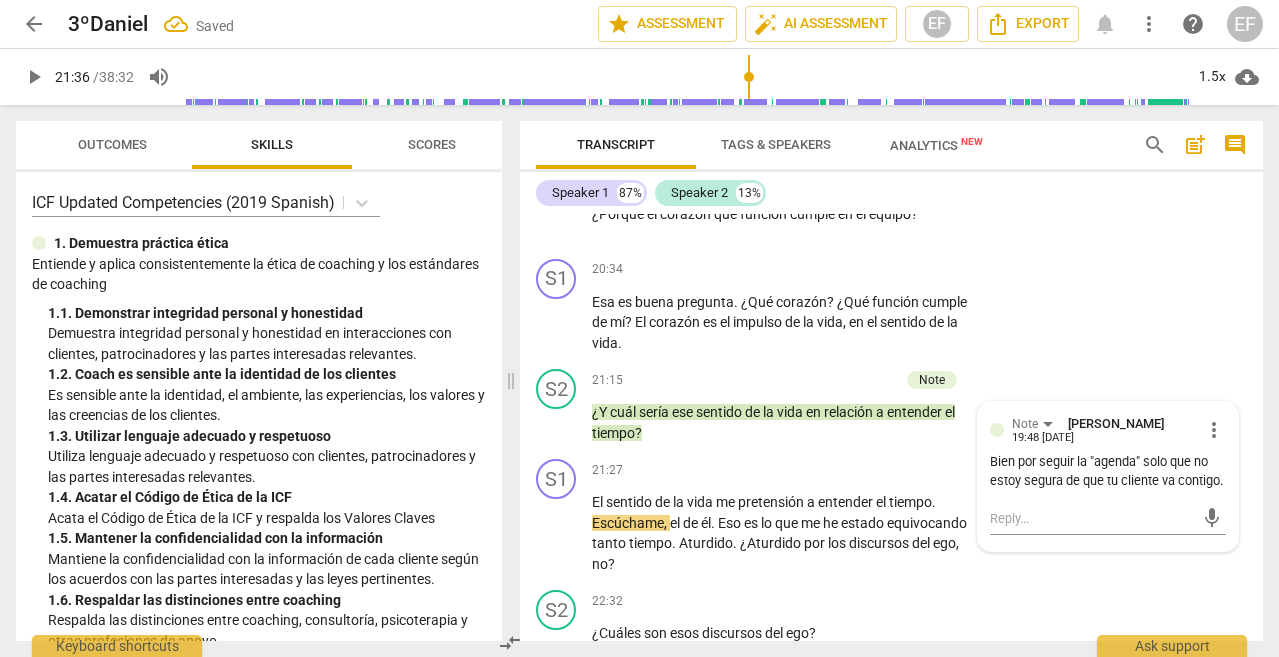 click on "play_arrow" at bounding box center [34, 77] 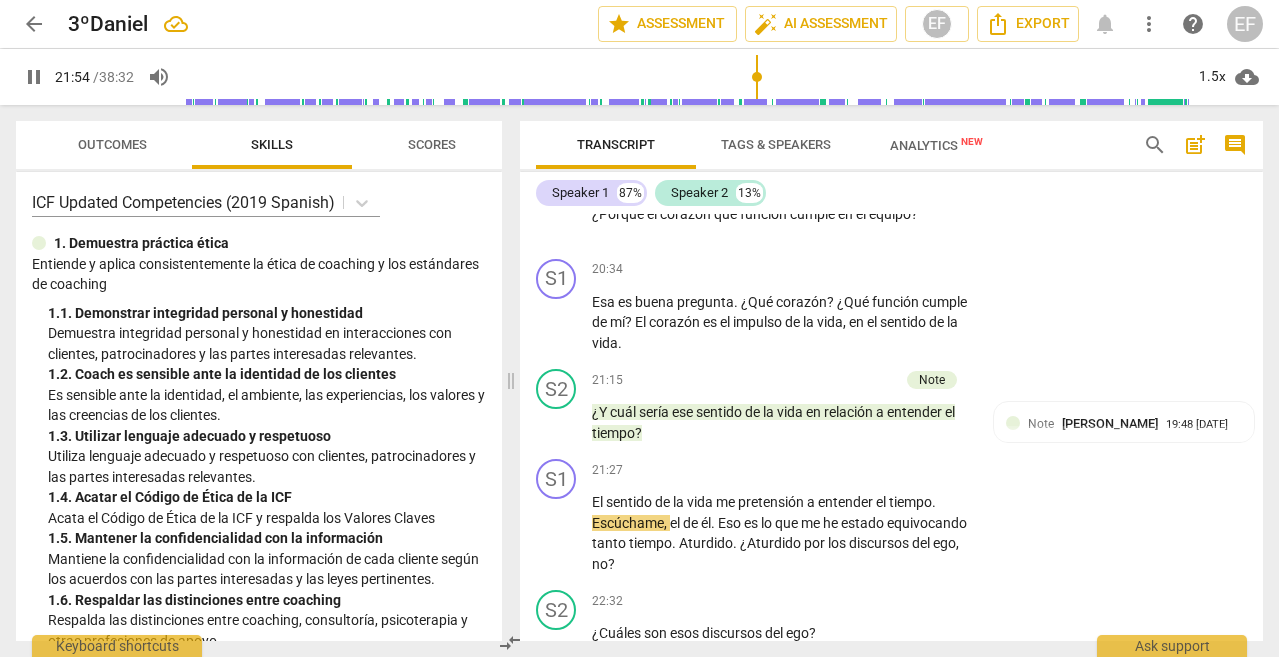 click on "pause" at bounding box center [34, 77] 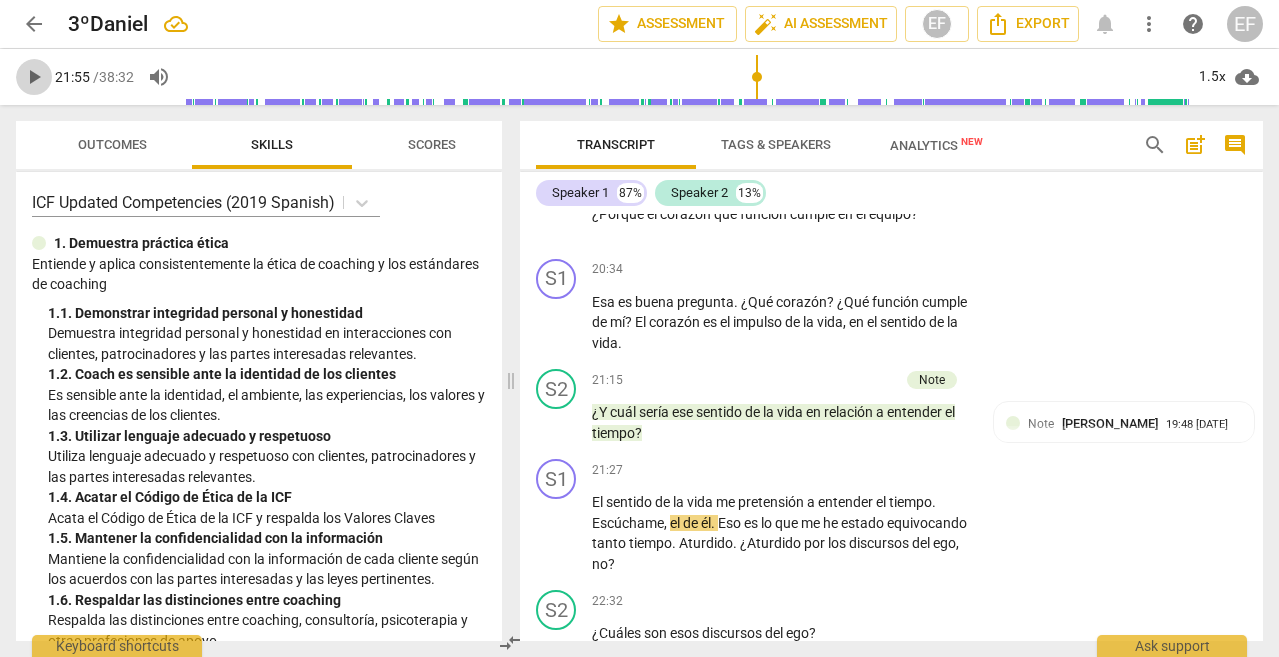 click on "play_arrow" at bounding box center (34, 77) 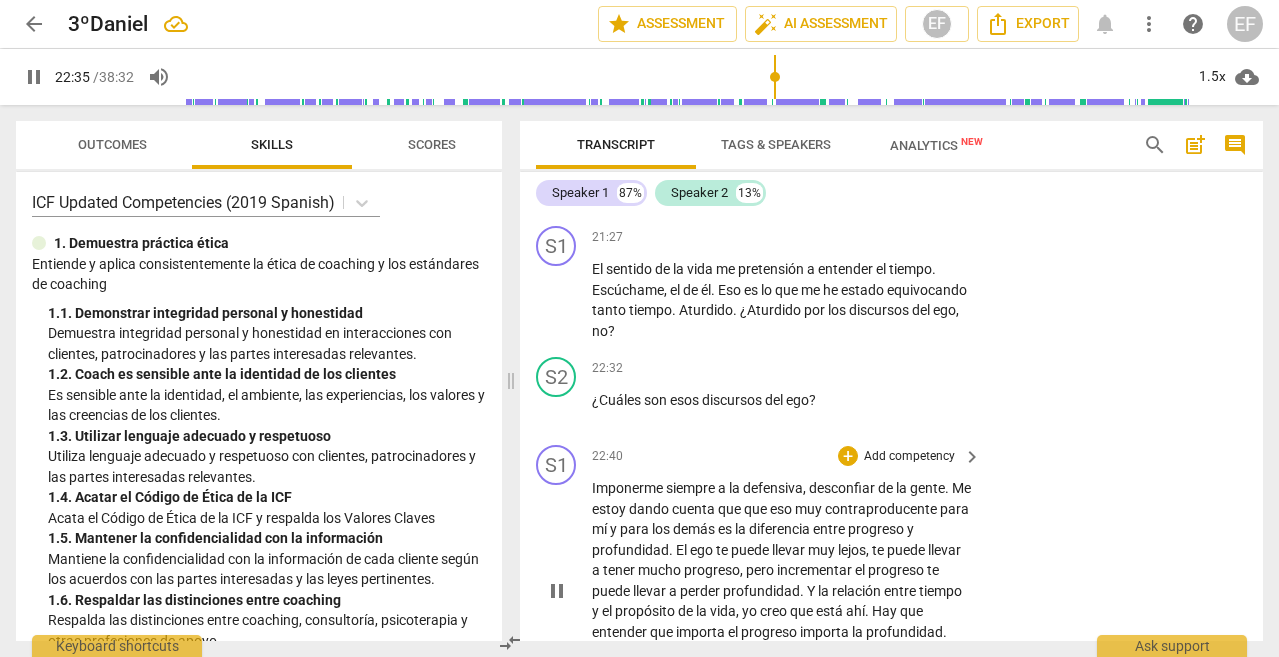 scroll, scrollTop: 5781, scrollLeft: 0, axis: vertical 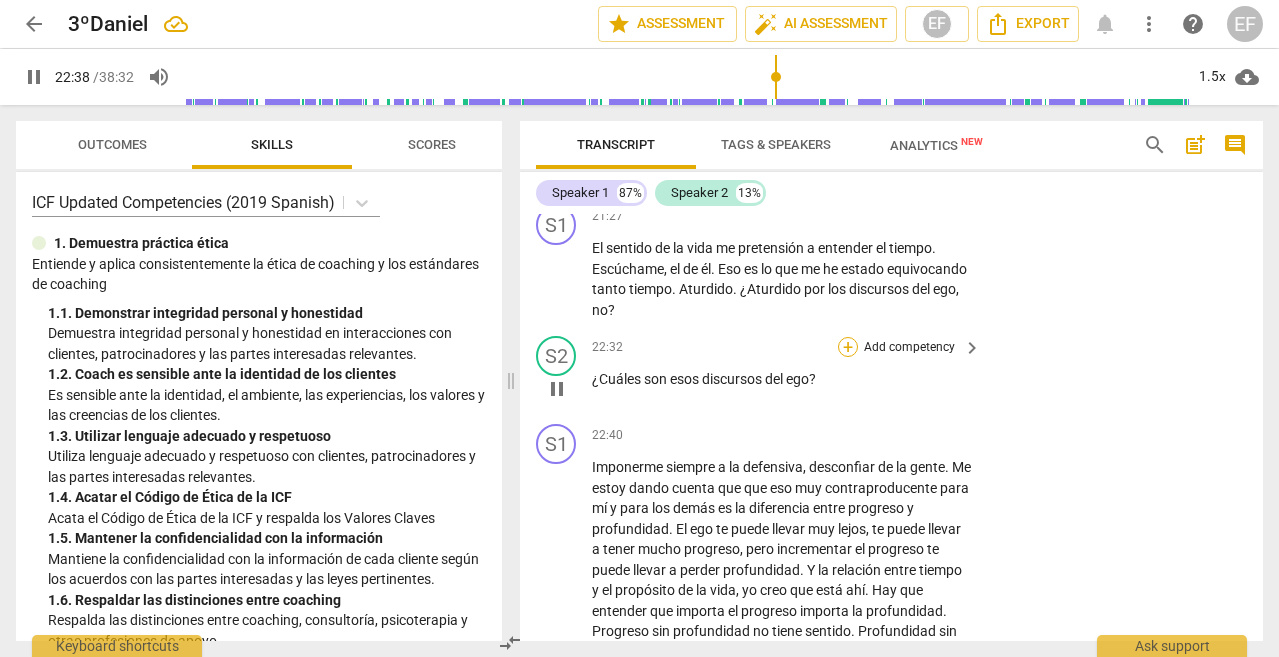 click on "+" at bounding box center (848, 347) 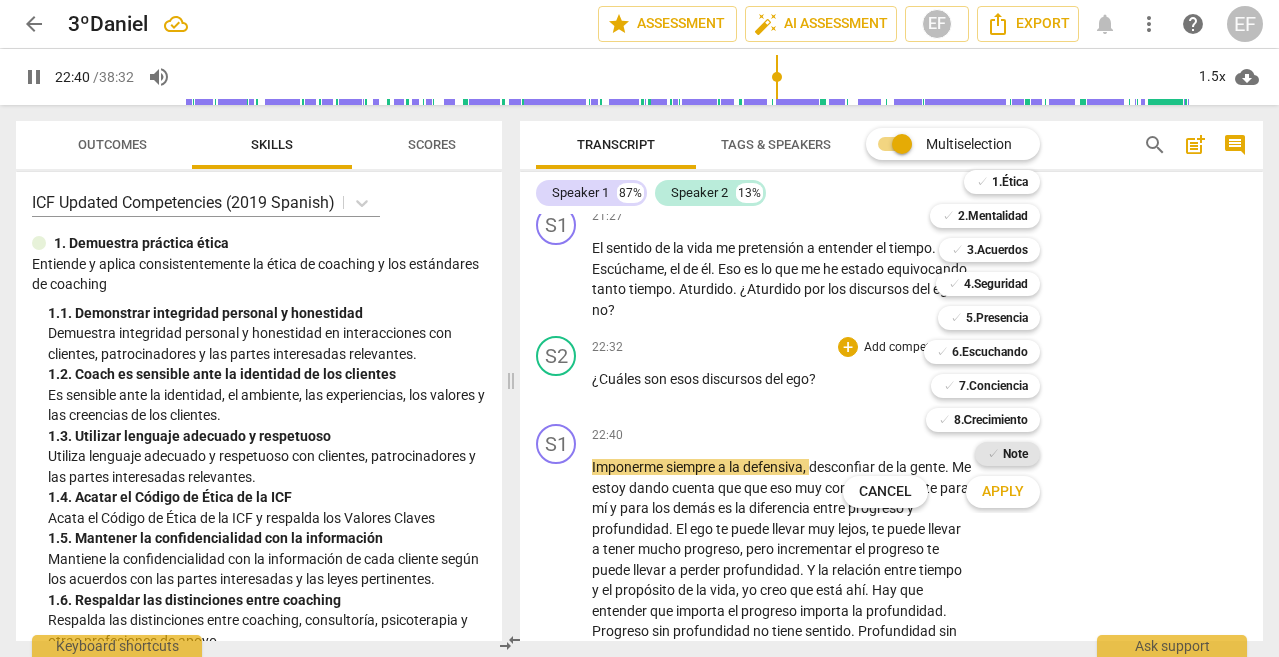 click on "Note" at bounding box center [1015, 454] 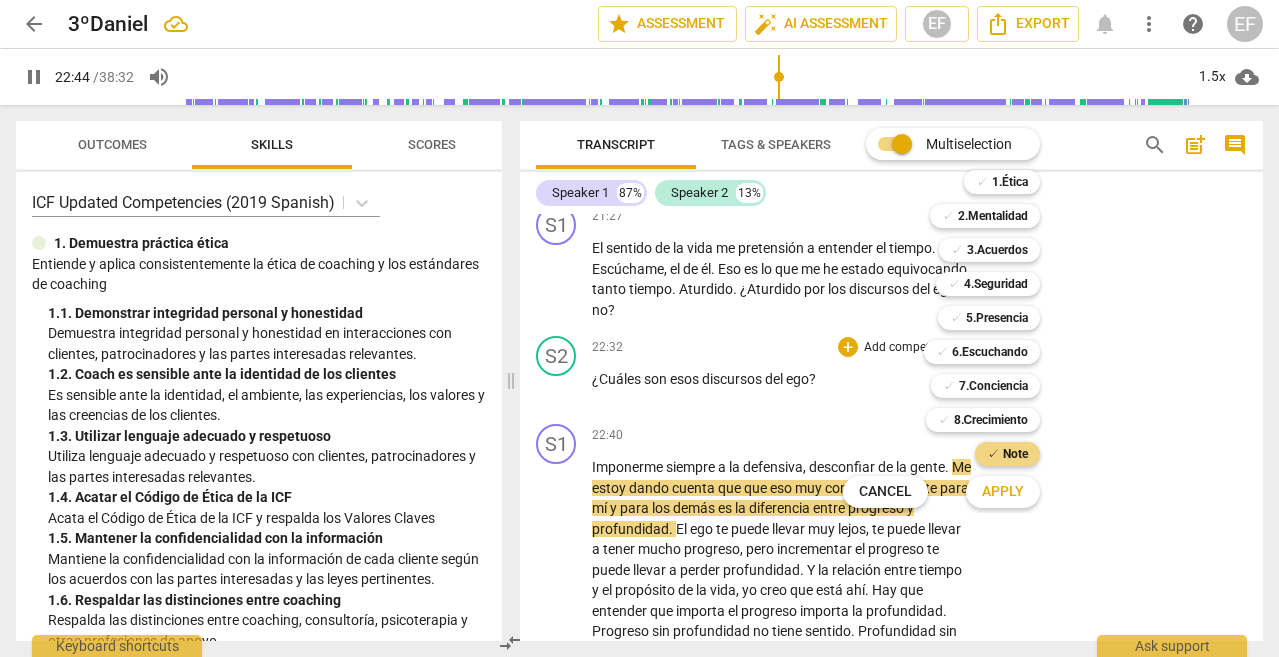 click on "Apply" at bounding box center [1003, 492] 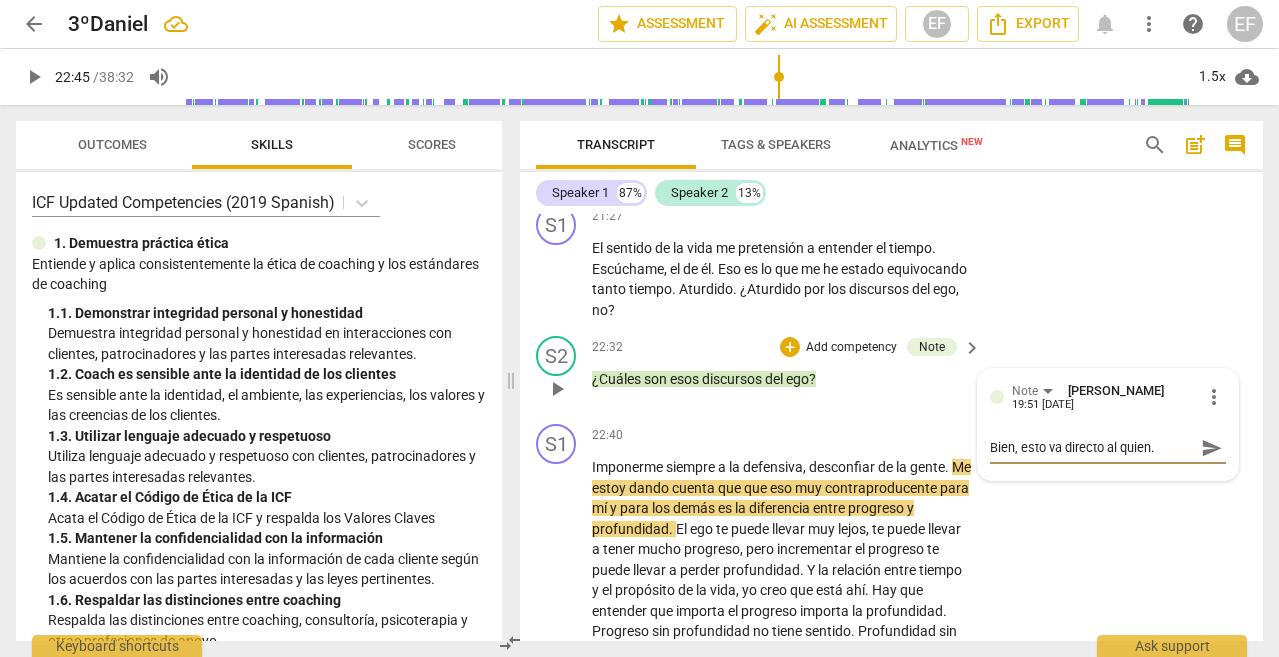 click on "send" at bounding box center [1212, 448] 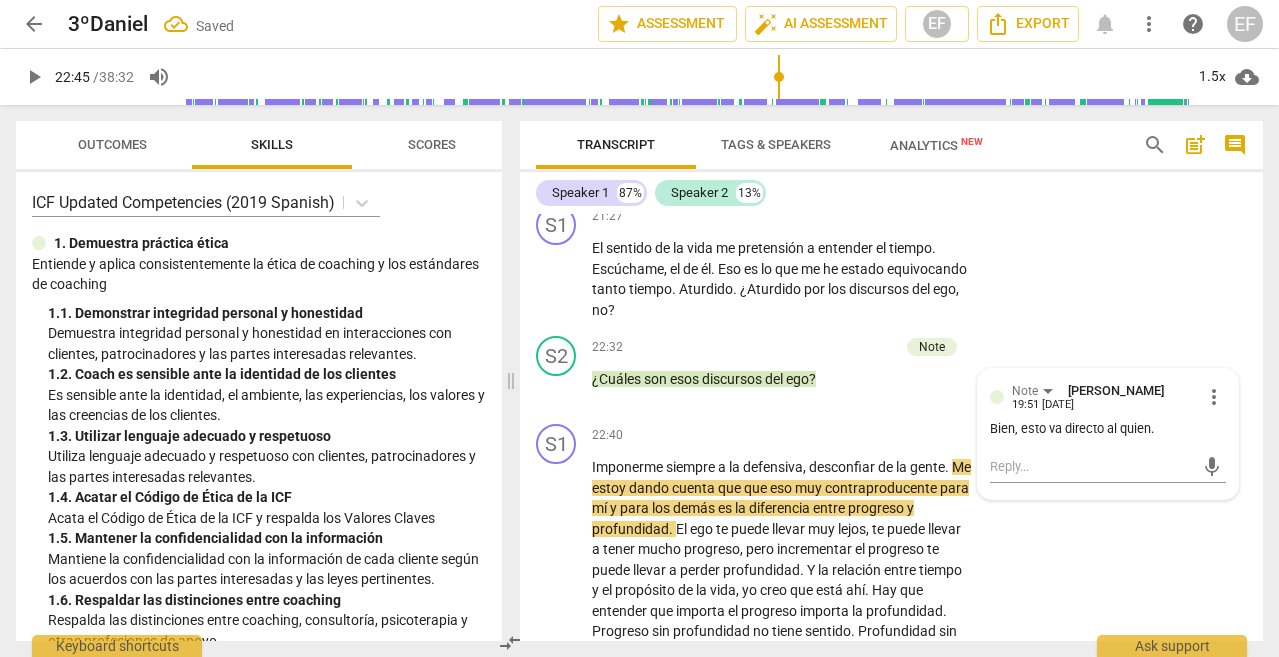 click on "play_arrow" at bounding box center (34, 77) 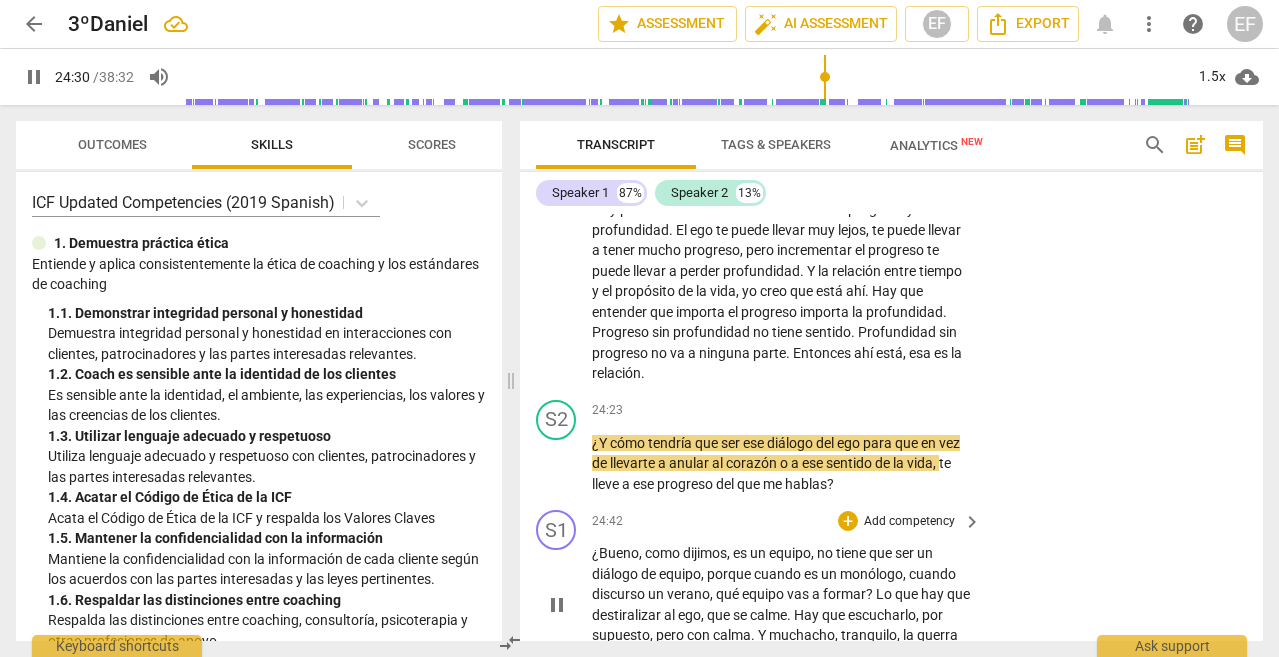 scroll, scrollTop: 6104, scrollLeft: 0, axis: vertical 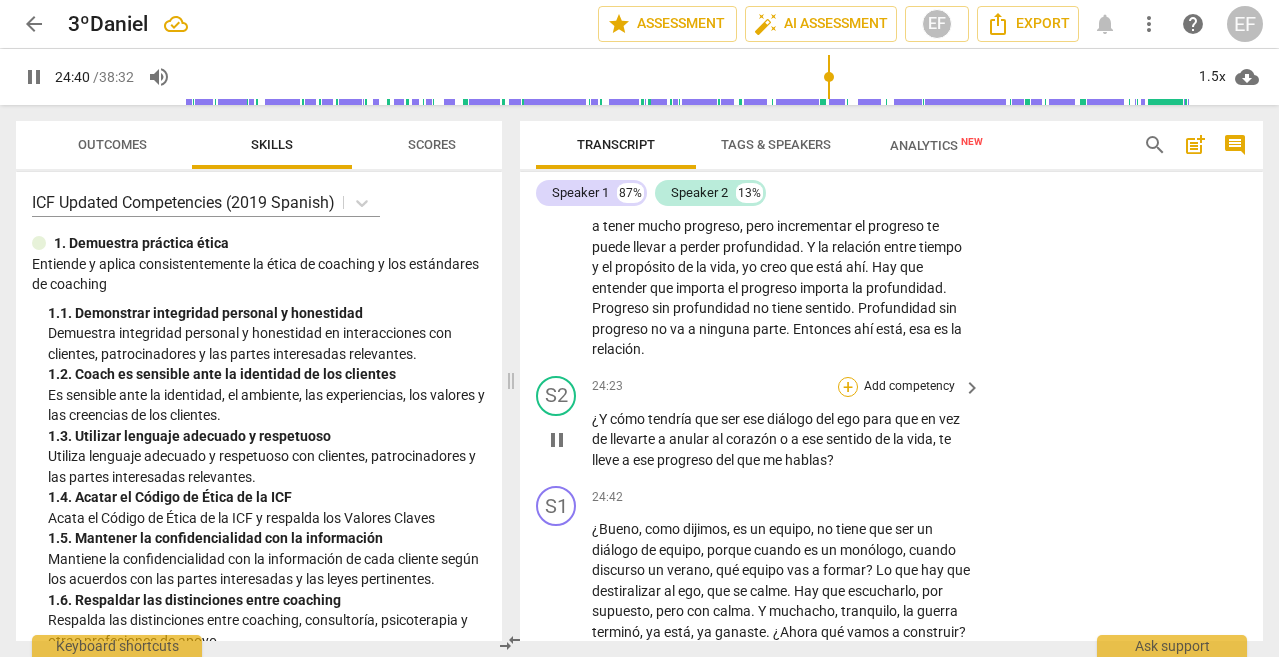 click on "+" at bounding box center [848, 387] 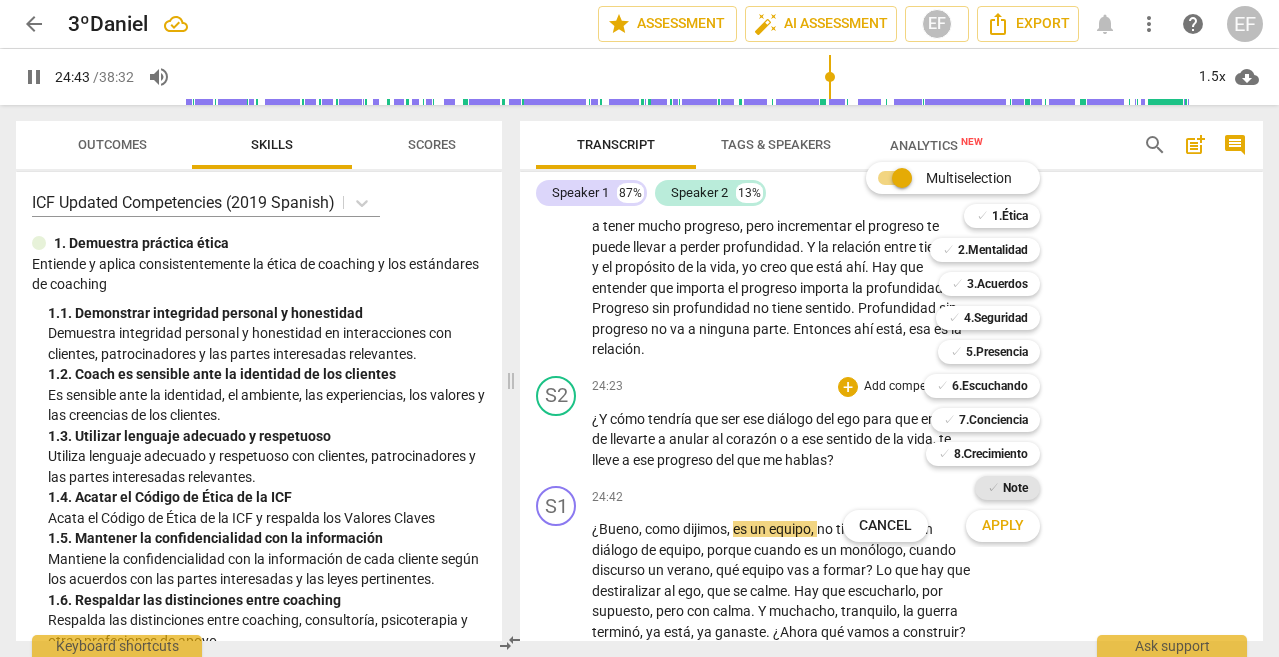 click on "Note" at bounding box center [1015, 488] 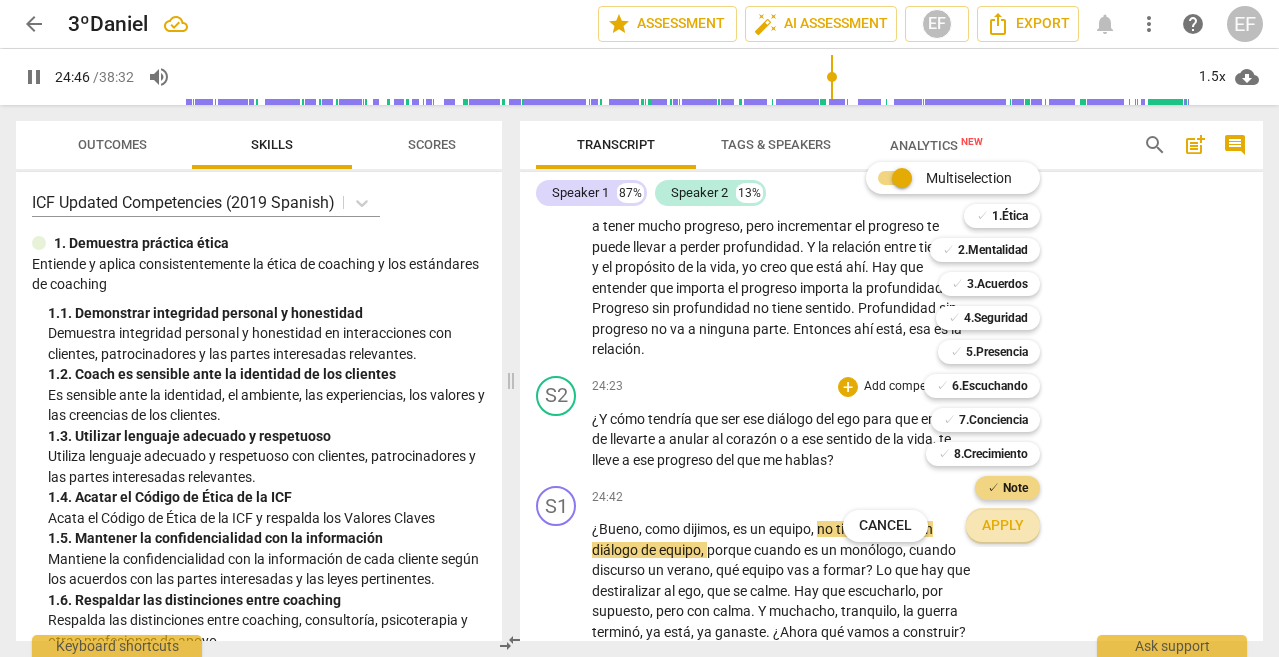 click on "Apply" at bounding box center (1003, 526) 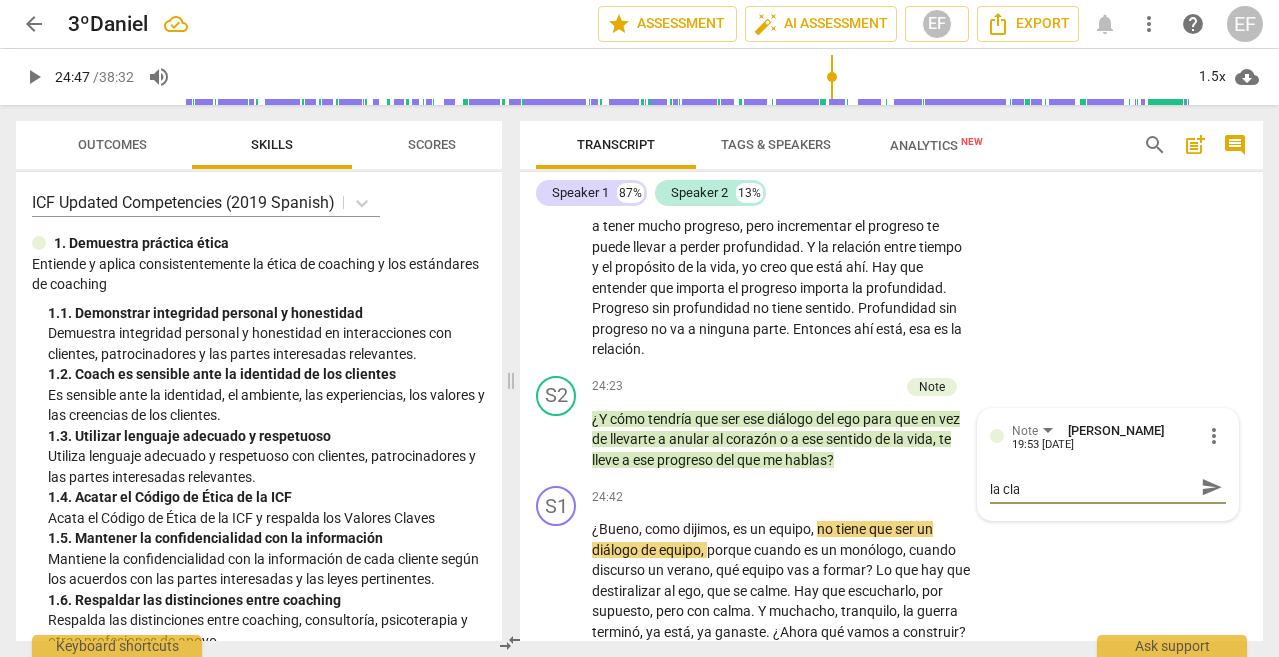 scroll, scrollTop: 0, scrollLeft: 0, axis: both 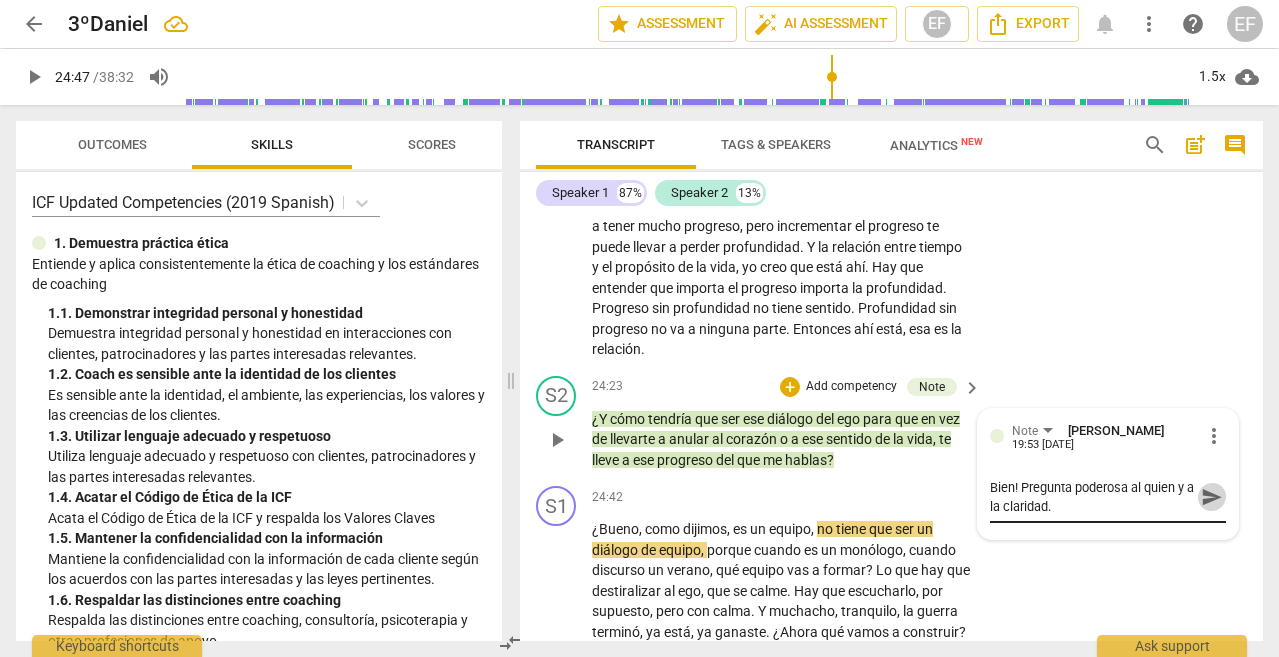 click on "send" at bounding box center (1212, 497) 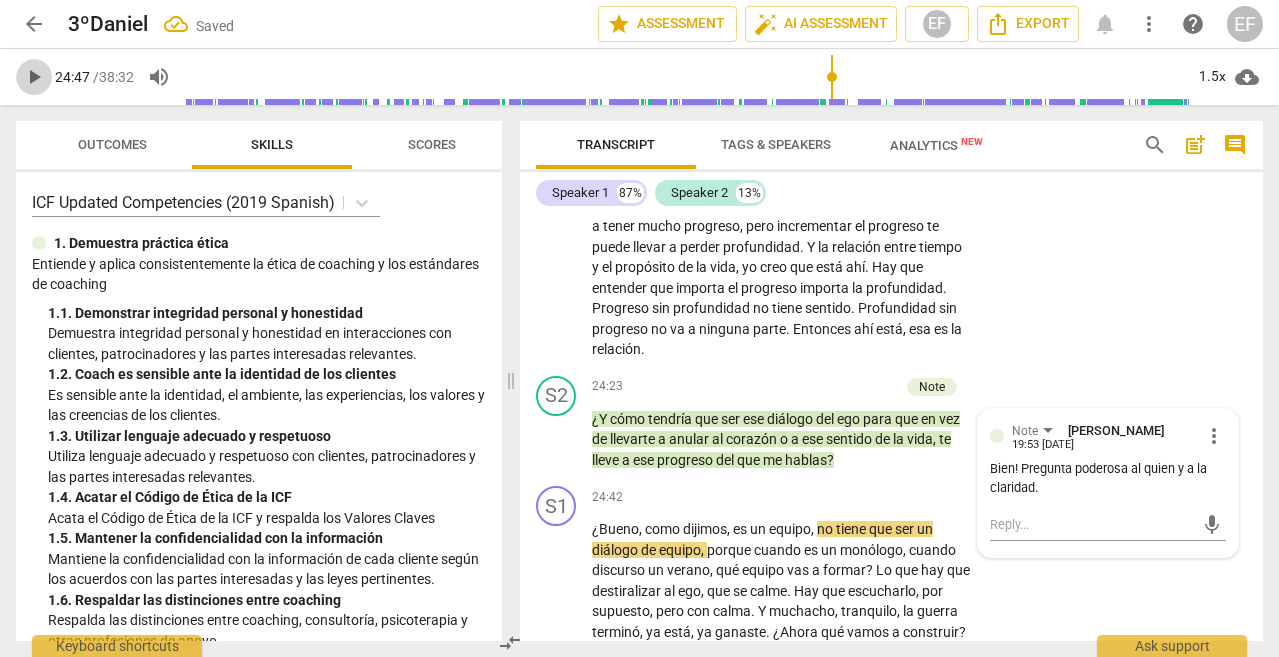 click on "play_arrow" at bounding box center [34, 77] 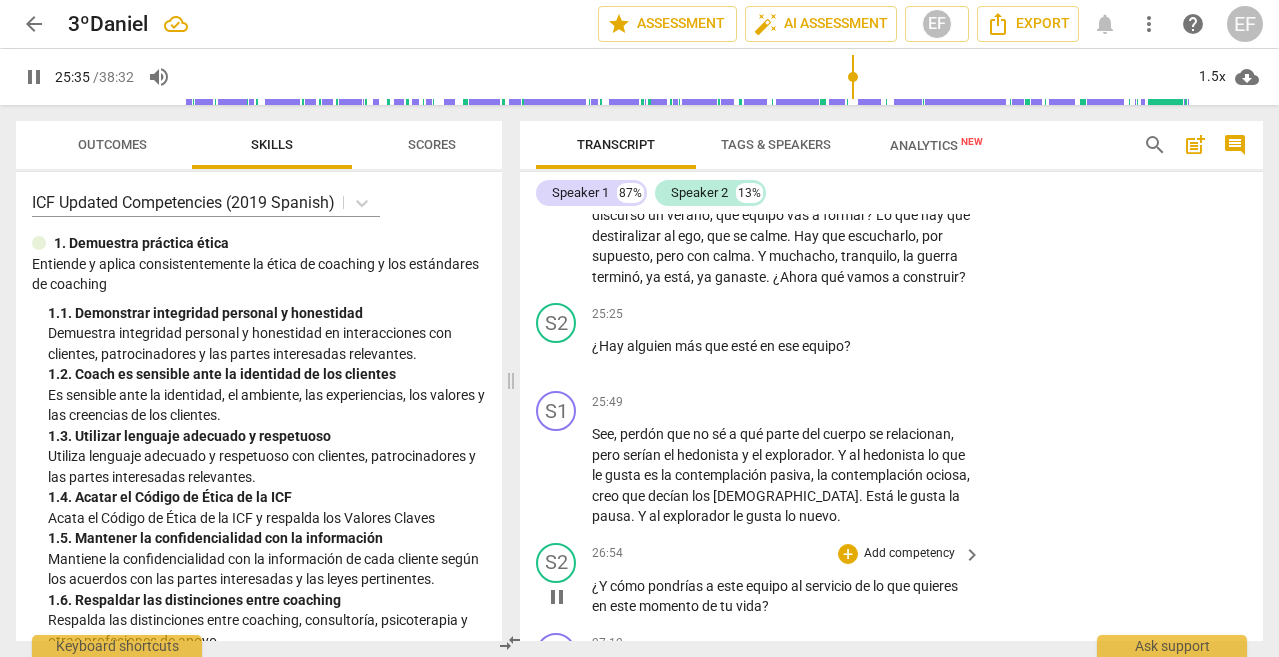 scroll, scrollTop: 6455, scrollLeft: 0, axis: vertical 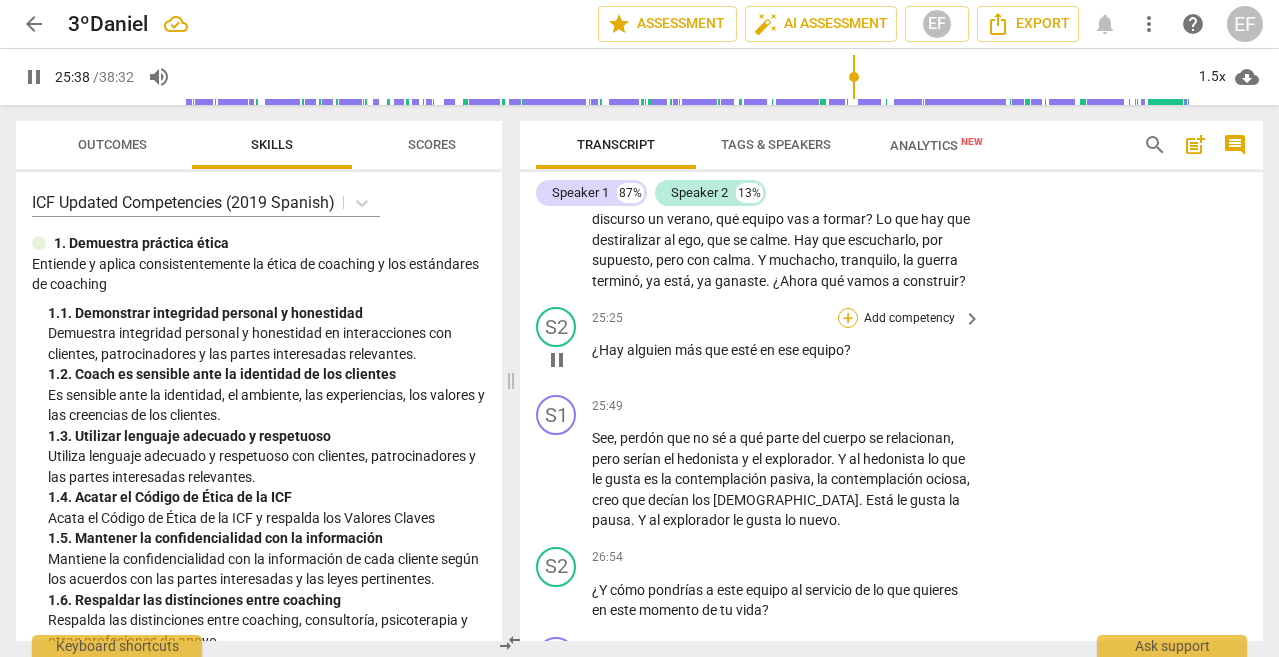 click on "+" at bounding box center (848, 318) 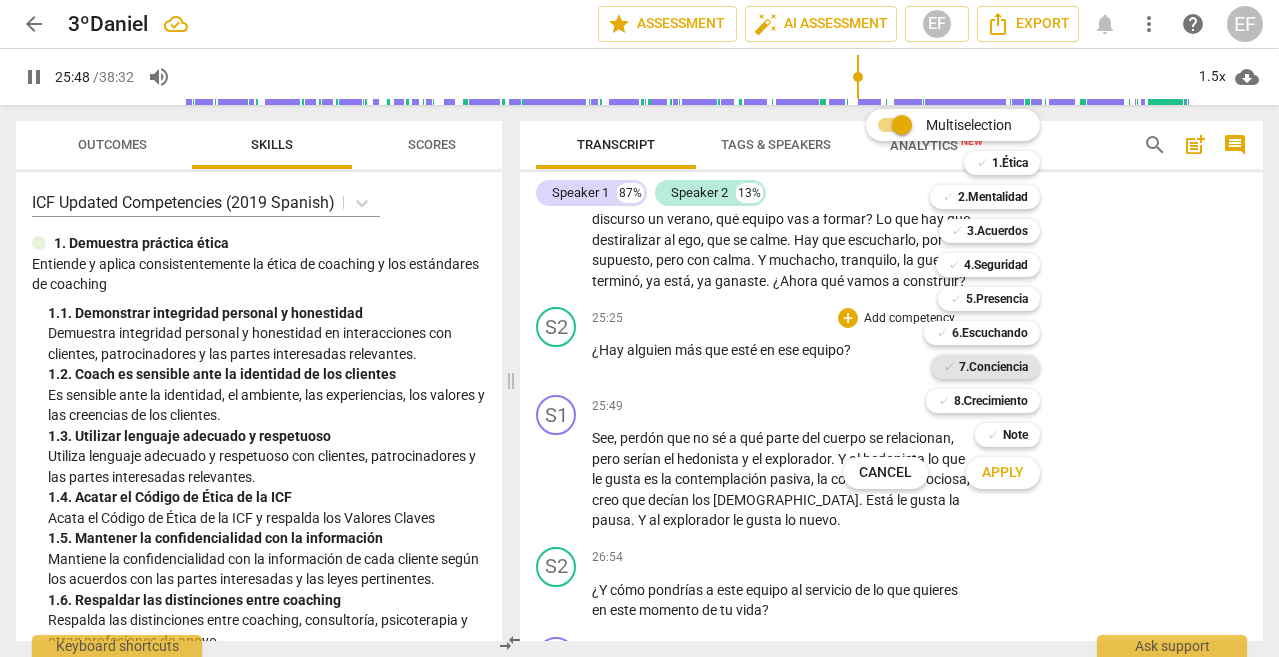 click on "7.Conciencia" at bounding box center [993, 367] 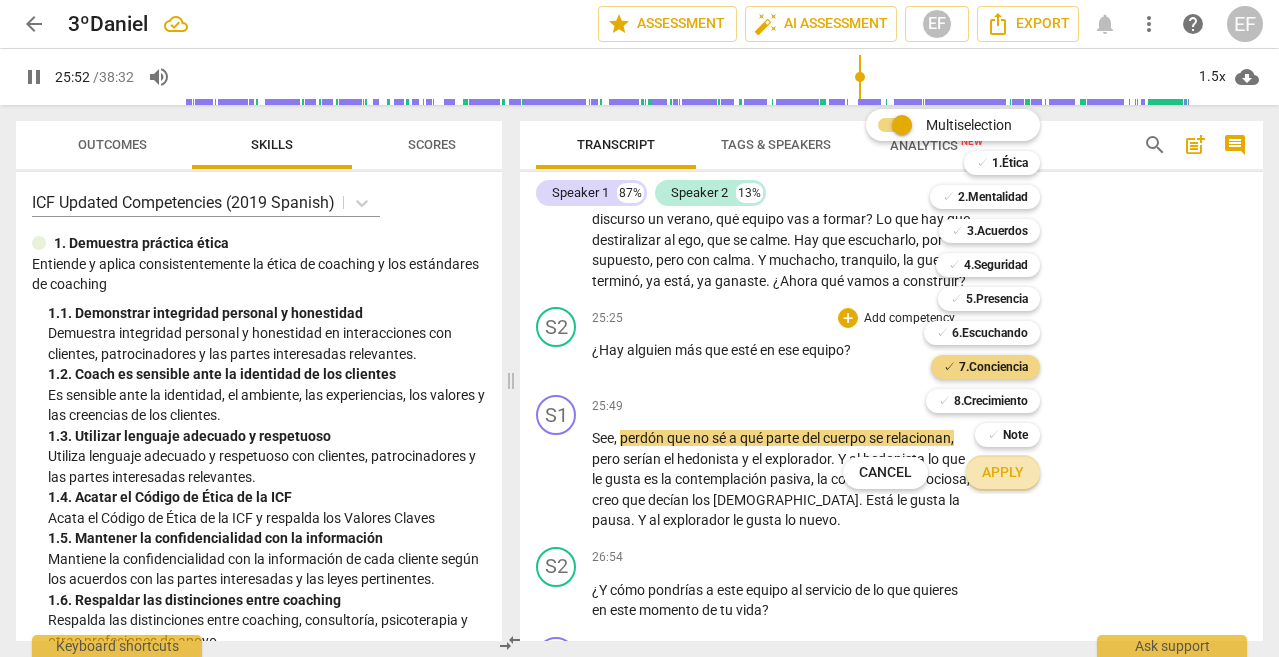 click on "Apply" at bounding box center (1003, 473) 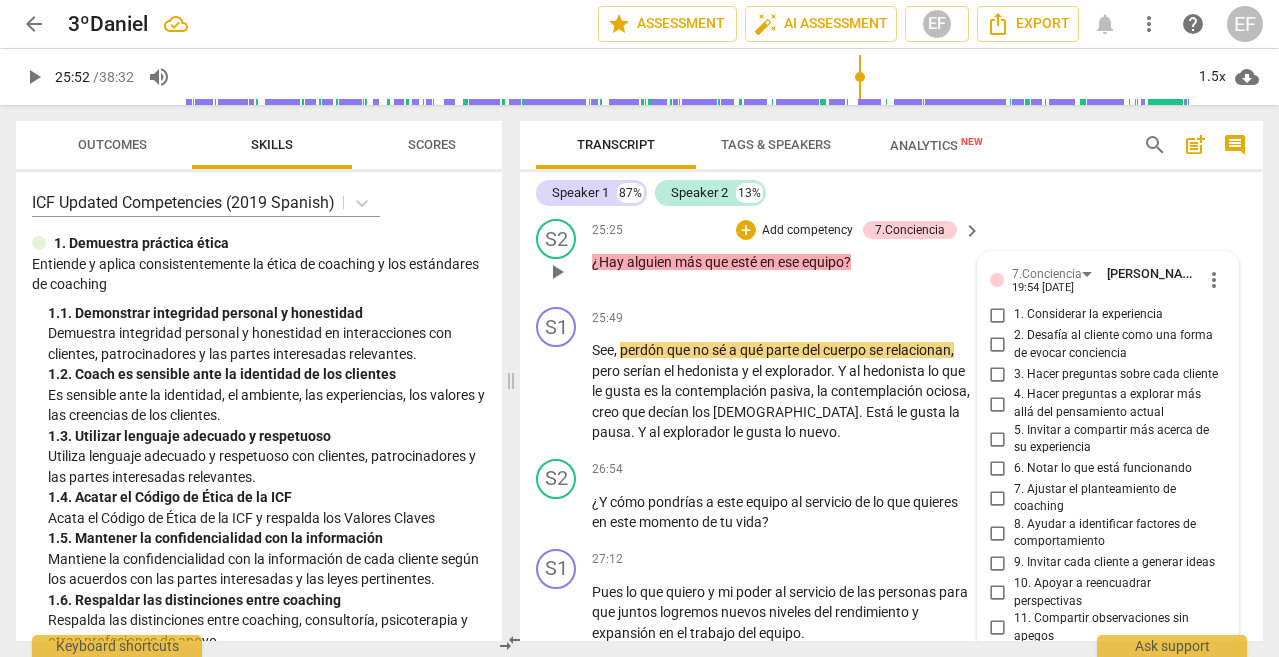 scroll, scrollTop: 6553, scrollLeft: 0, axis: vertical 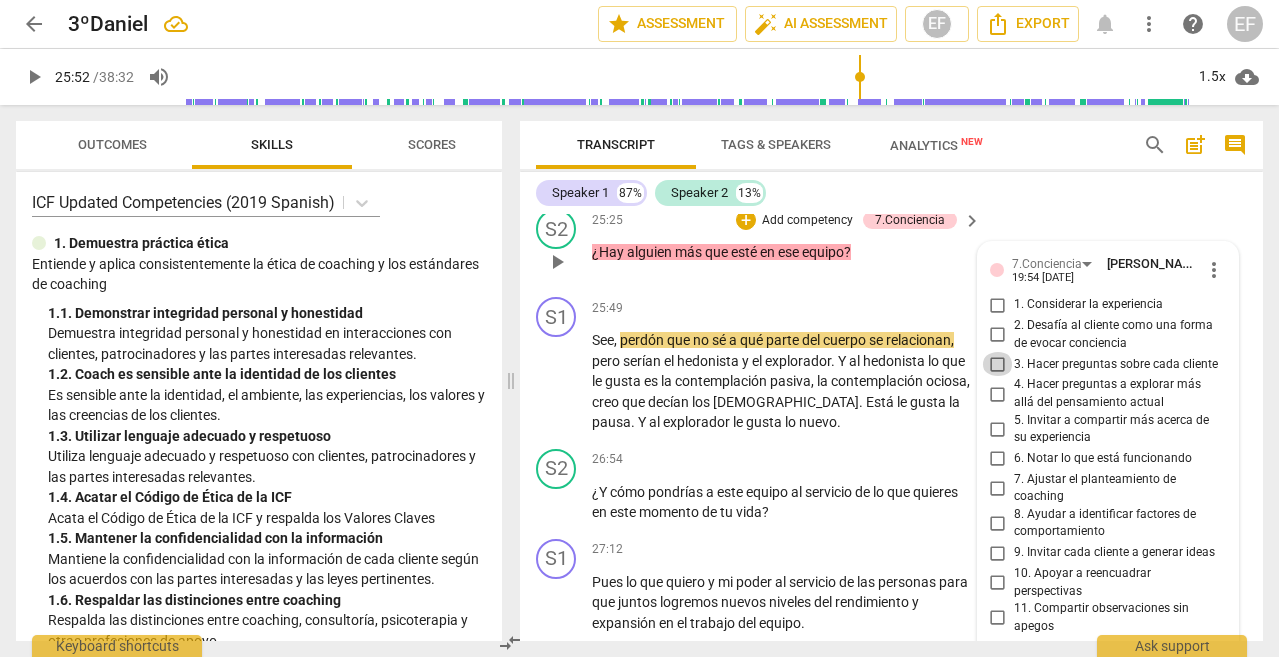 click on "3. Hacer preguntas sobre cada cliente" at bounding box center [998, 364] 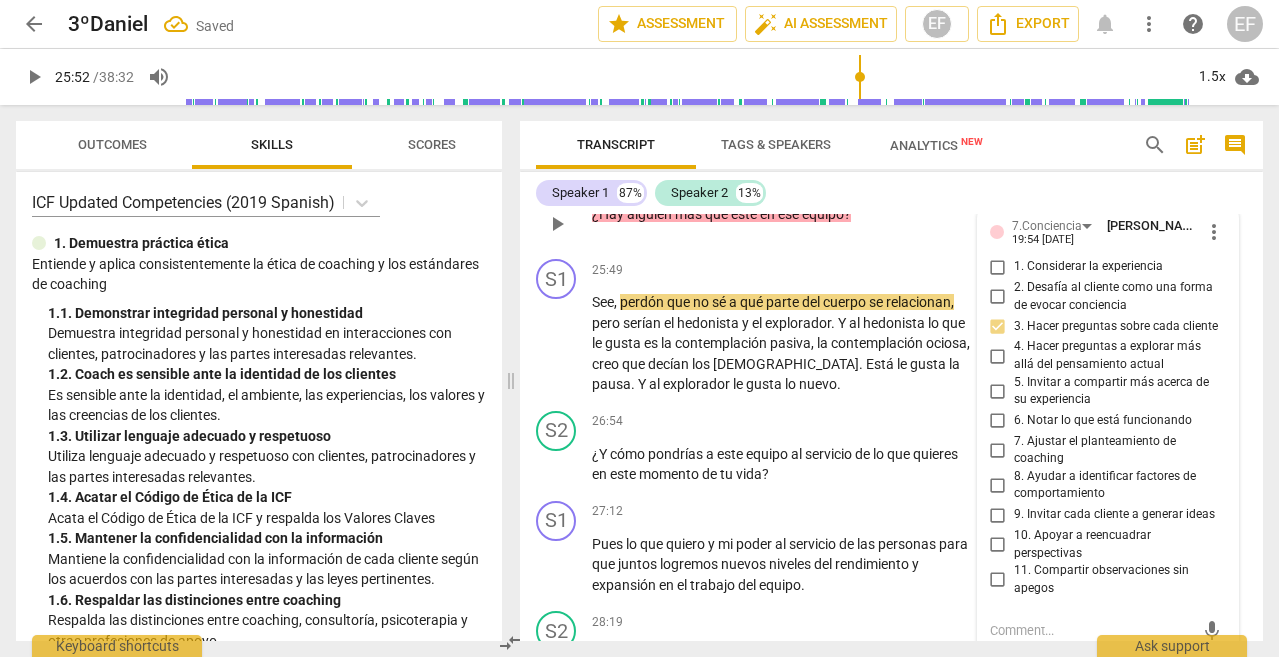 scroll, scrollTop: 6593, scrollLeft: 0, axis: vertical 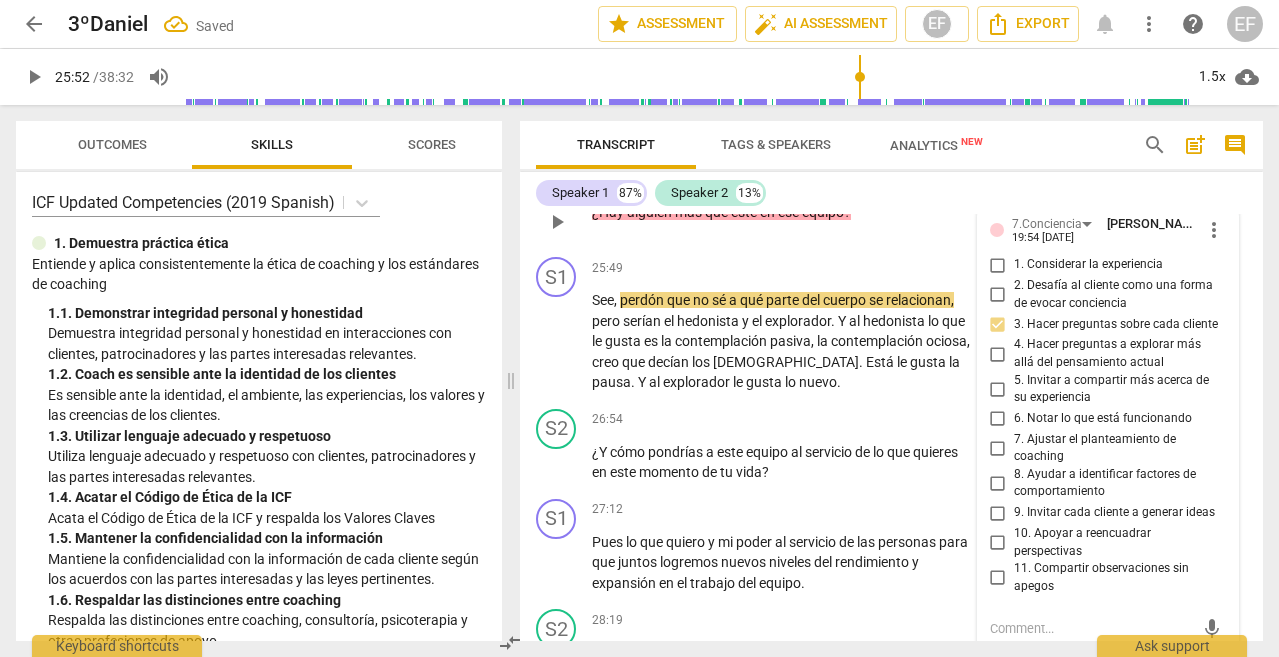 click on "4. Hacer preguntas a explorar más allá del pensamiento actual" at bounding box center [998, 354] 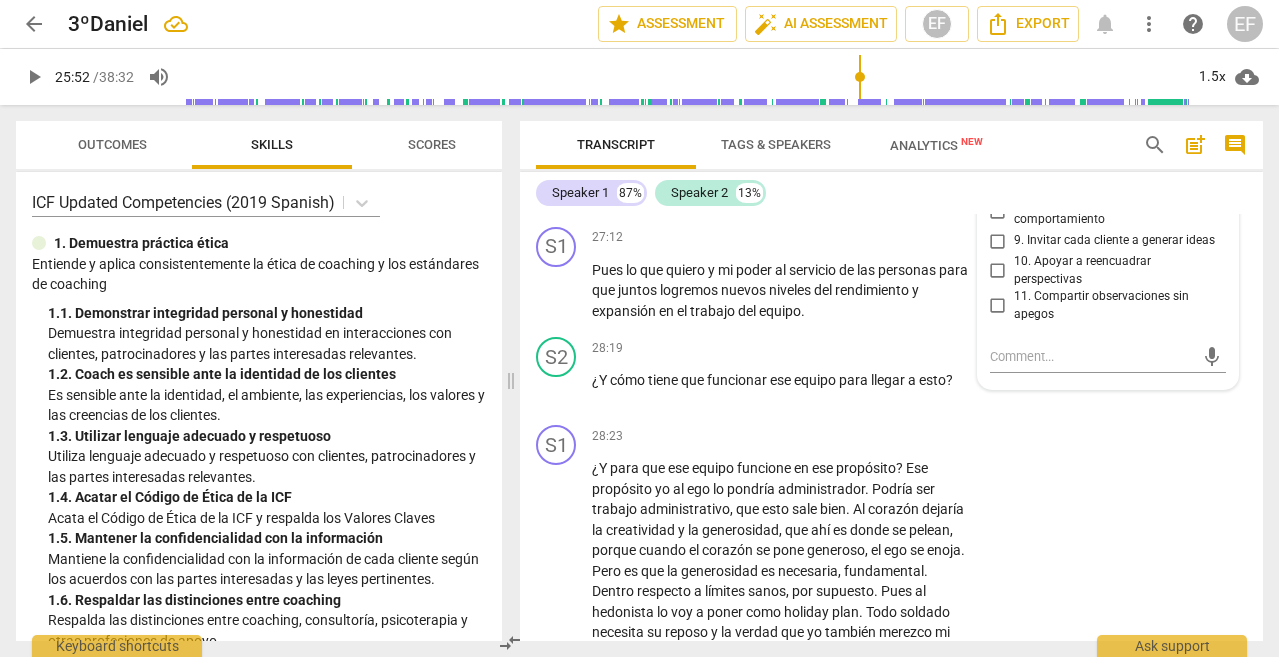 scroll, scrollTop: 6866, scrollLeft: 0, axis: vertical 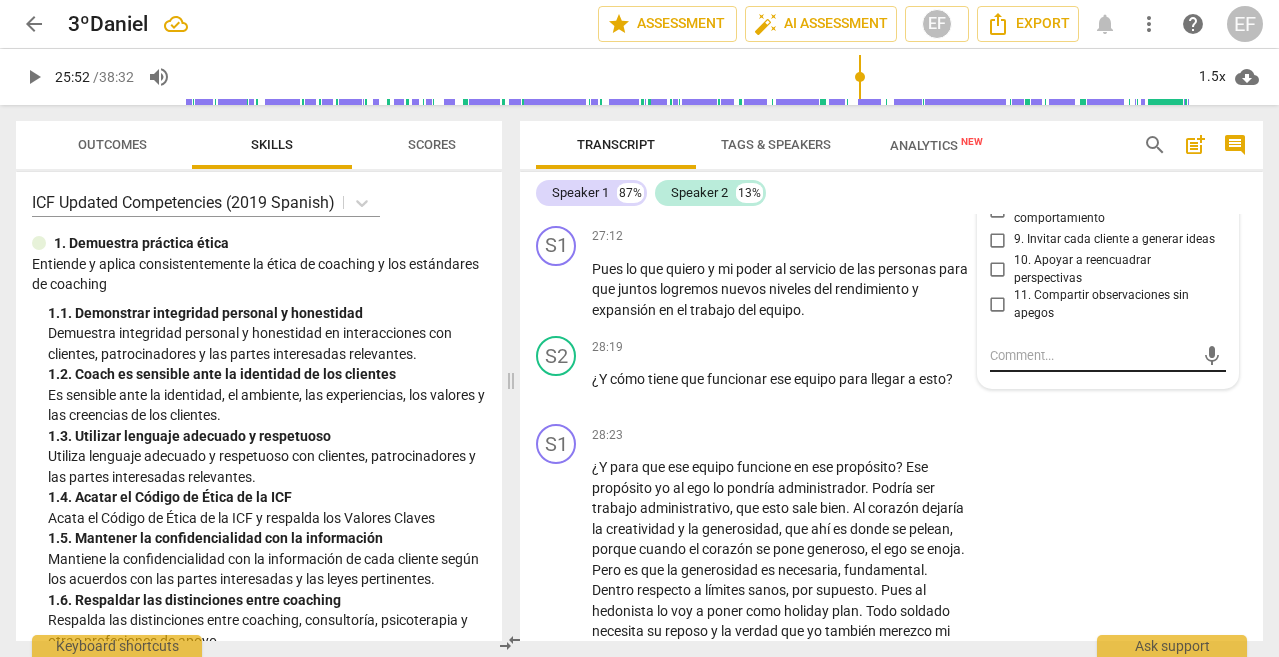 click at bounding box center [1092, 355] 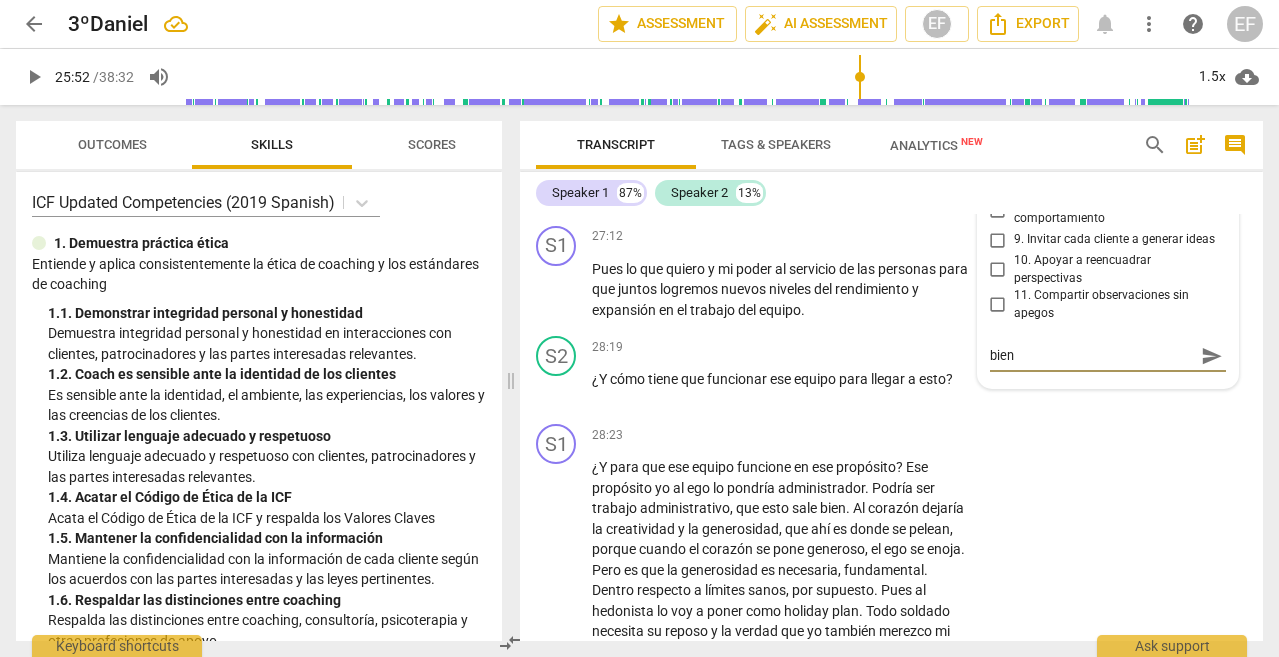 click on "send" at bounding box center (1212, 356) 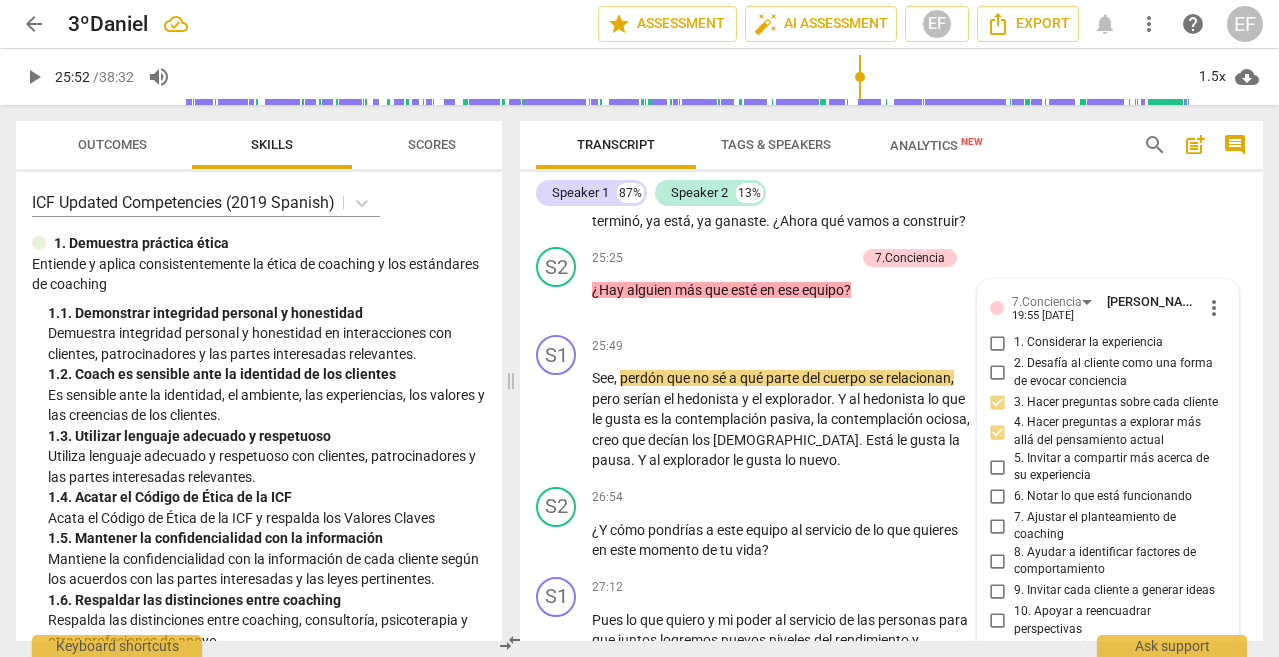 scroll, scrollTop: 6509, scrollLeft: 0, axis: vertical 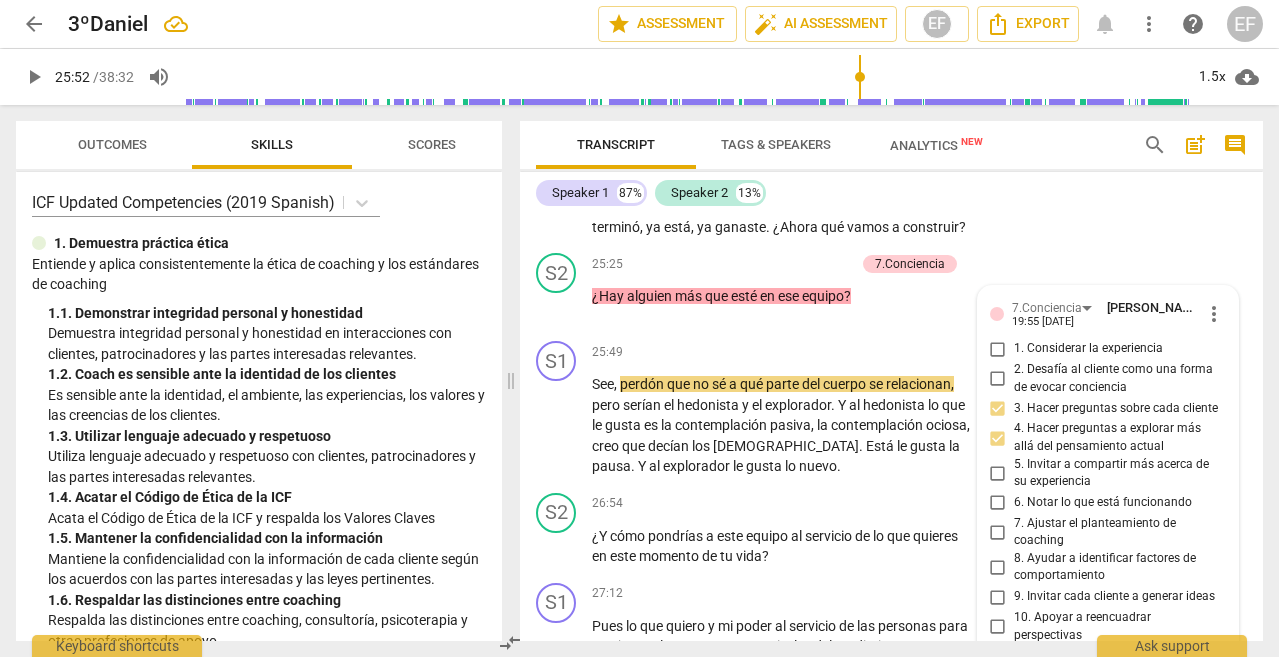 click on "play_arrow" at bounding box center (34, 77) 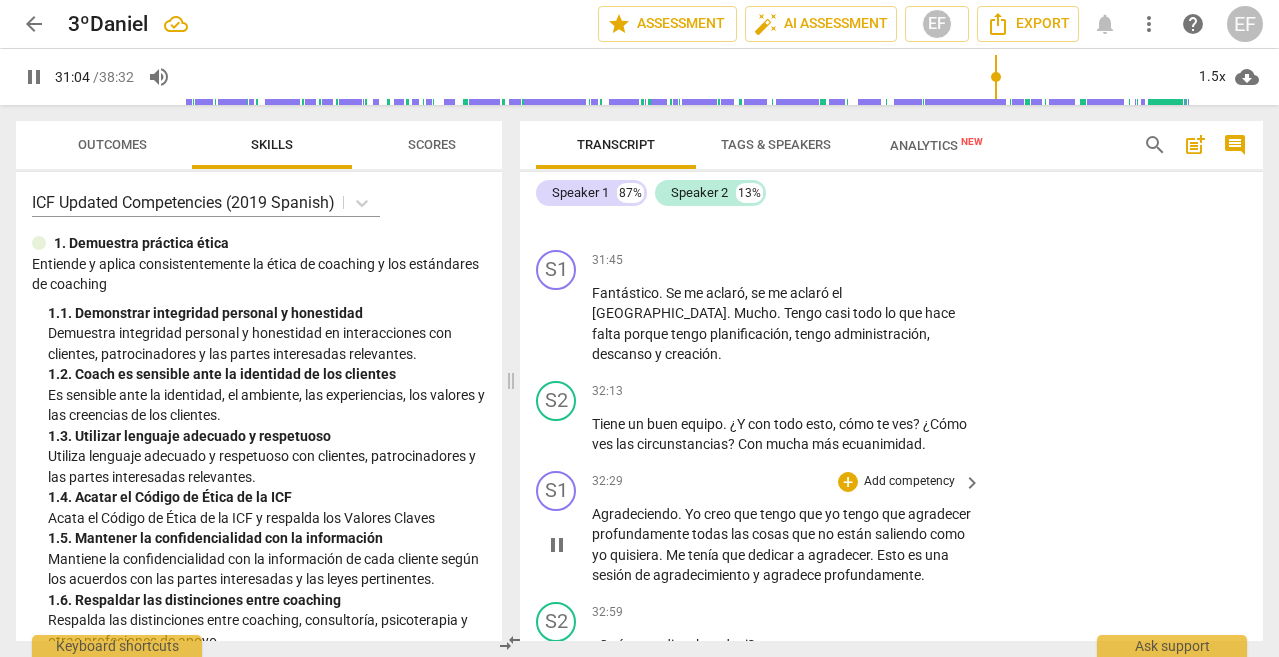 scroll, scrollTop: 7440, scrollLeft: 0, axis: vertical 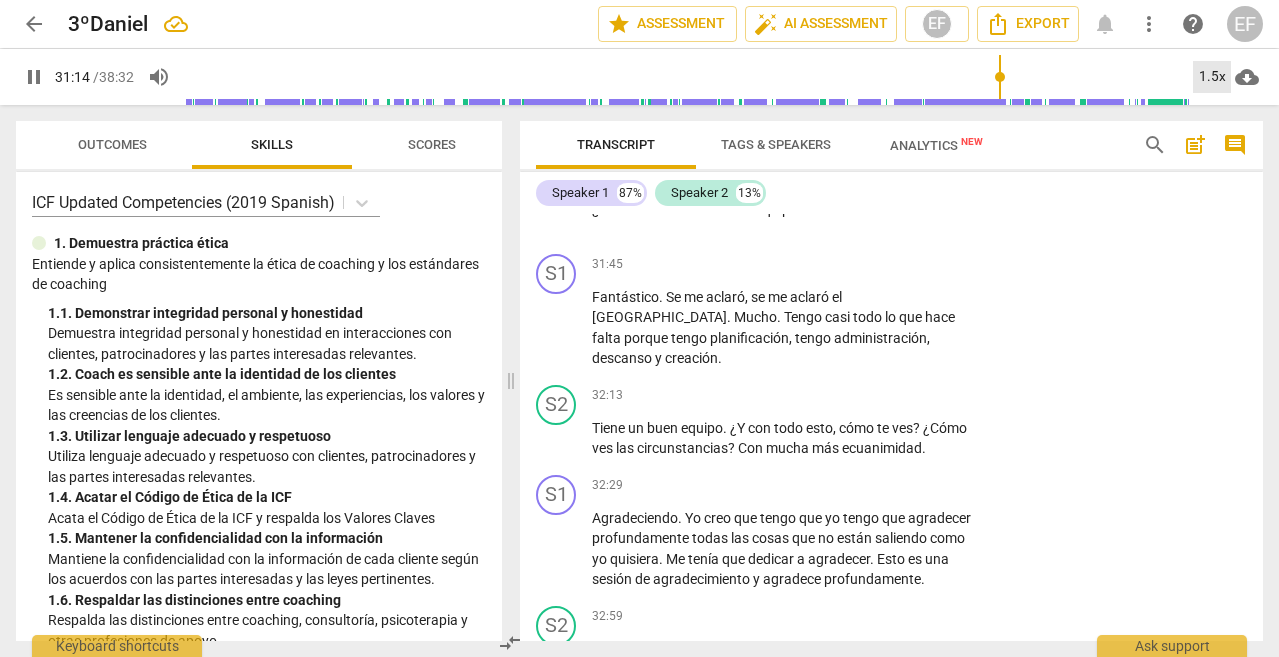 click on "1.5x" at bounding box center [1212, 77] 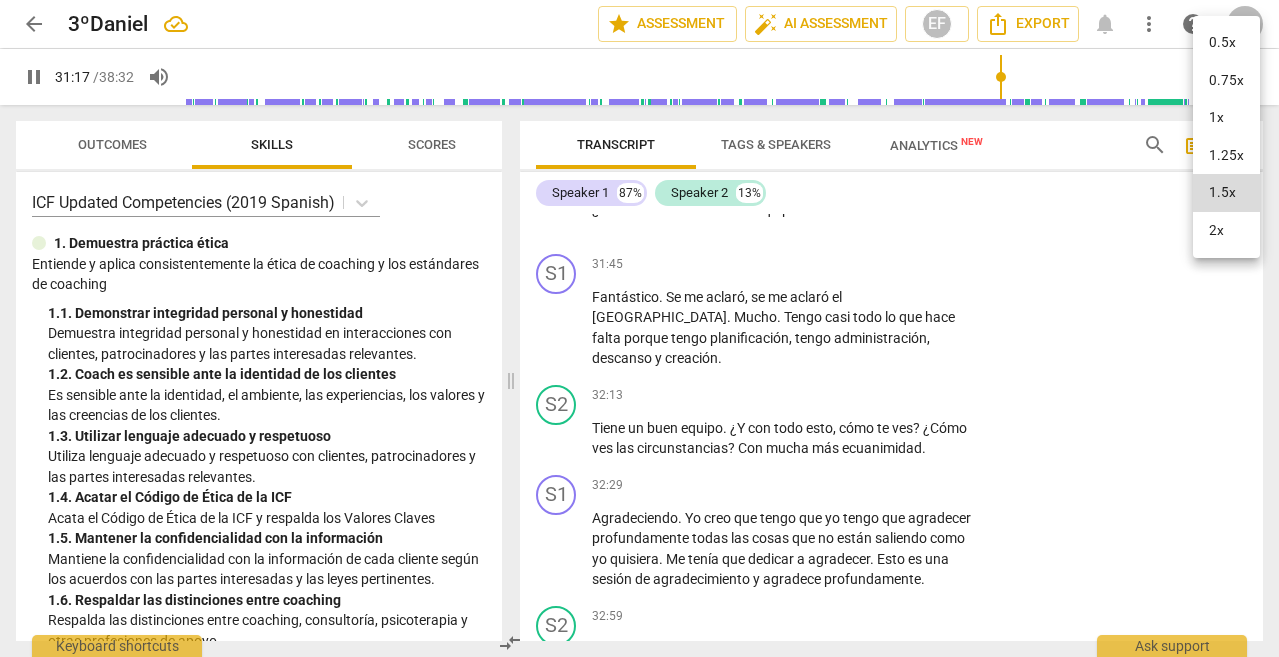 click on "2x" at bounding box center (1226, 231) 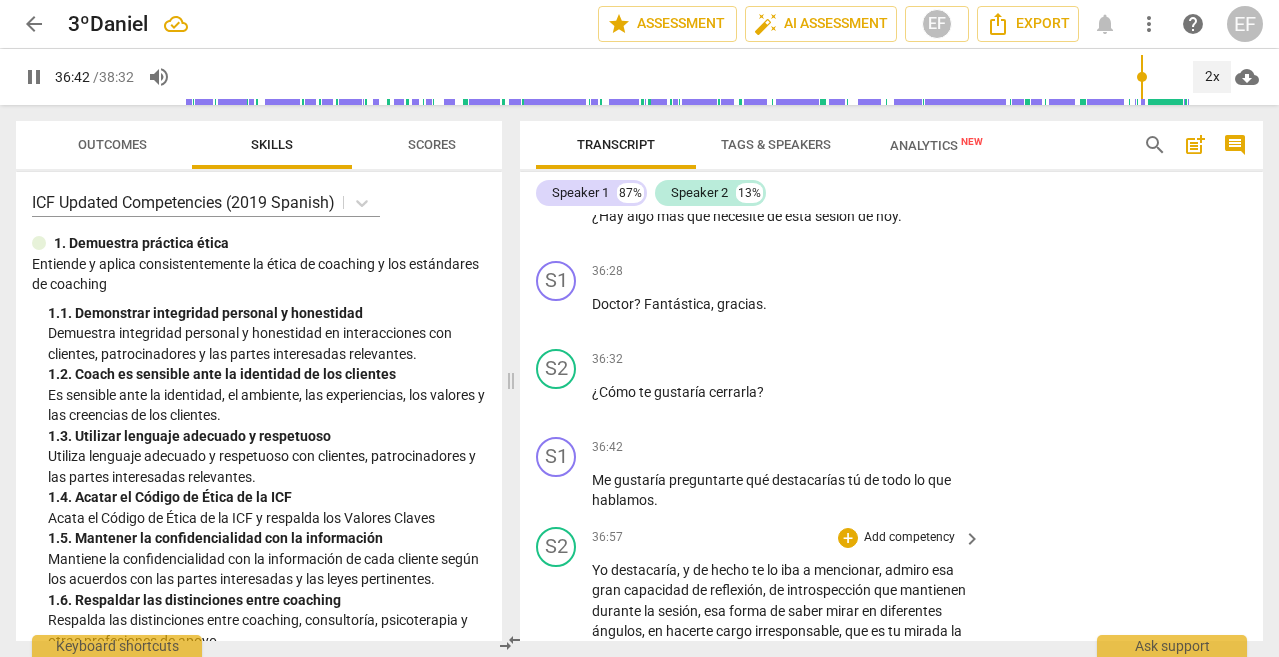 scroll, scrollTop: 8376, scrollLeft: 0, axis: vertical 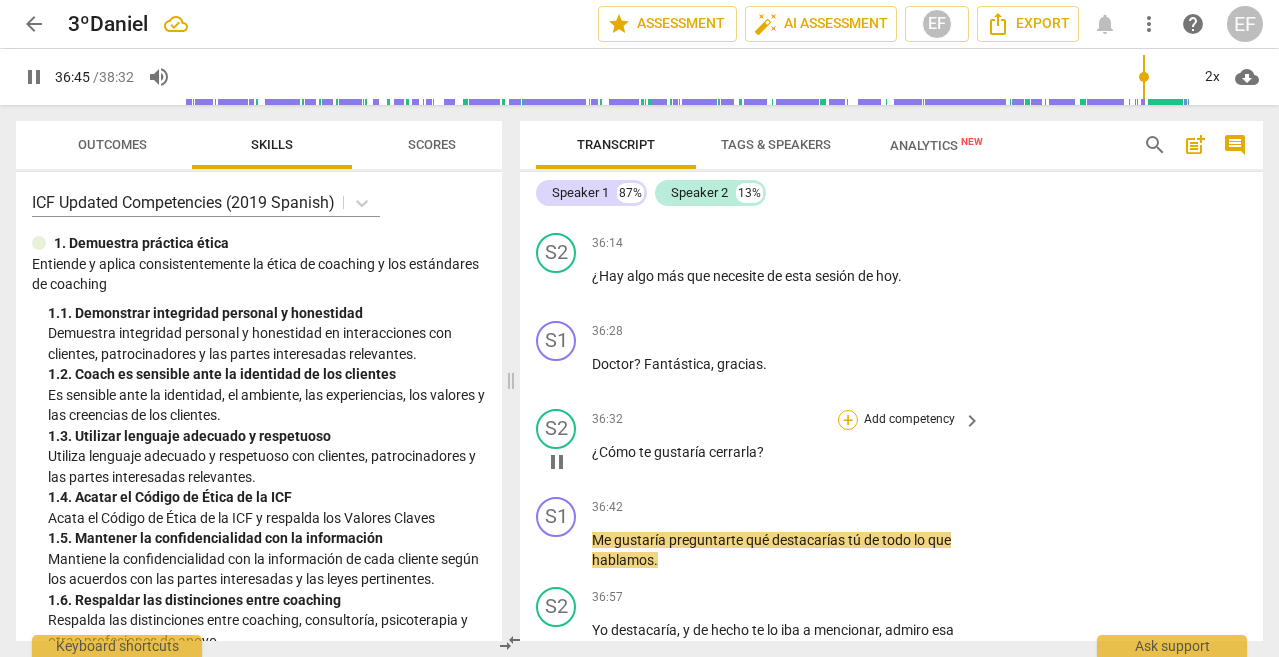 click on "+" at bounding box center [848, 420] 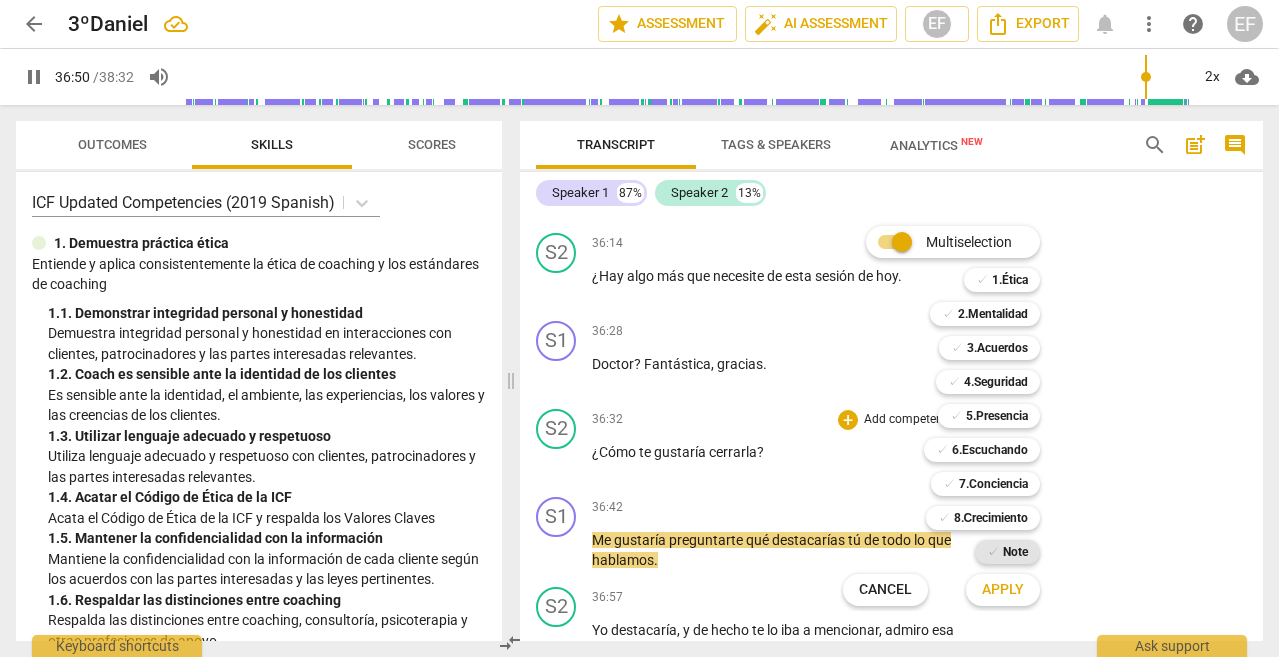 click on "Note" at bounding box center (1015, 552) 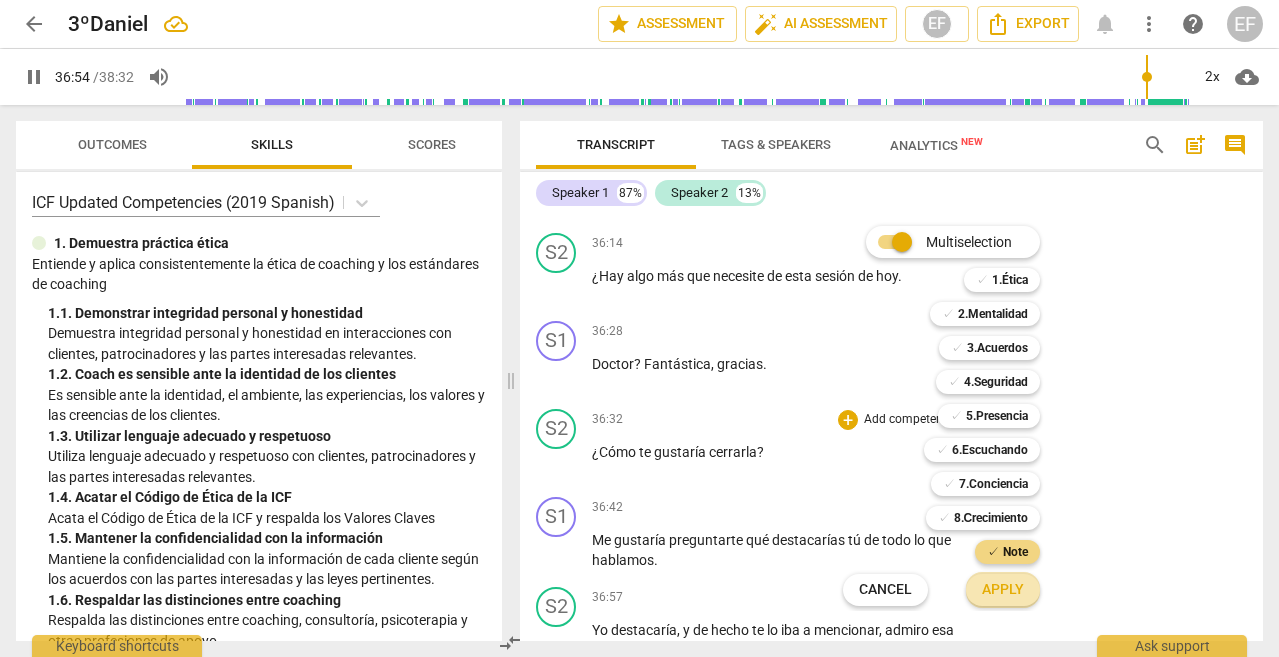 click on "Apply" at bounding box center (1003, 590) 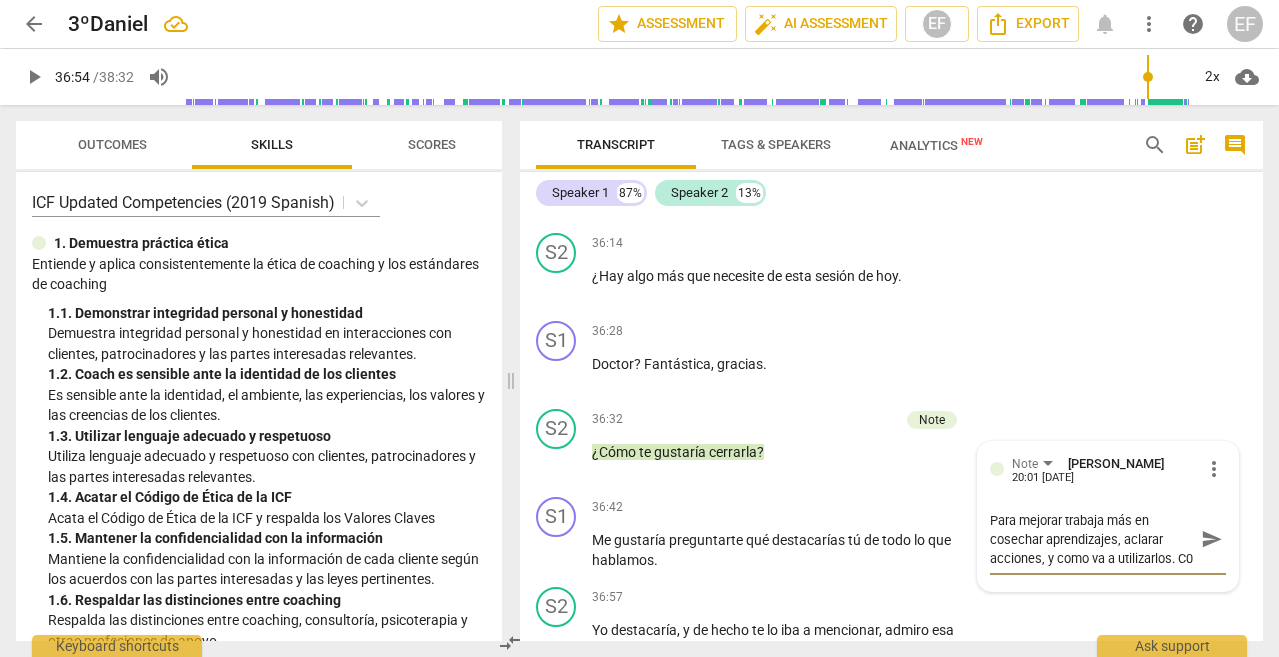 scroll, scrollTop: 17, scrollLeft: 0, axis: vertical 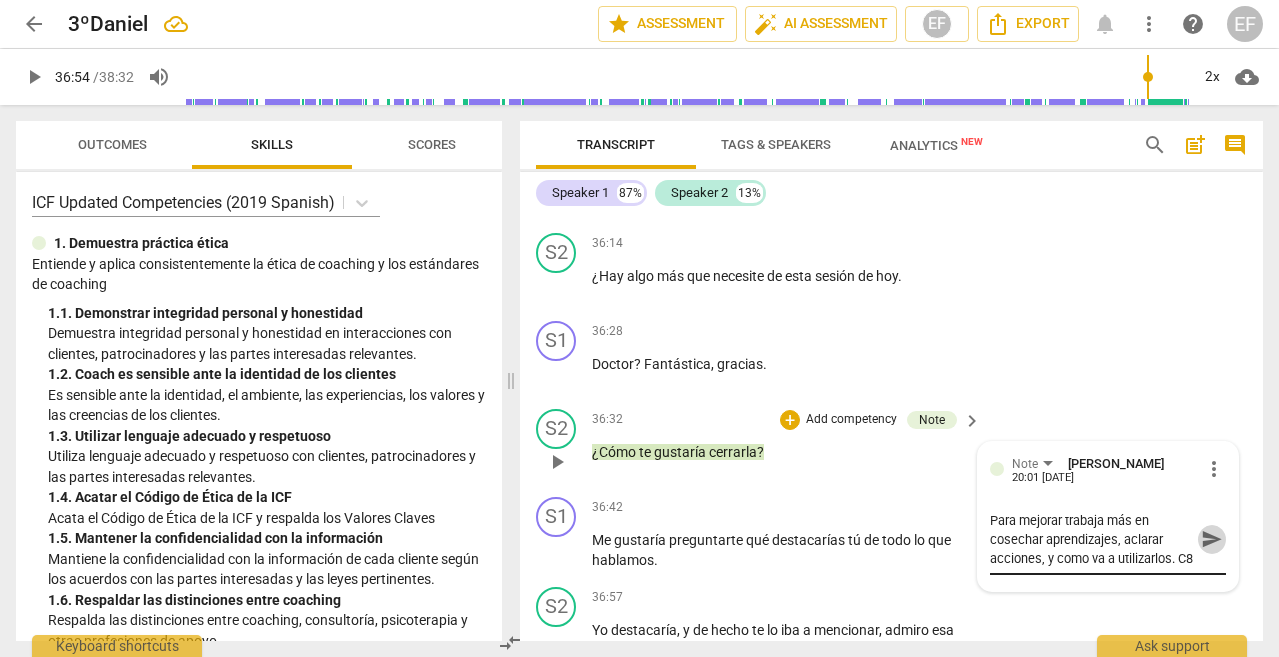click on "send" at bounding box center [1212, 539] 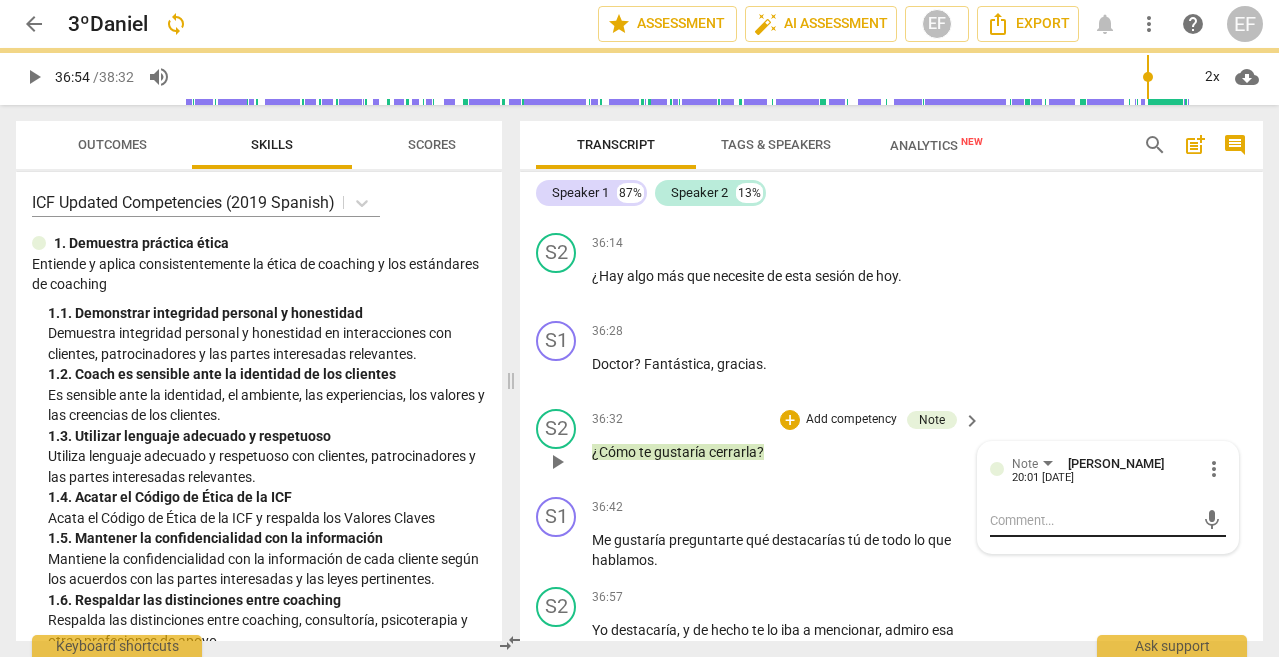 scroll, scrollTop: 0, scrollLeft: 0, axis: both 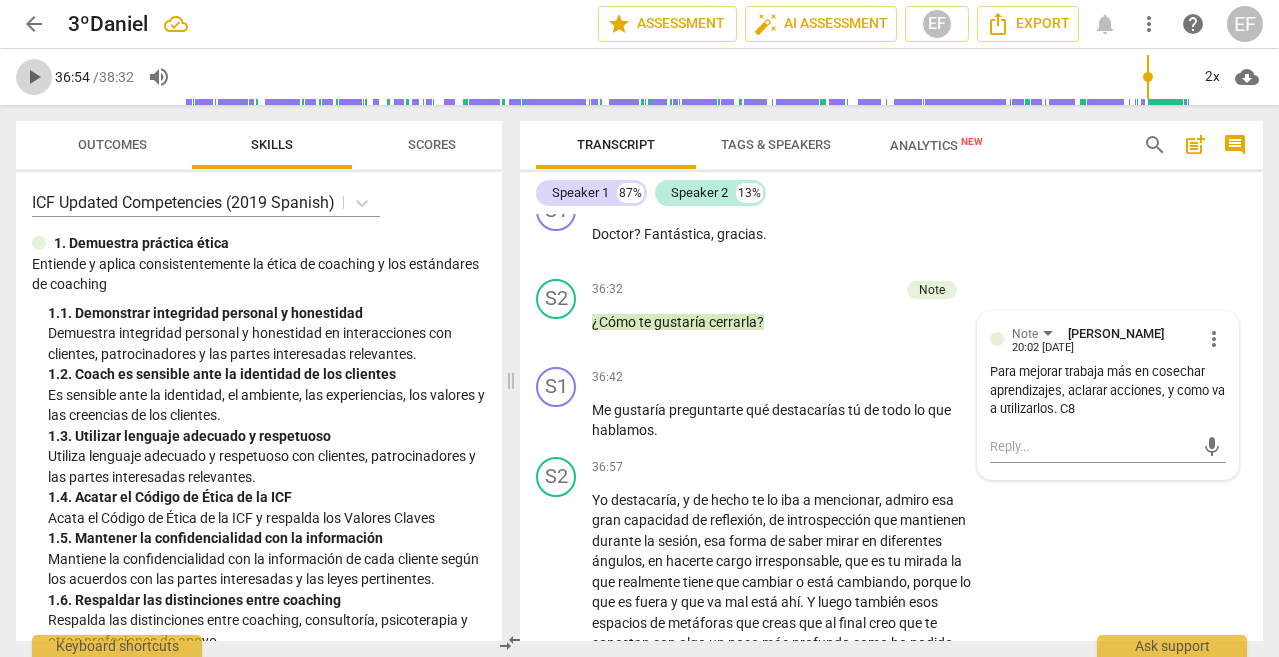 click on "play_arrow" at bounding box center (34, 77) 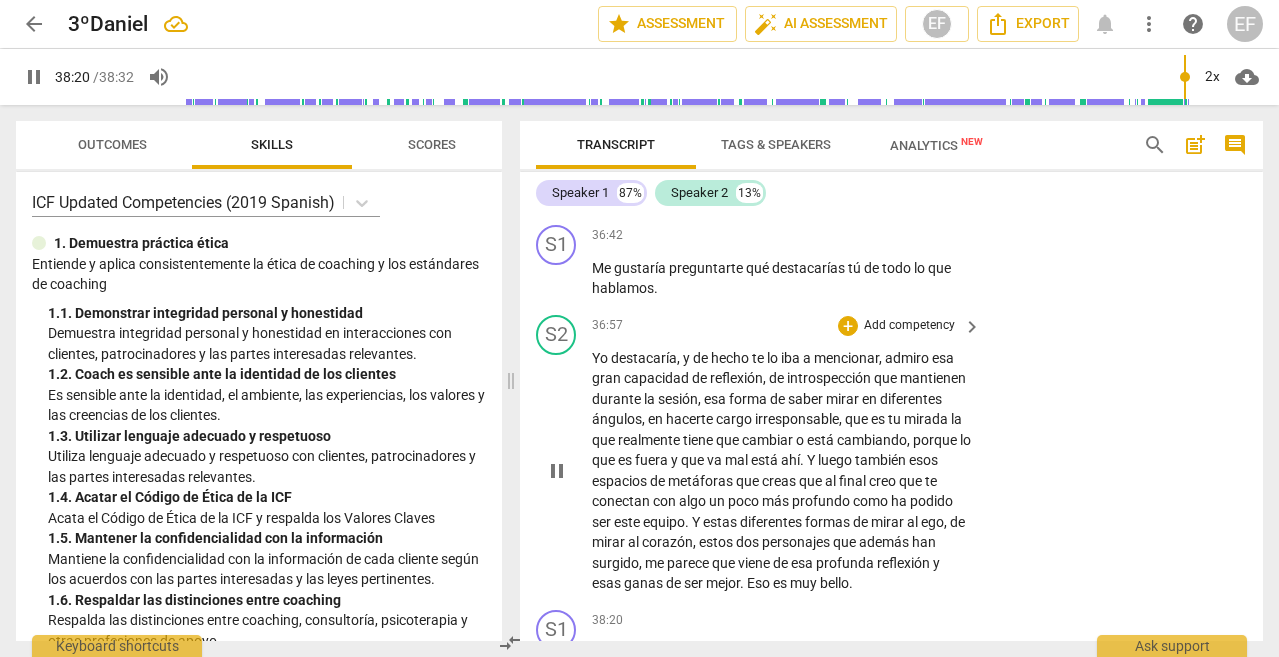 scroll, scrollTop: 8956, scrollLeft: 0, axis: vertical 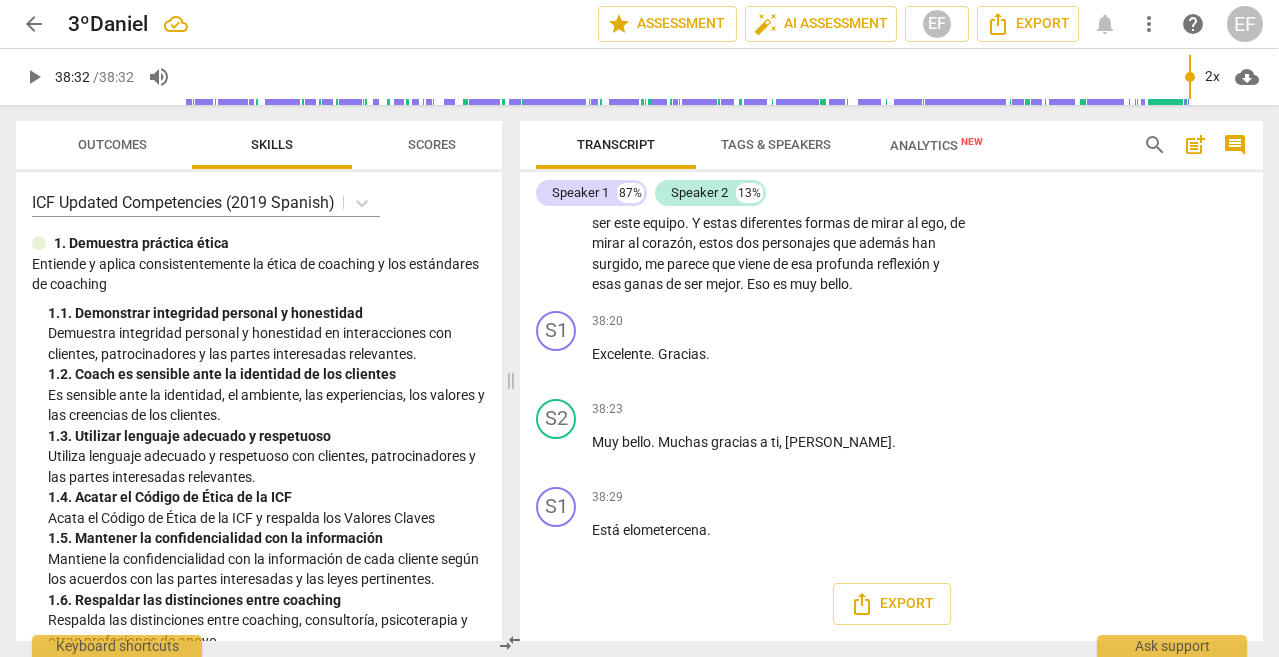 click on "Scores" at bounding box center [432, 144] 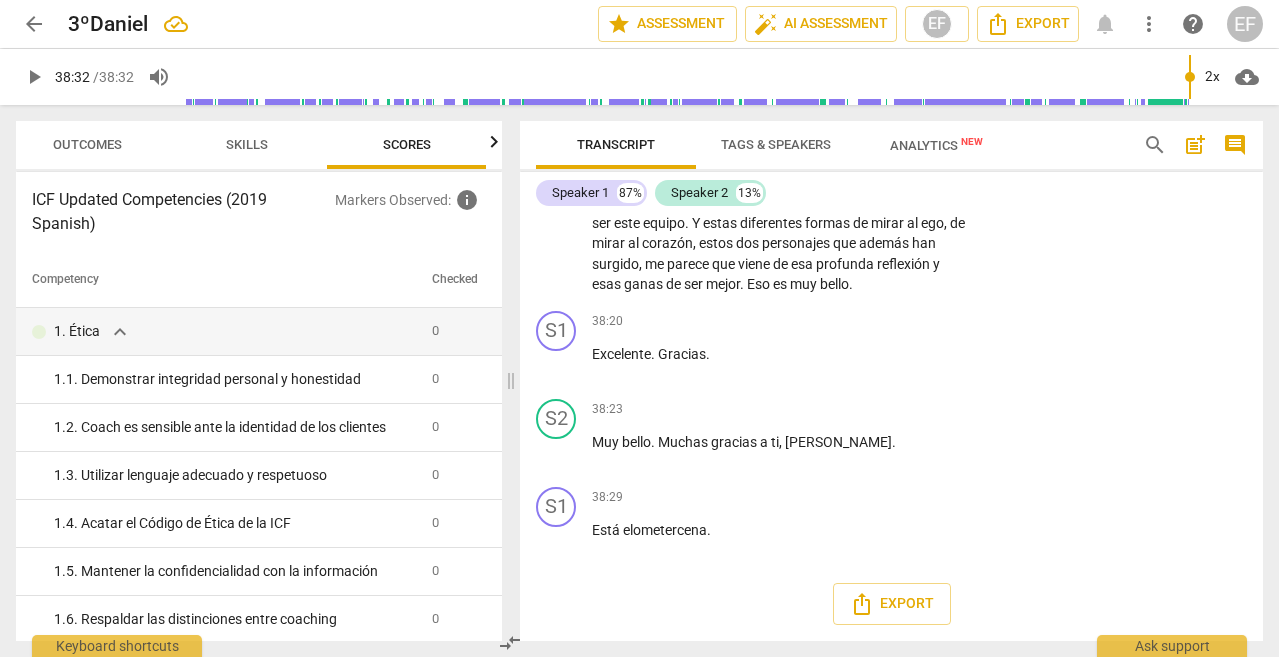 scroll, scrollTop: 0, scrollLeft: 26, axis: horizontal 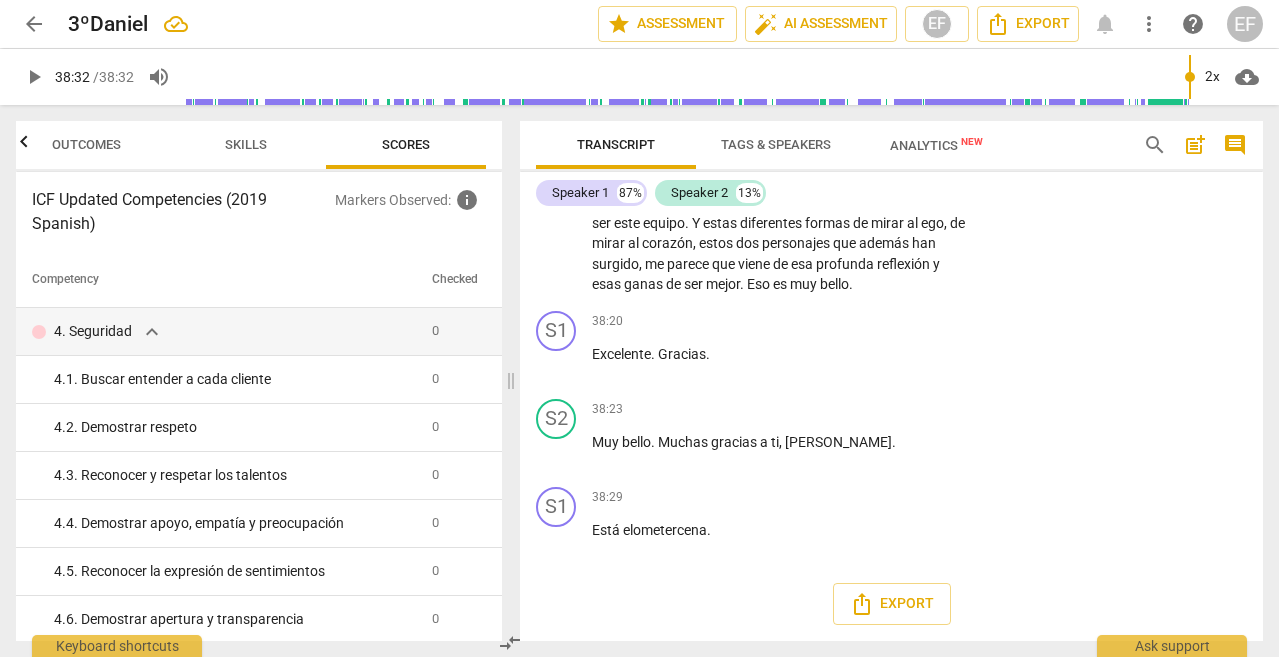 click on "Outcomes" at bounding box center [86, 144] 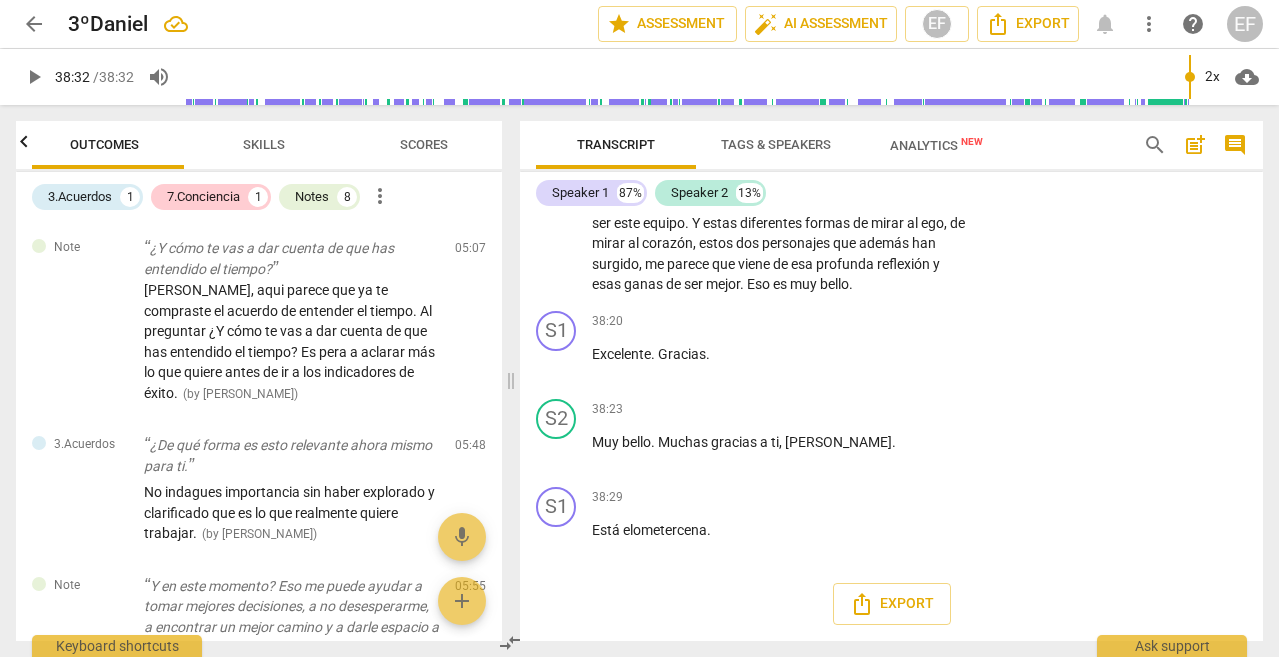 scroll, scrollTop: 0, scrollLeft: 0, axis: both 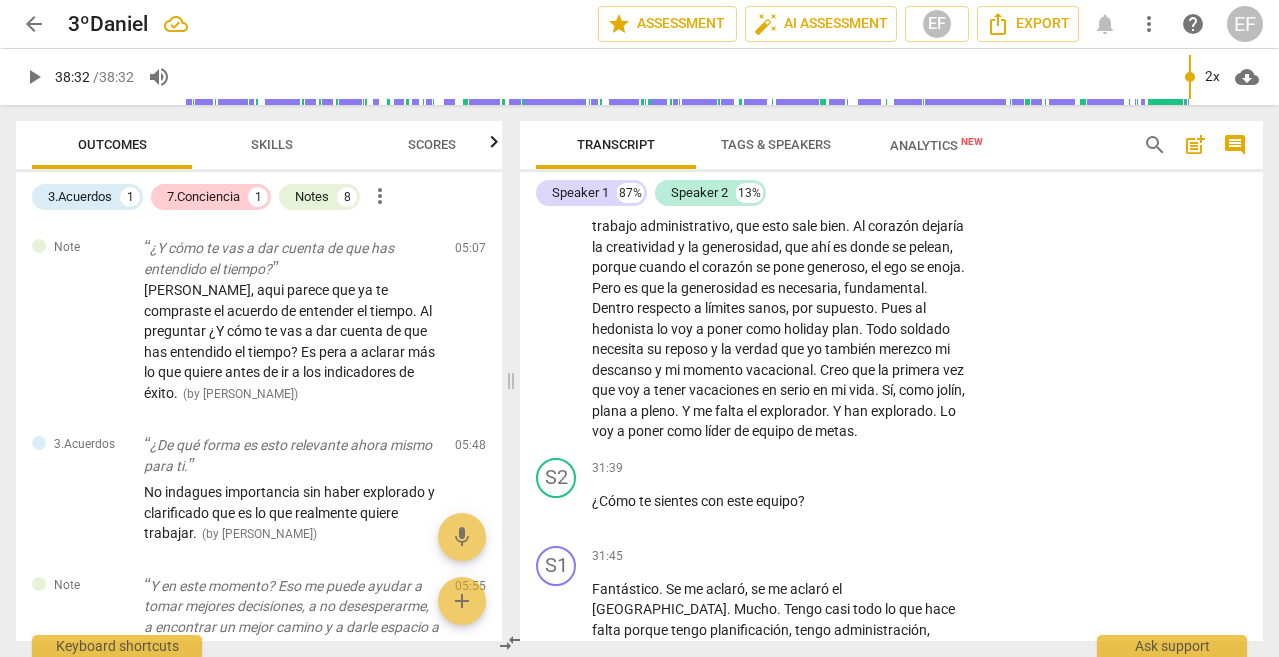 click on "arrow_back" at bounding box center [34, 24] 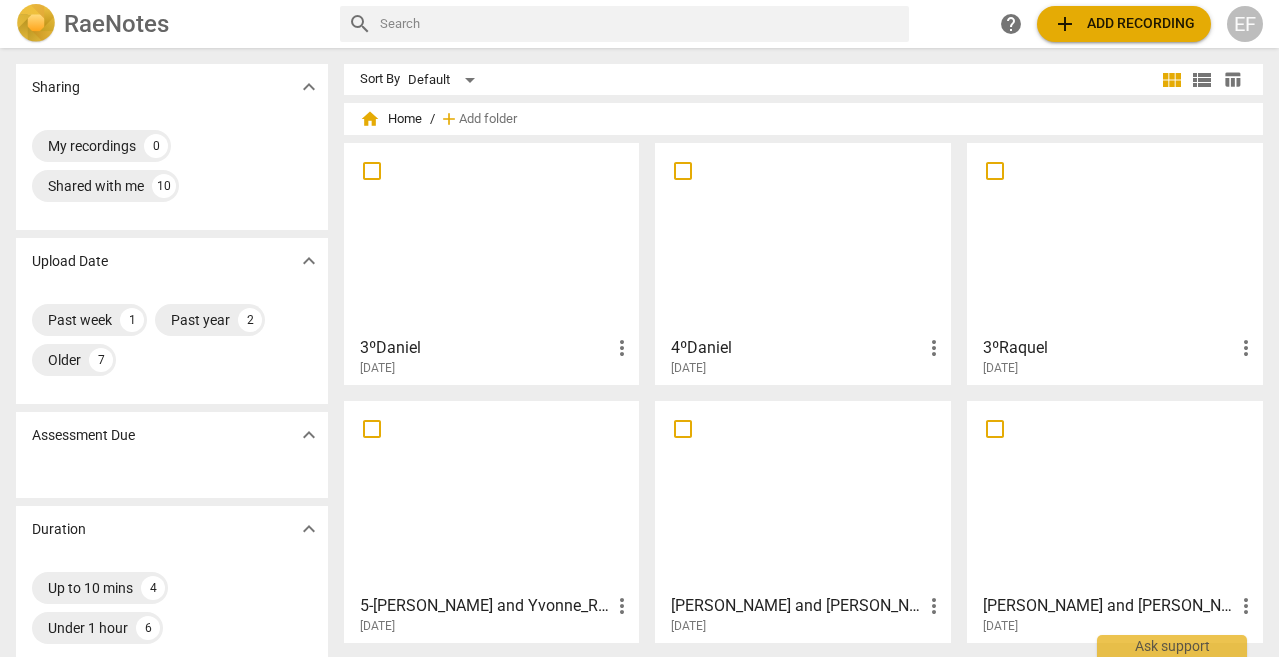 click at bounding box center (803, 238) 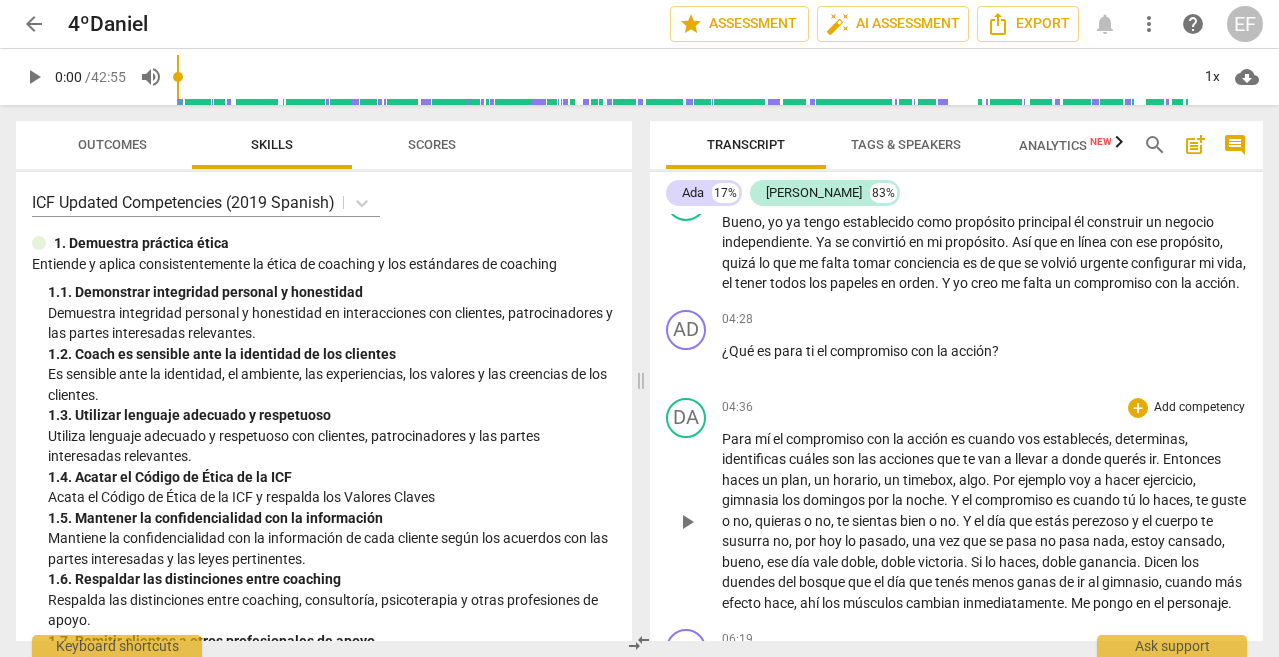 scroll, scrollTop: 766, scrollLeft: 0, axis: vertical 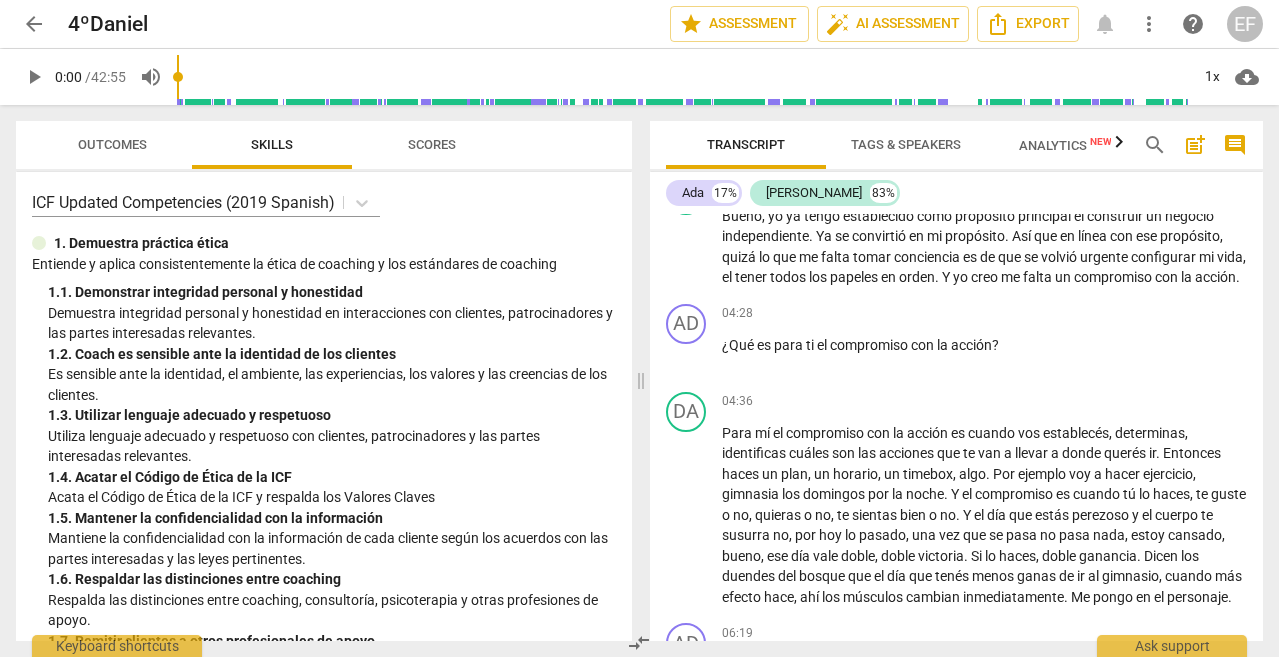 click on "play_arrow" at bounding box center [34, 77] 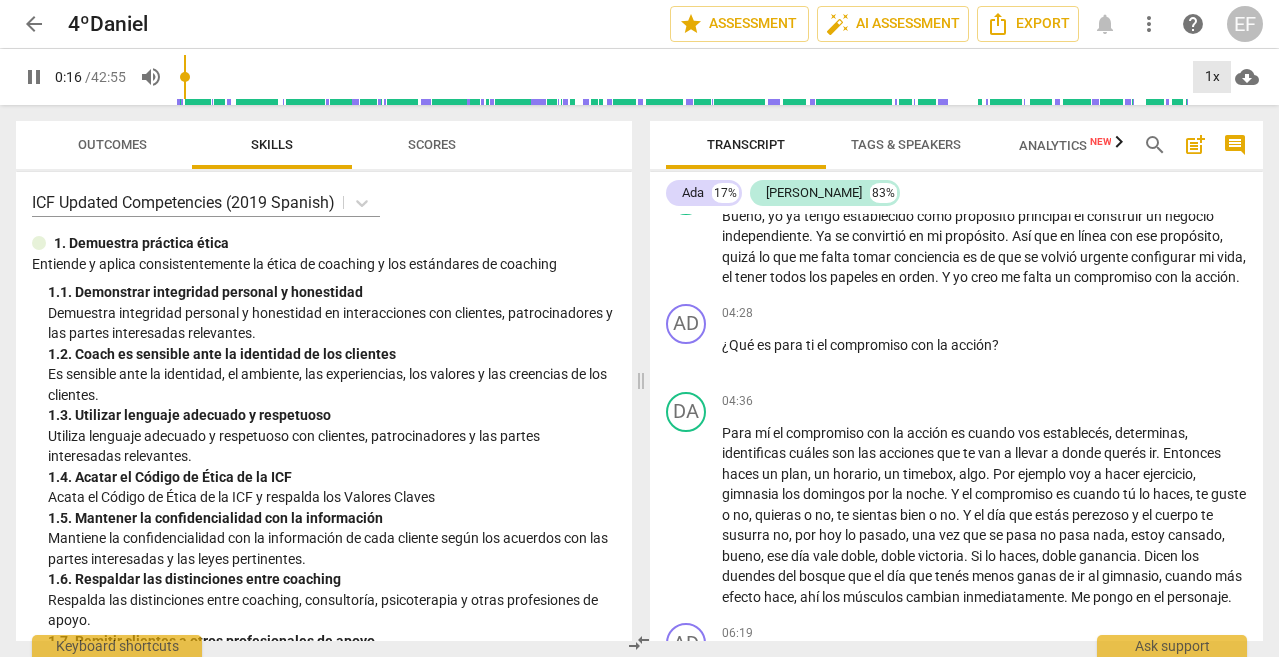 click on "1x" at bounding box center [1212, 77] 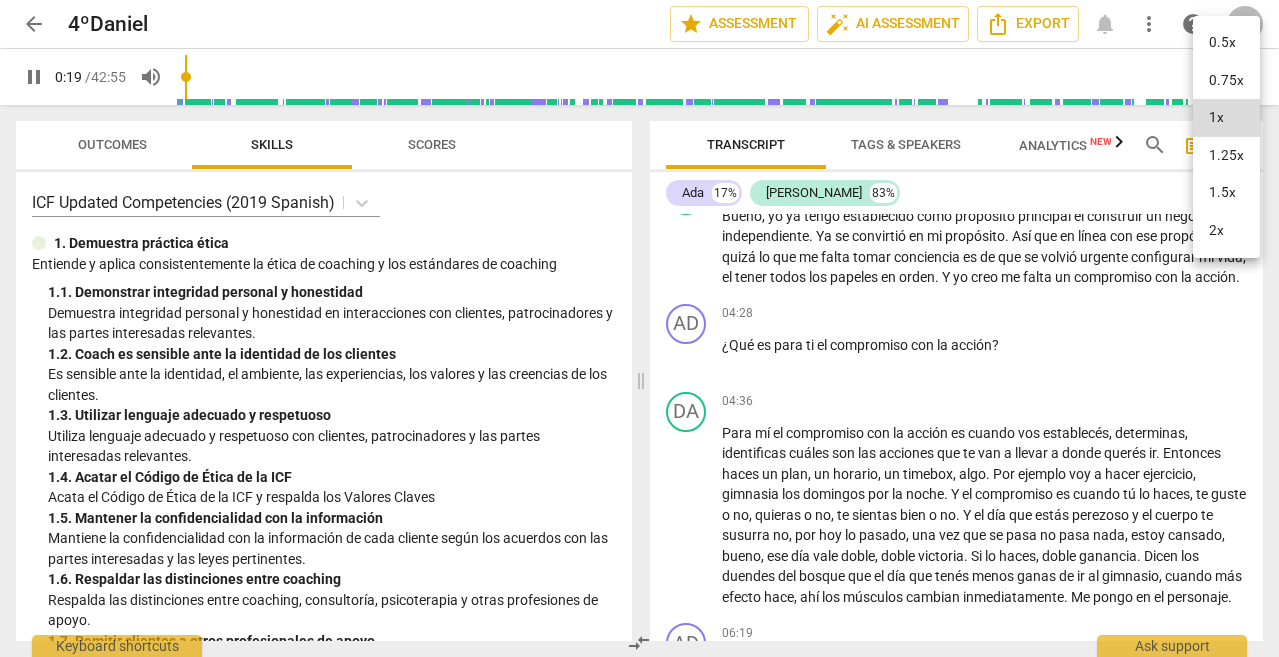 click on "1.5x" at bounding box center (1226, 193) 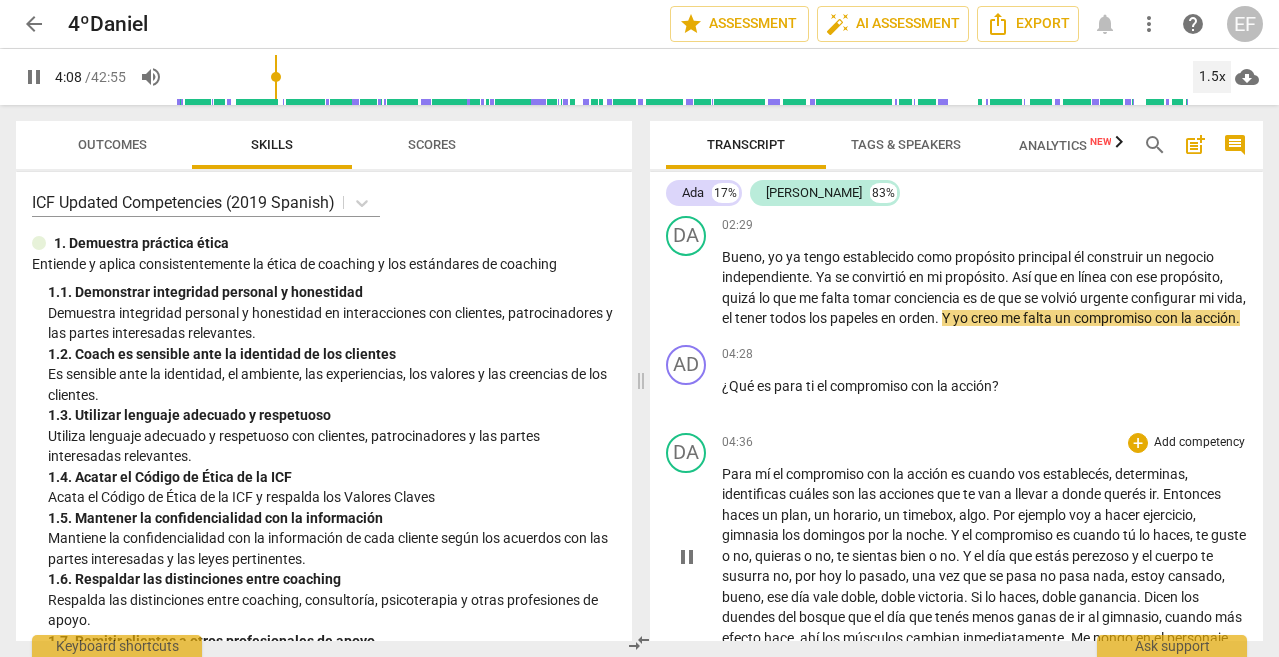 scroll, scrollTop: 734, scrollLeft: 0, axis: vertical 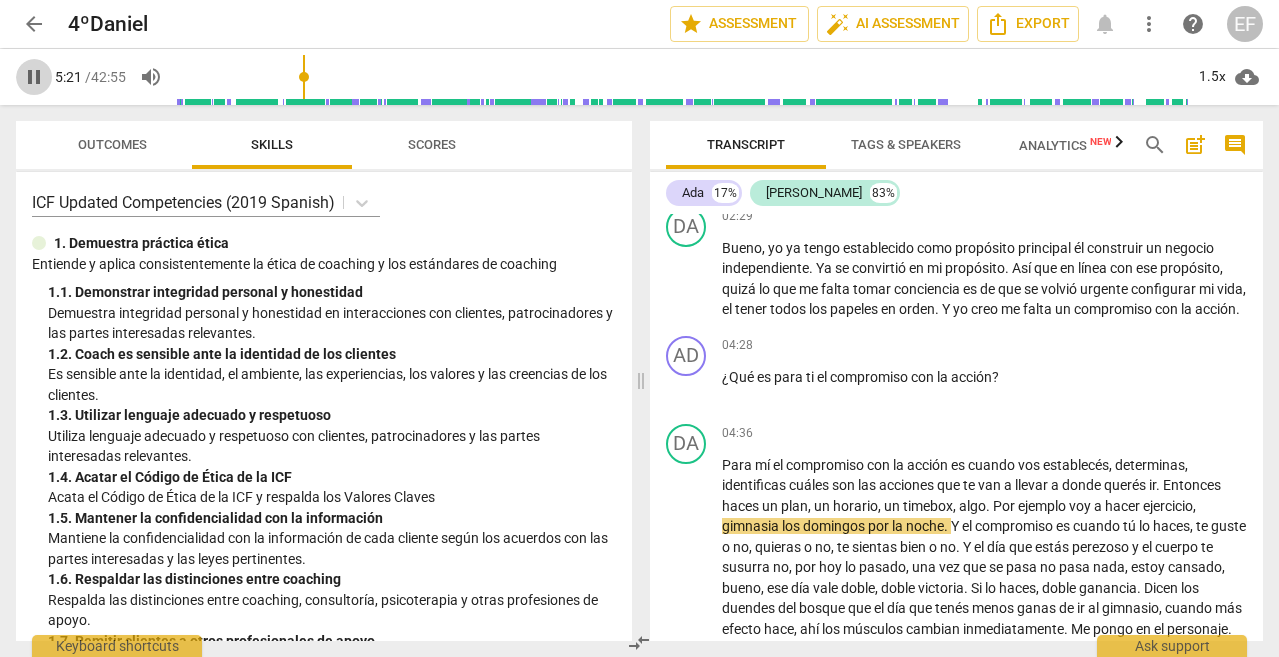 click on "pause" at bounding box center [34, 77] 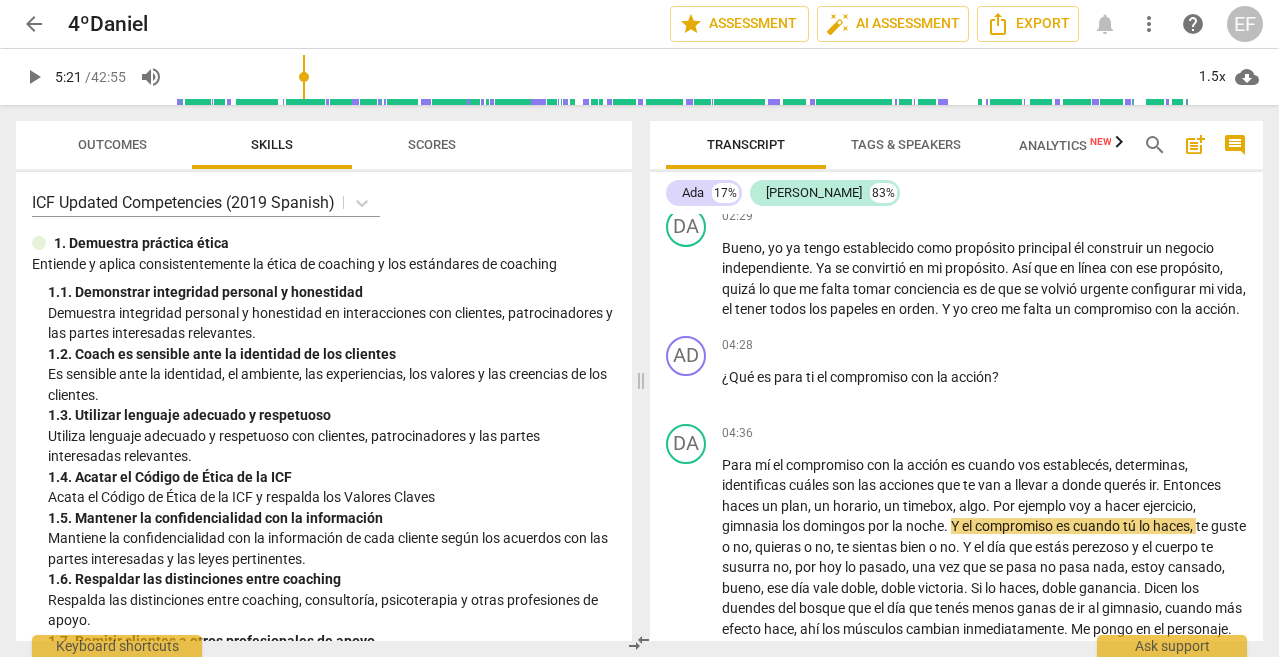 click on "Skills" at bounding box center (272, 145) 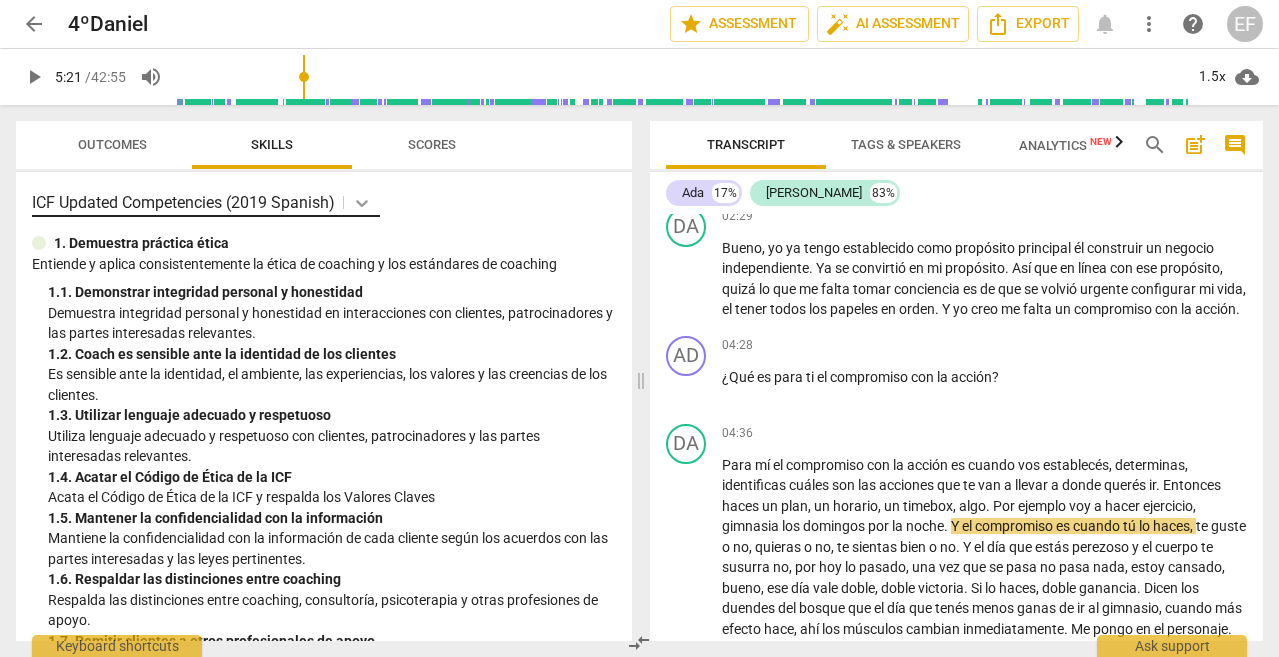 click 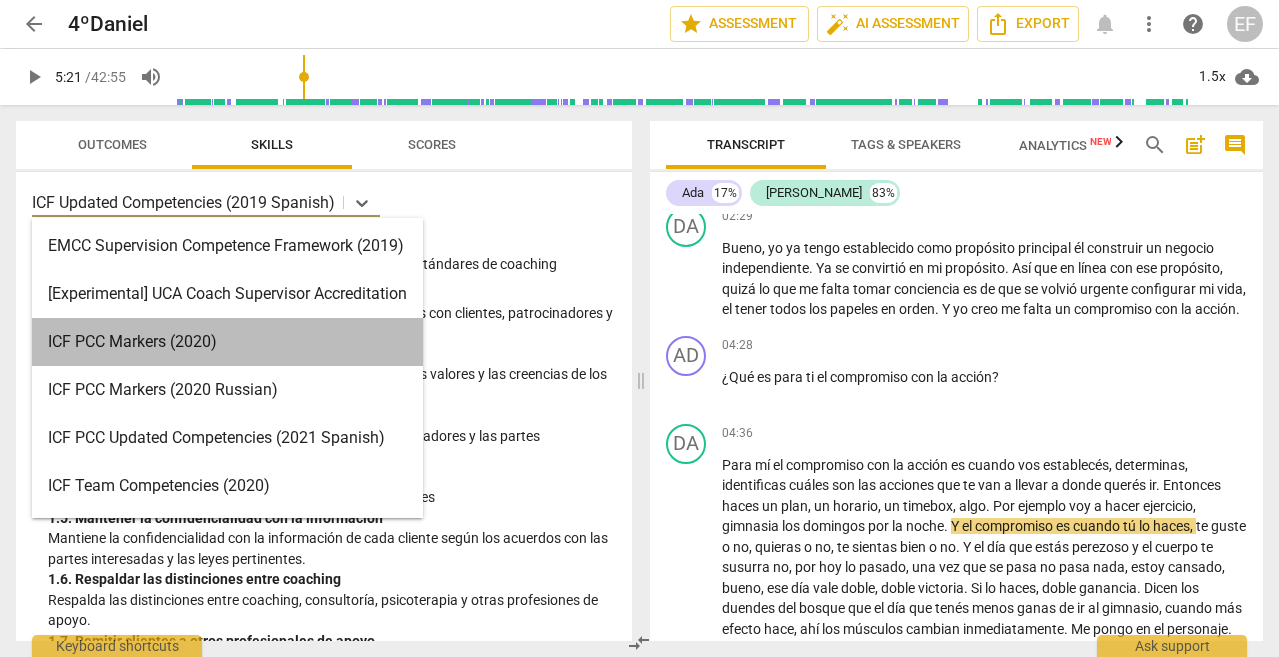 click on "ICF PCC Markers (2020)" at bounding box center (227, 342) 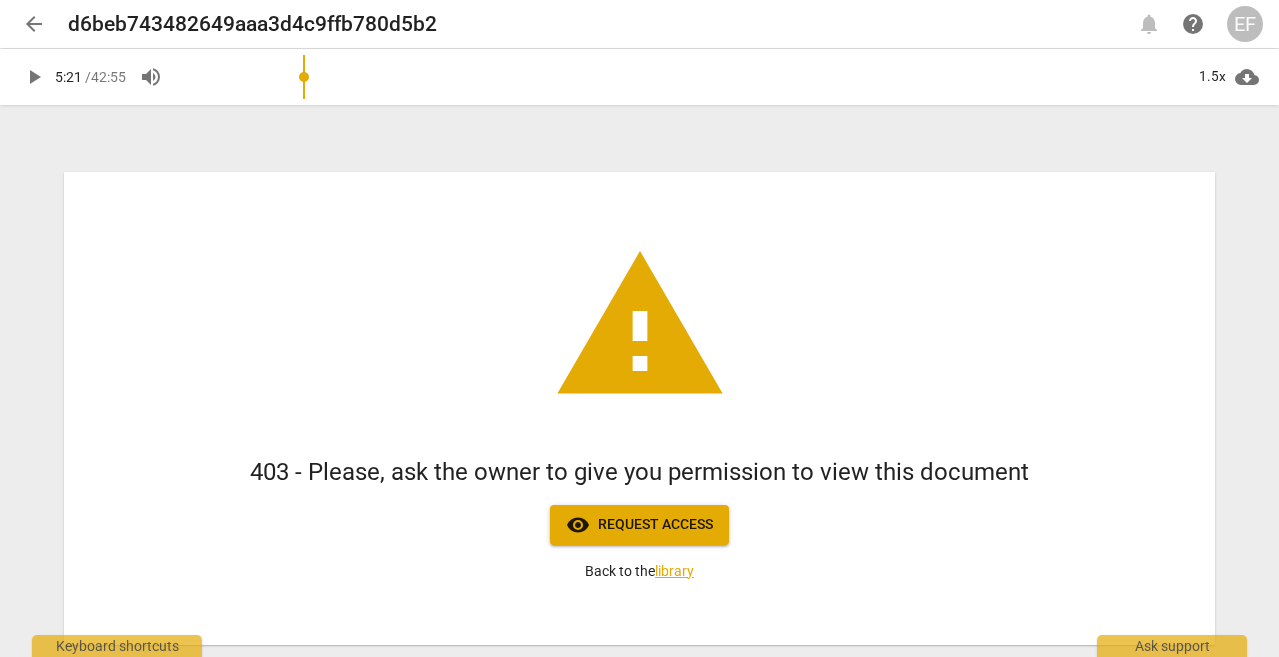 click on "arrow_back" at bounding box center (34, 24) 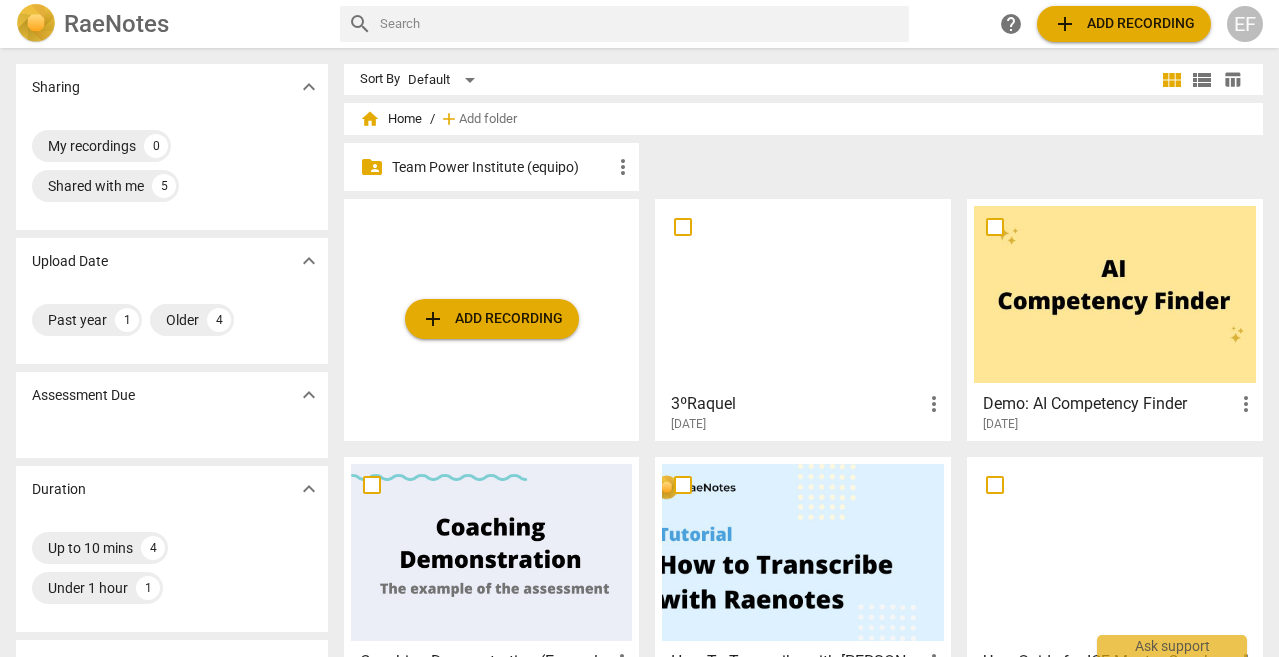 scroll, scrollTop: 0, scrollLeft: 0, axis: both 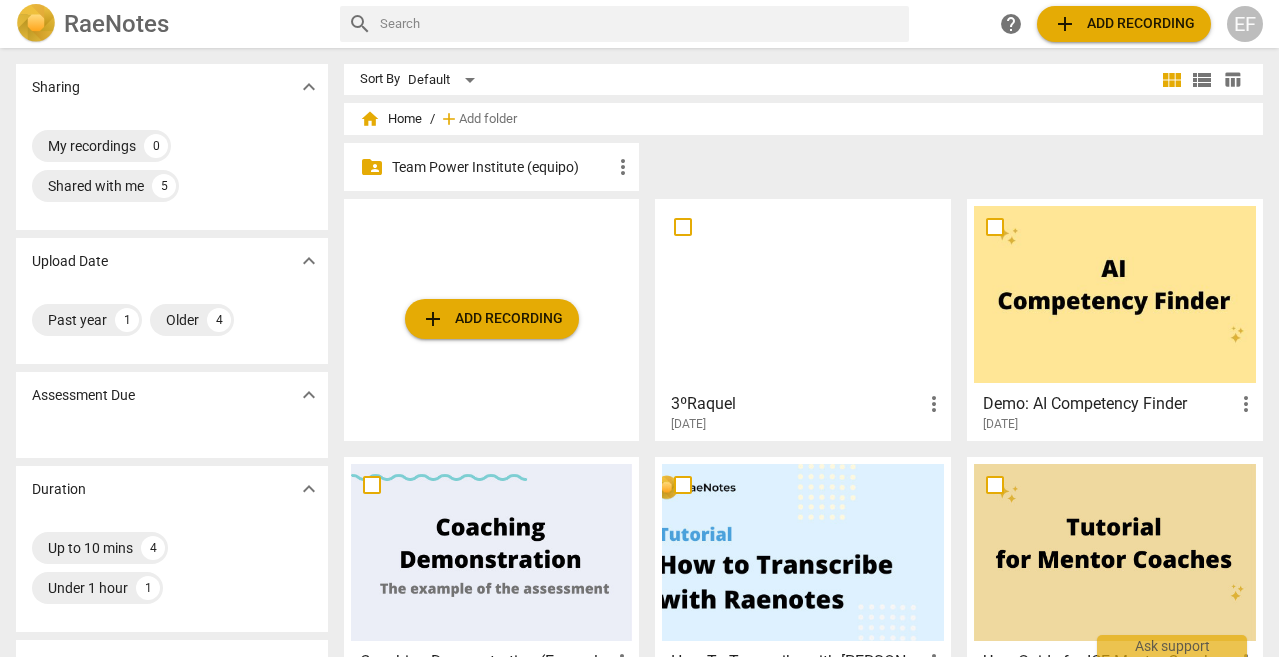 click on "EF" at bounding box center (1245, 24) 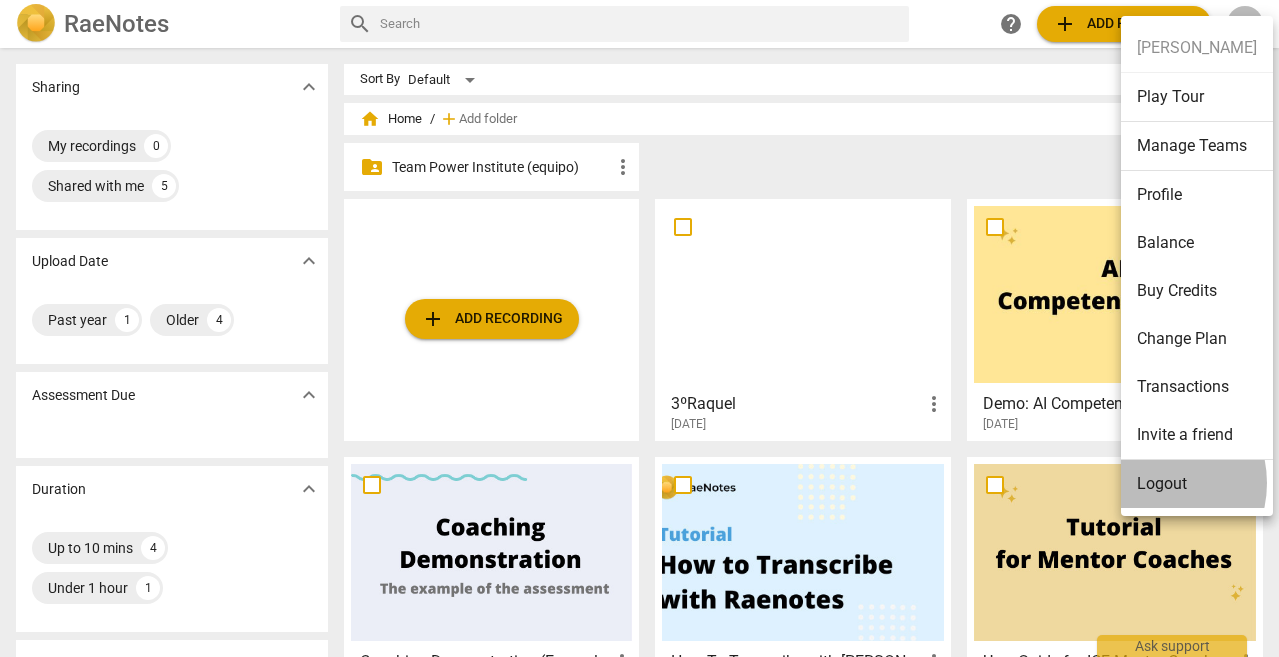 click on "Logout" at bounding box center [1197, 484] 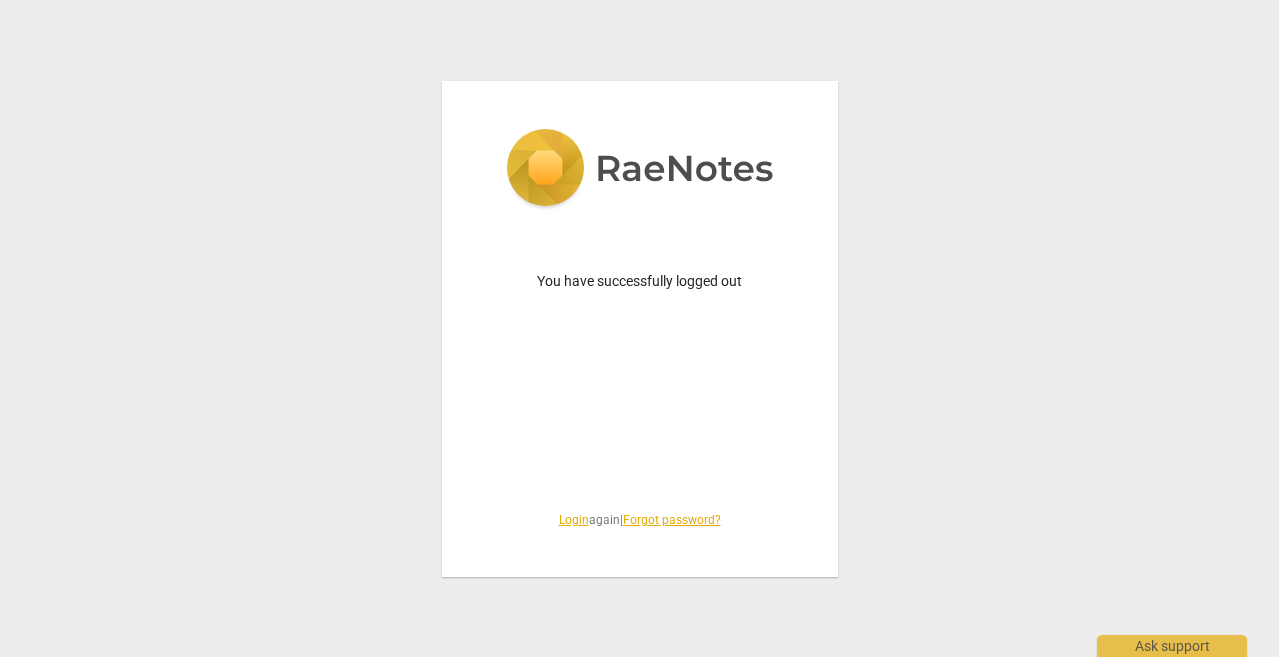 click on "Login" at bounding box center [574, 520] 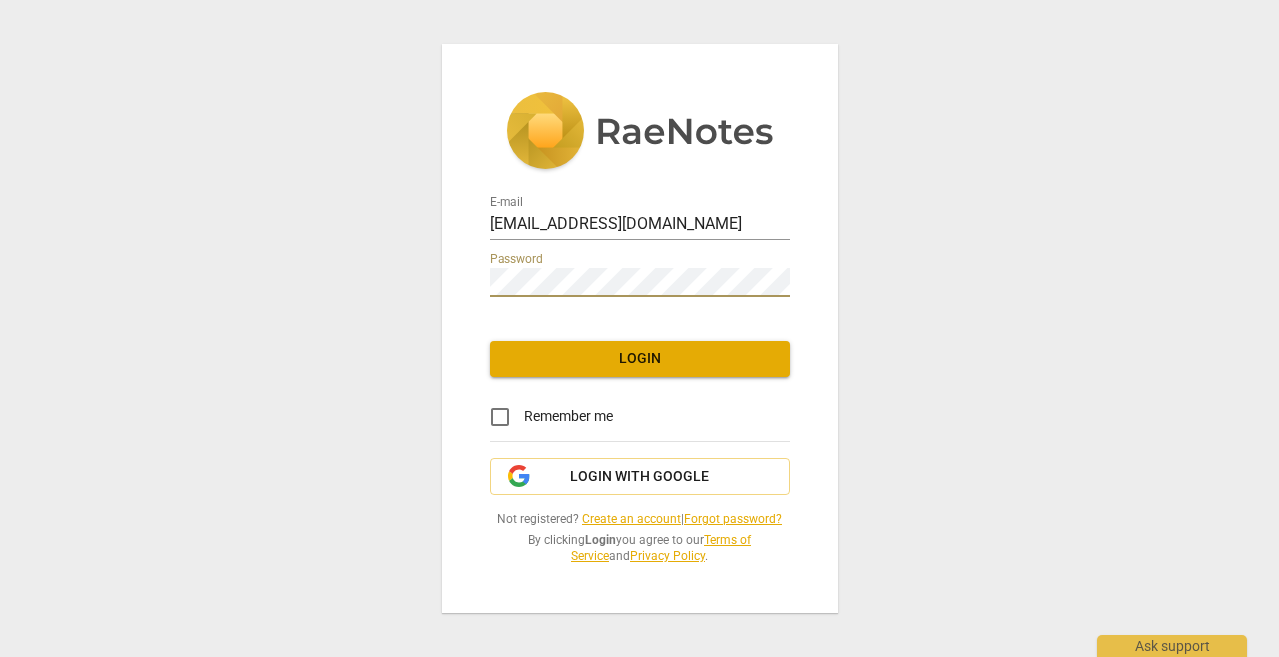 click on "Login" at bounding box center (640, 359) 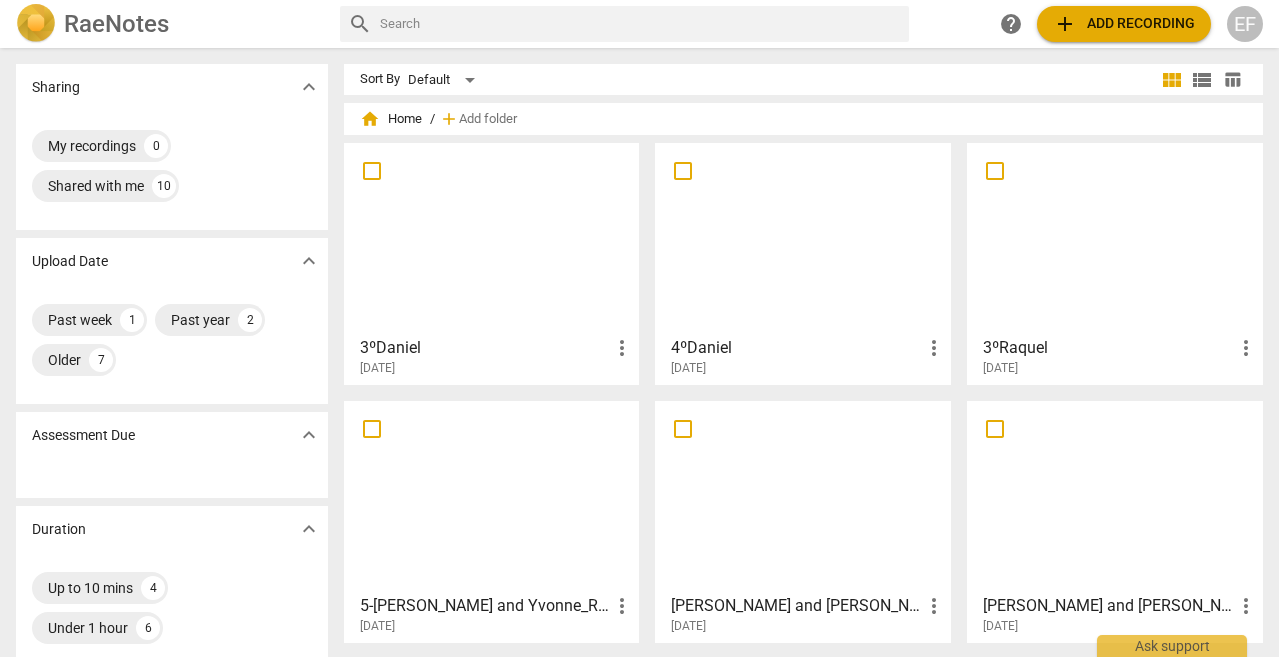 click at bounding box center [803, 238] 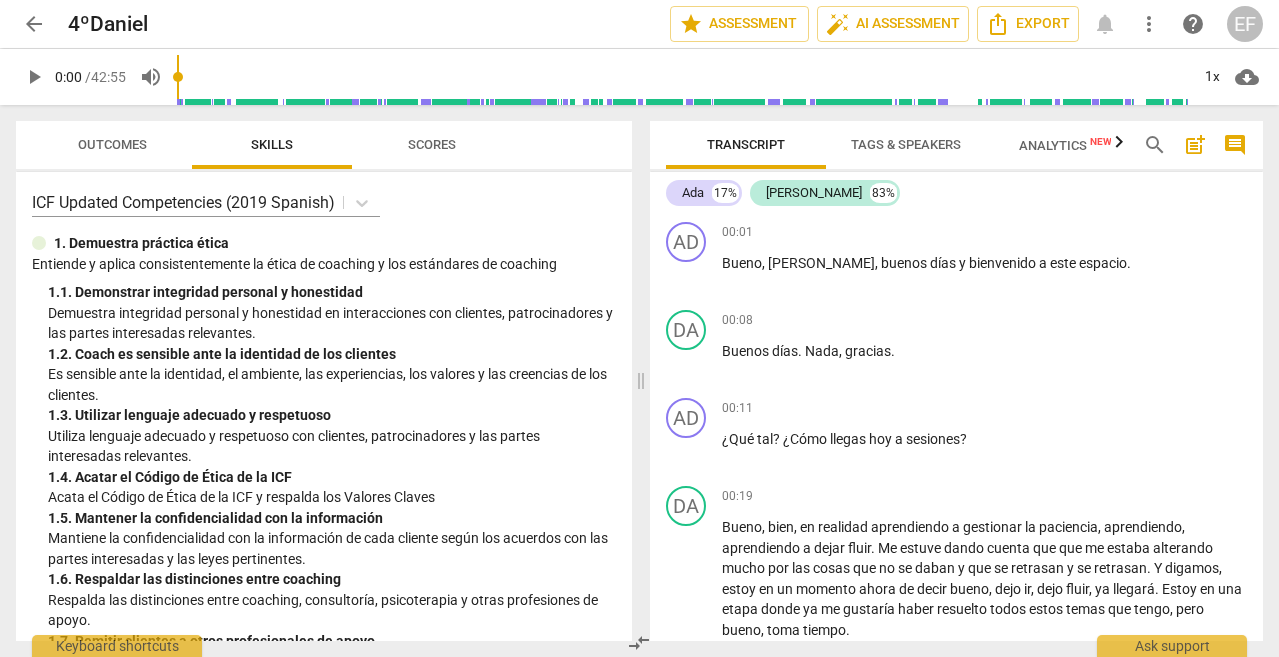 click on "play_arrow" at bounding box center (34, 77) 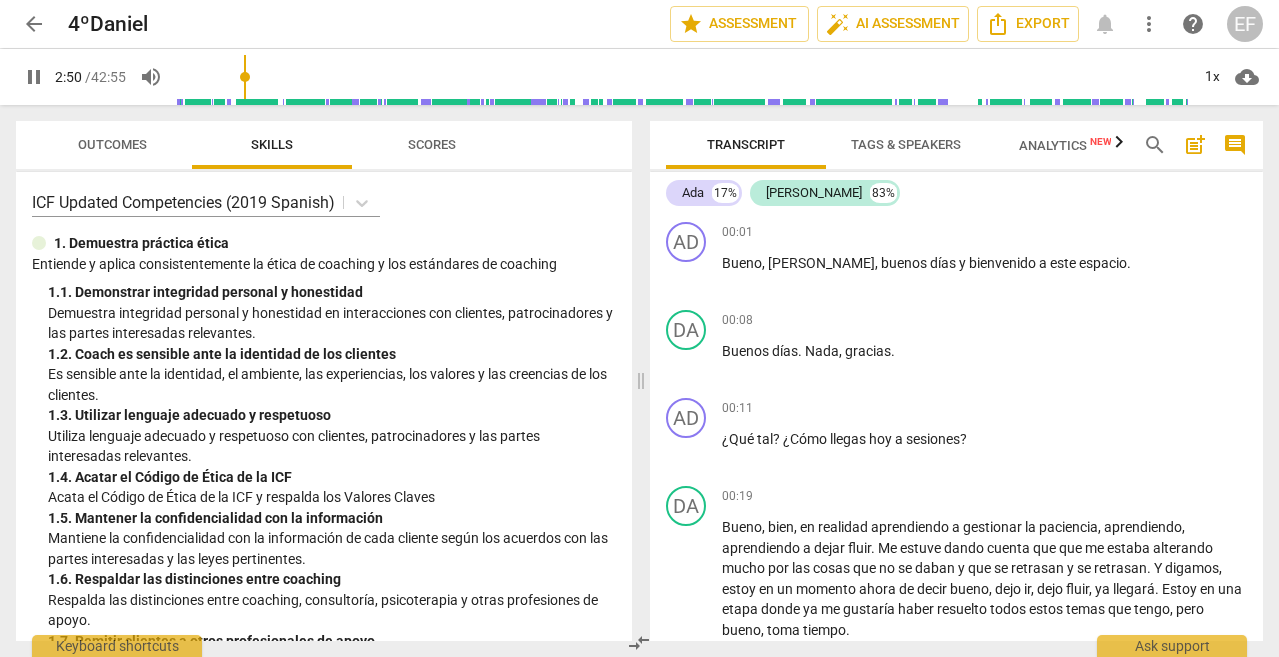 drag, startPoint x: 182, startPoint y: 77, endPoint x: 306, endPoint y: 88, distance: 124.486946 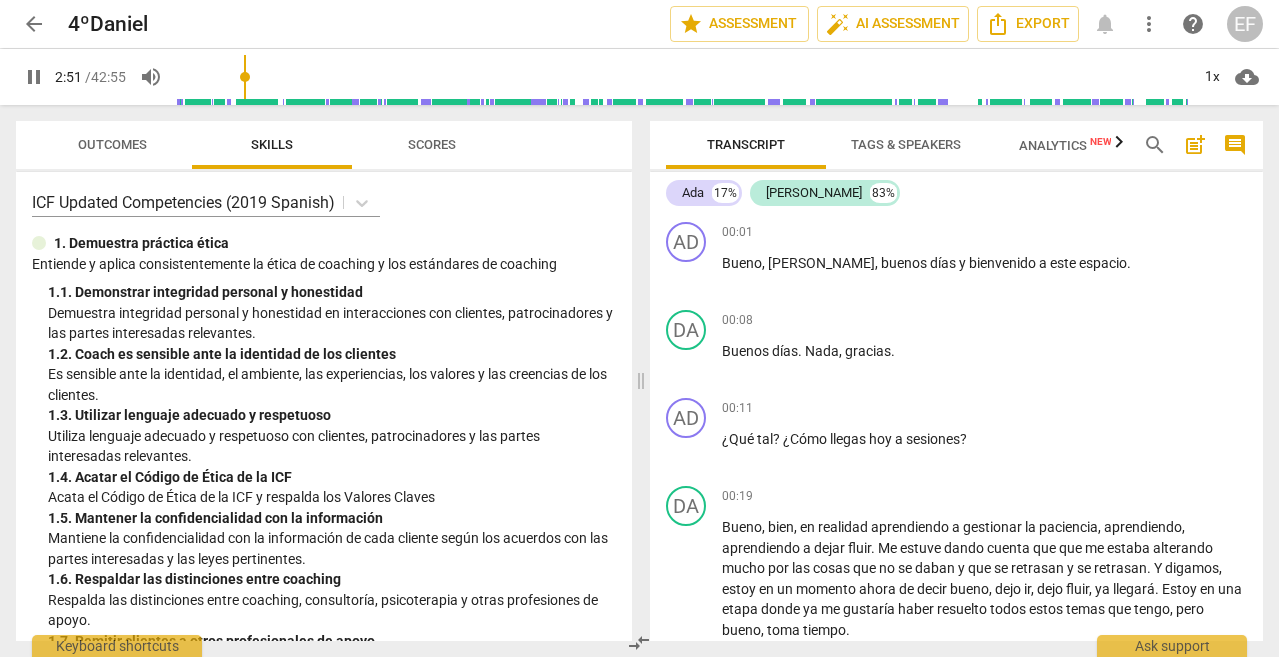 click at bounding box center (683, 77) 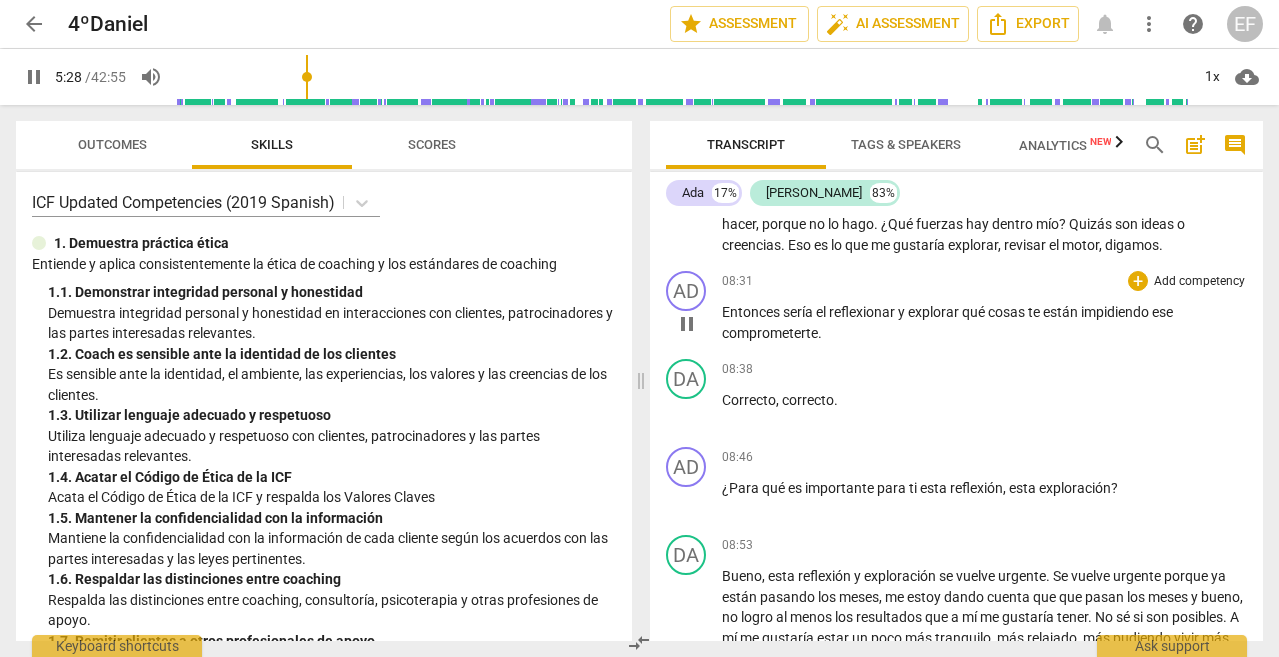 scroll, scrollTop: 1667, scrollLeft: 0, axis: vertical 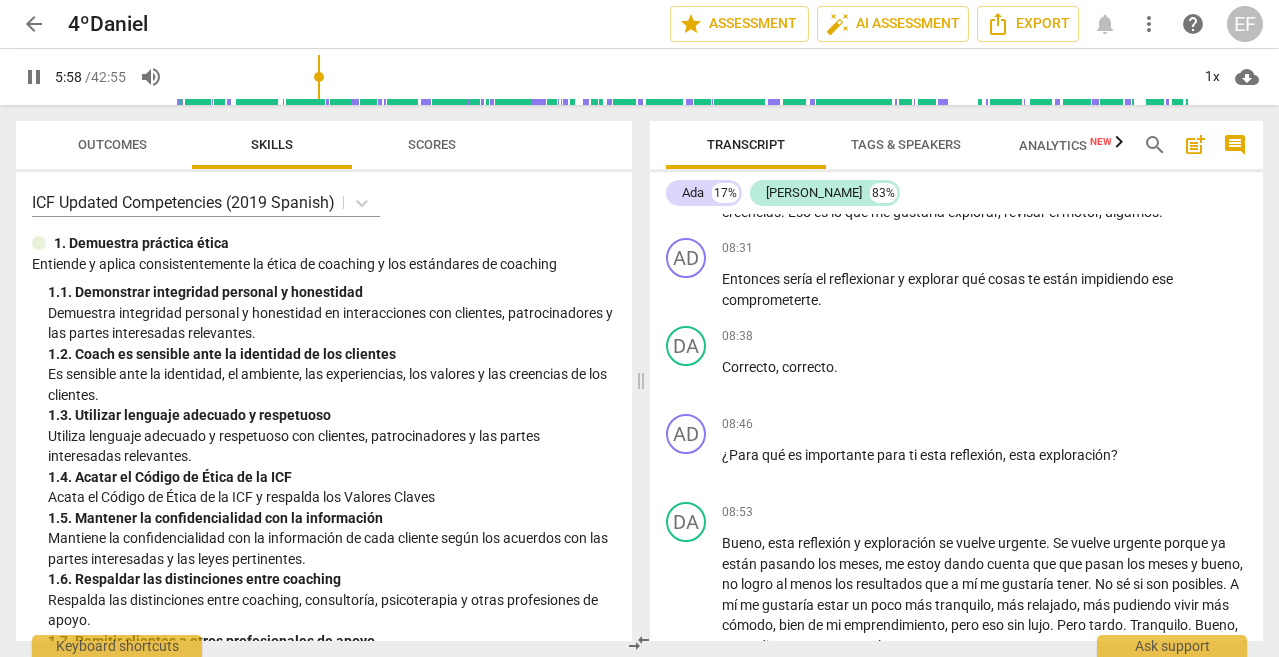 click on "pause" at bounding box center [34, 77] 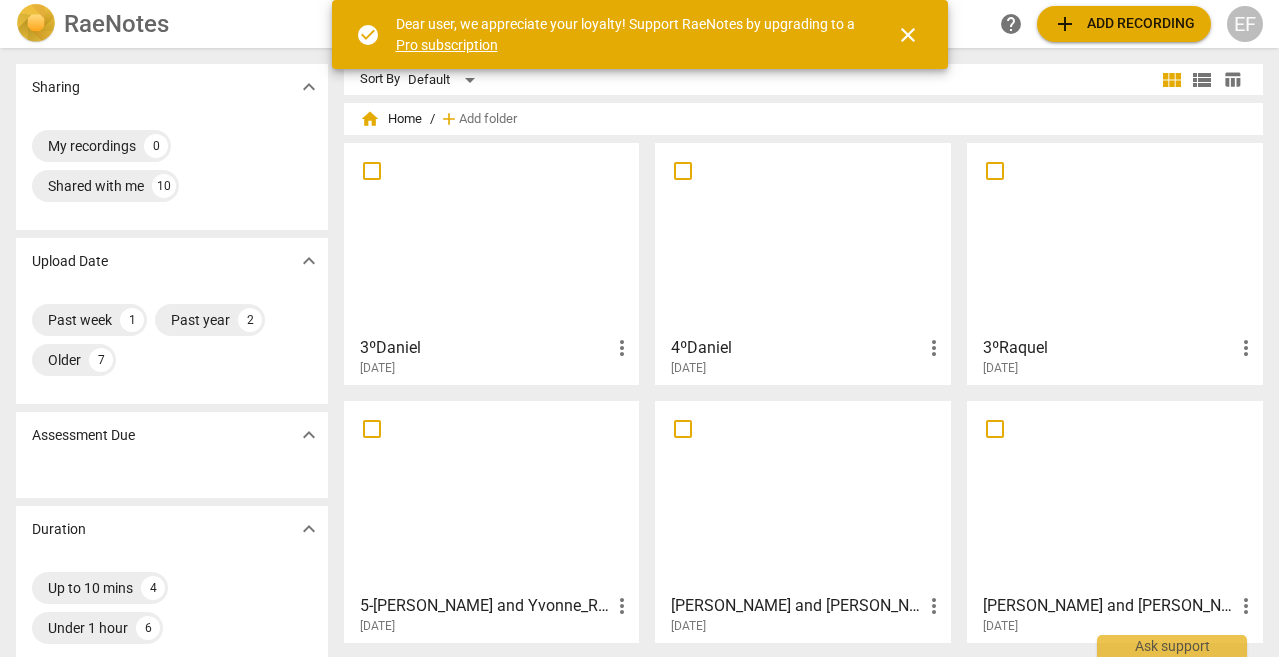 scroll, scrollTop: 0, scrollLeft: 0, axis: both 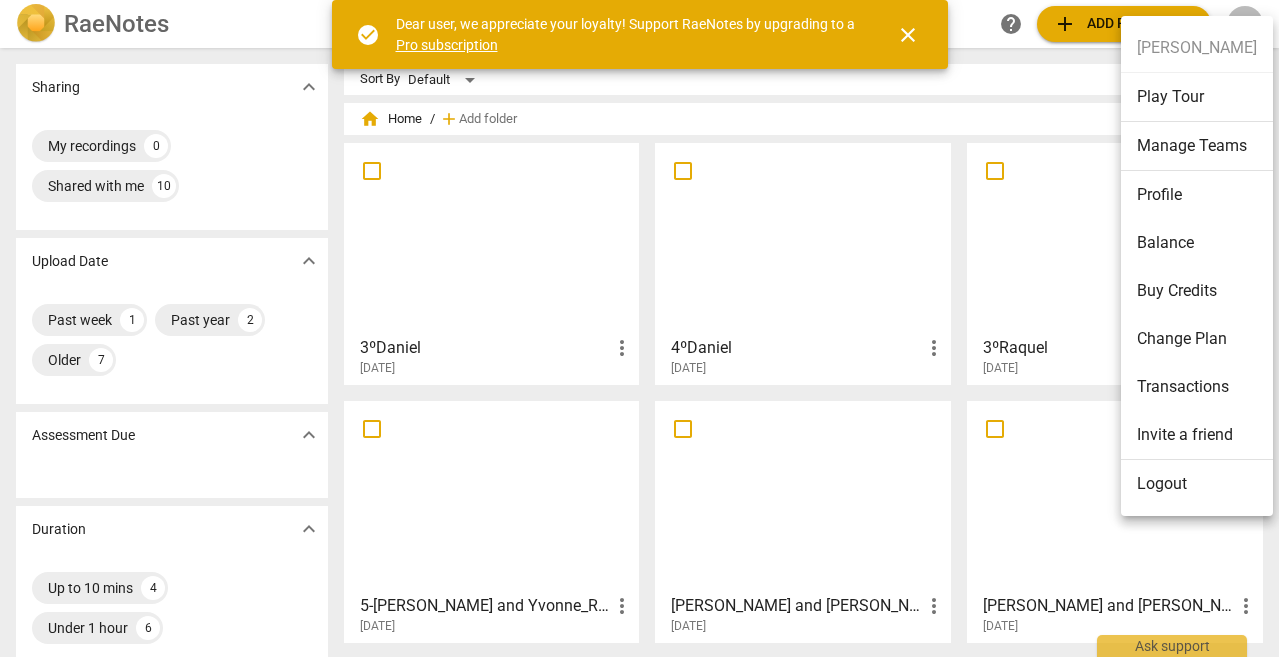 click on "Logout" at bounding box center (1197, 484) 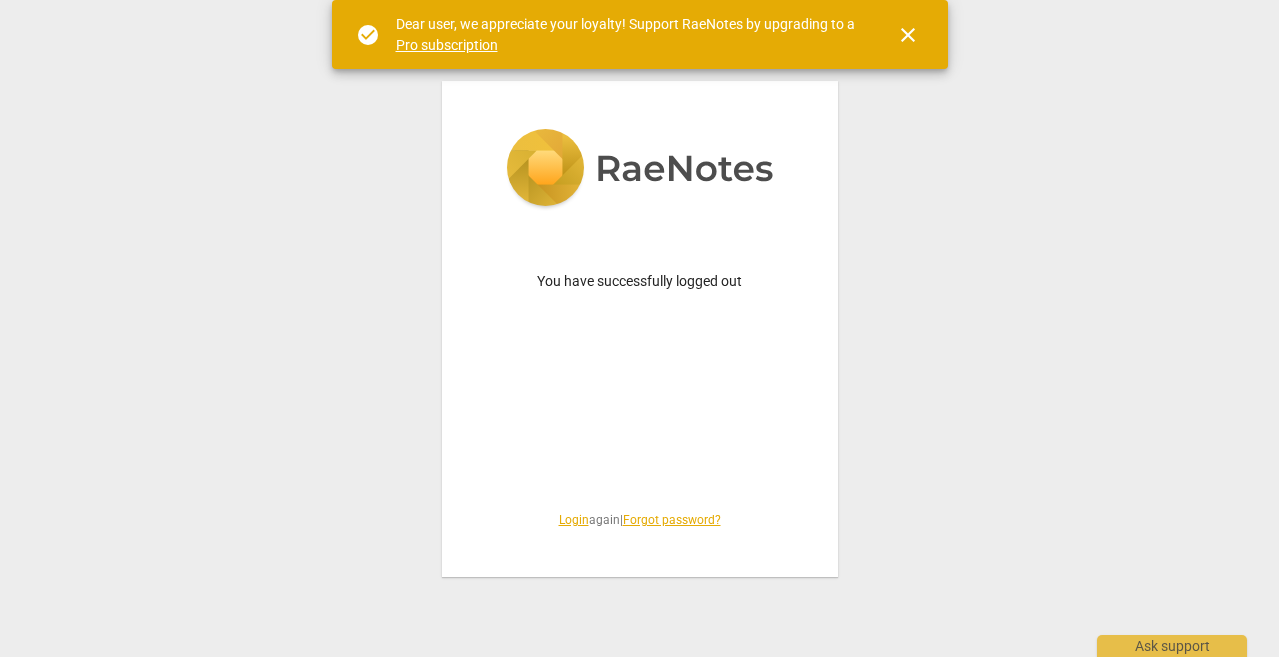 click on "Login" at bounding box center (574, 520) 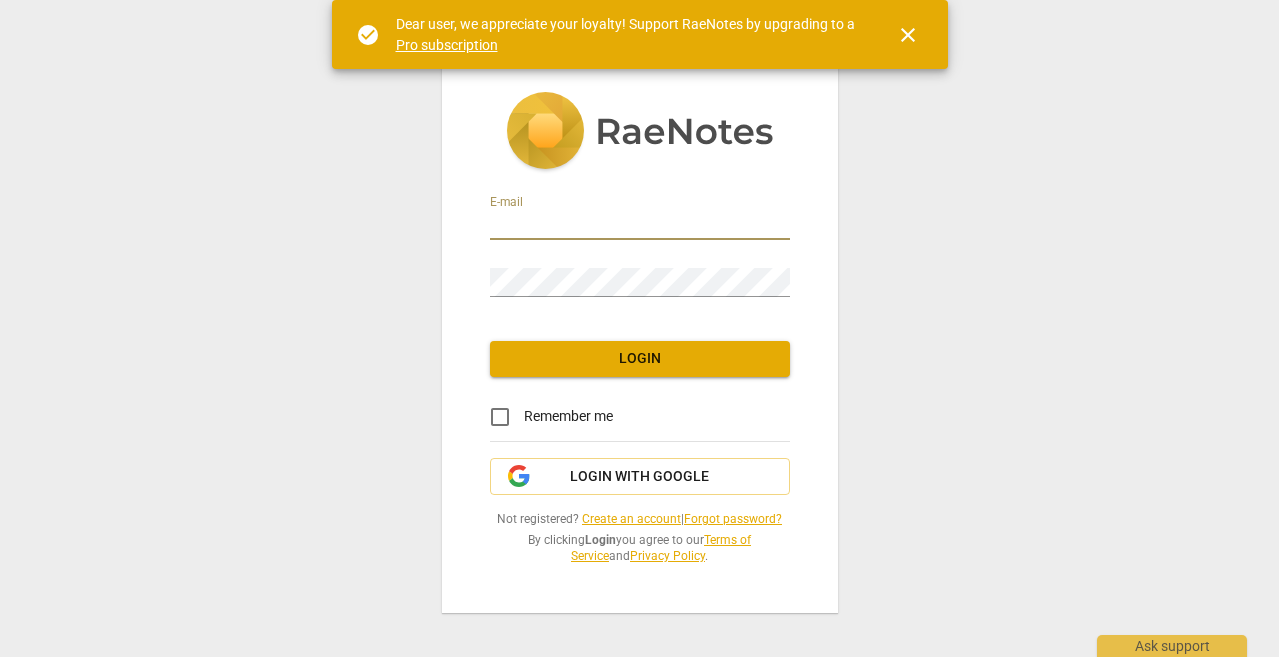 type on "eliane@efcoaching.com" 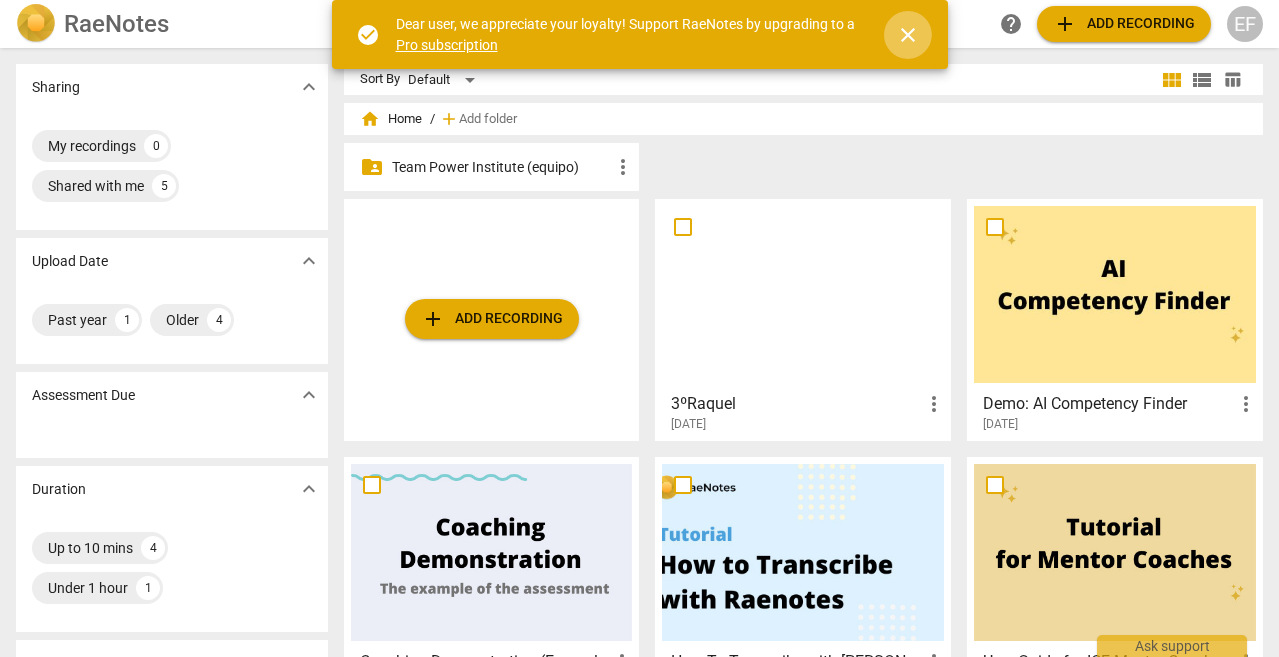 click on "close" at bounding box center (908, 35) 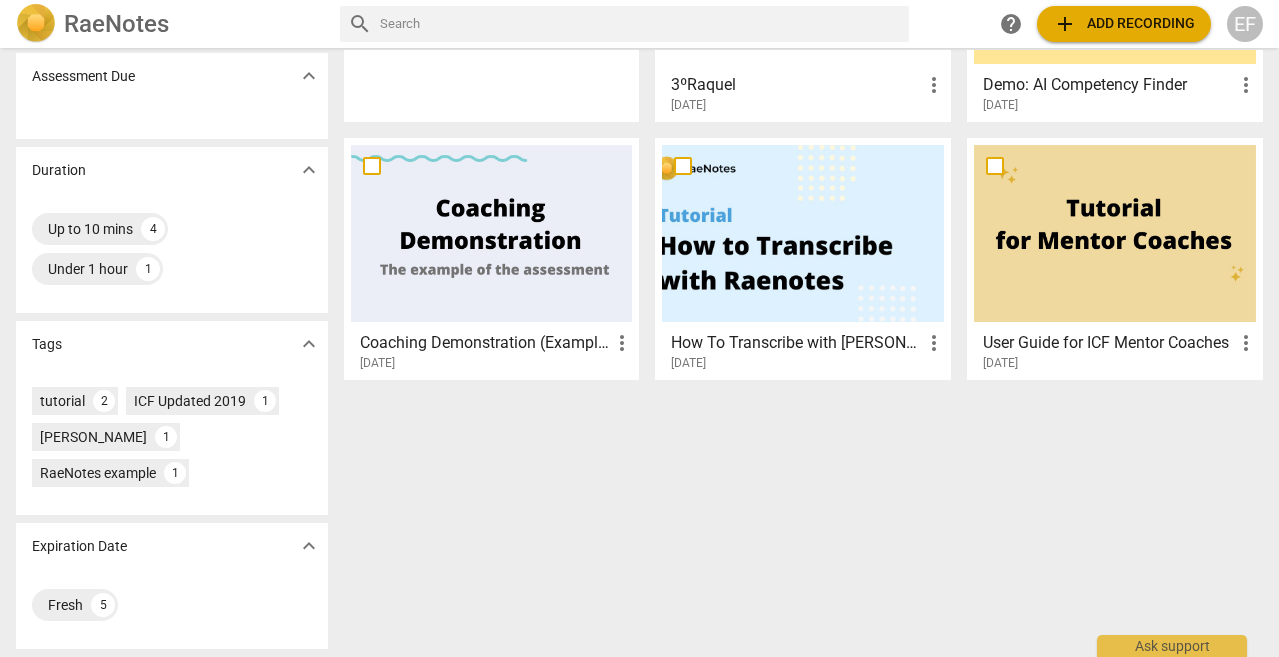 scroll, scrollTop: 319, scrollLeft: 0, axis: vertical 